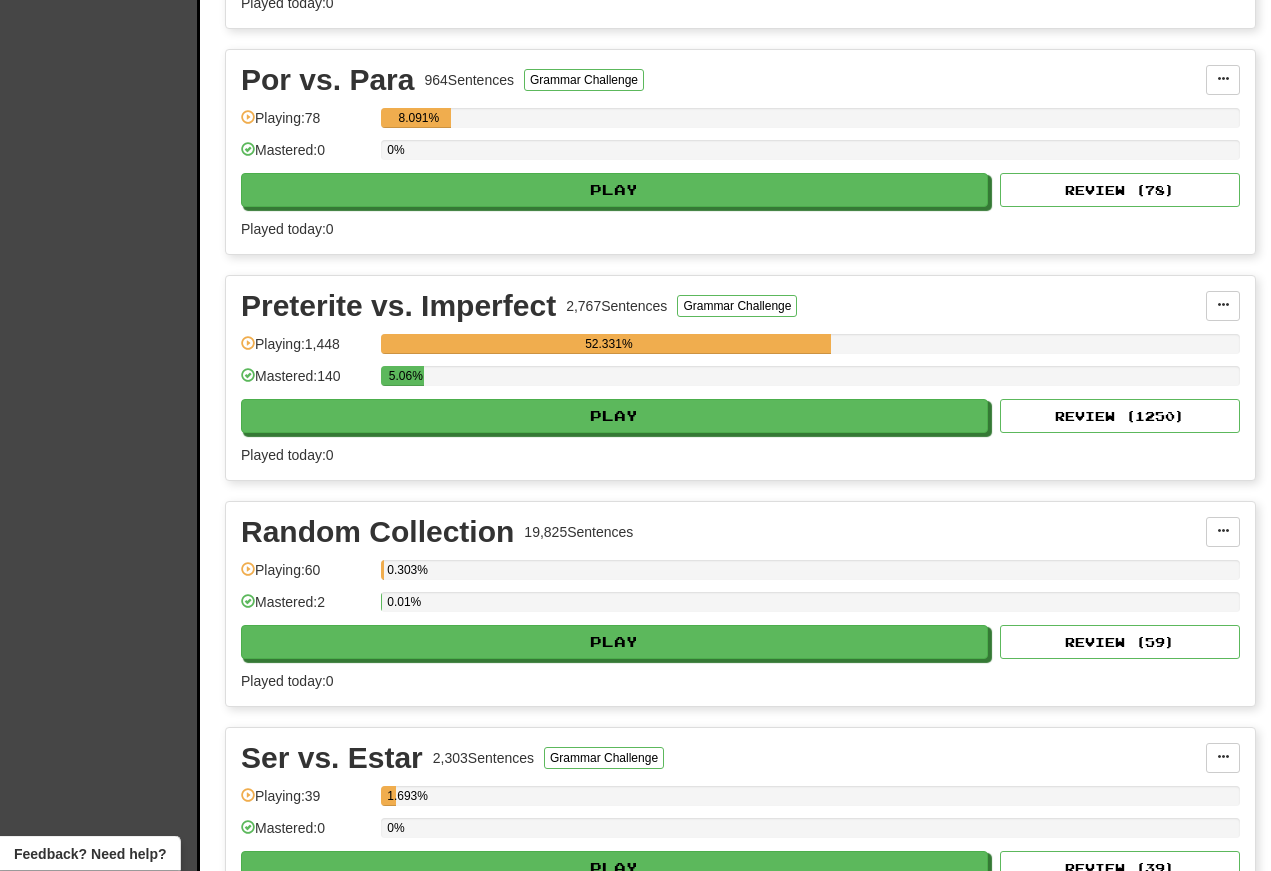 scroll, scrollTop: 6720, scrollLeft: 0, axis: vertical 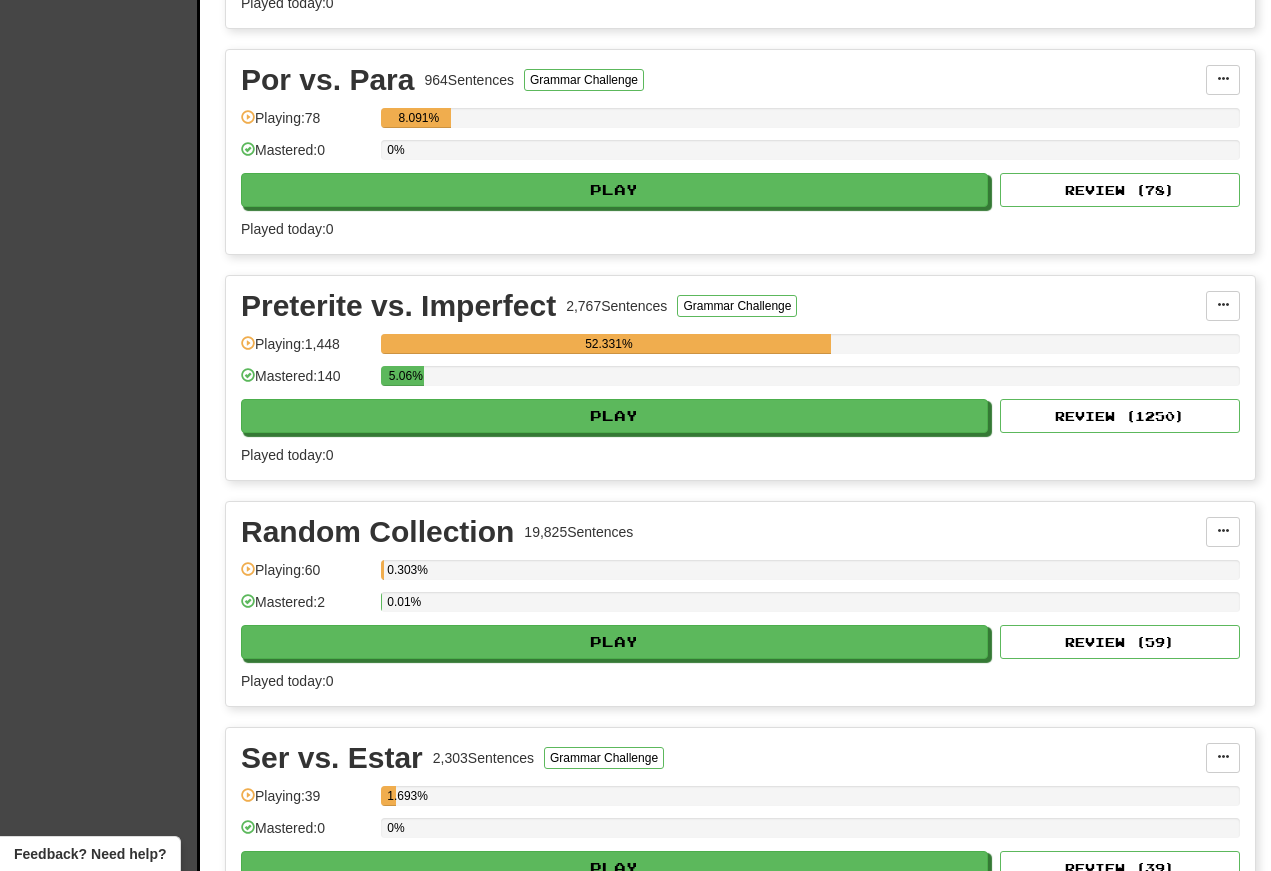 click on "Play" at bounding box center (614, 416) 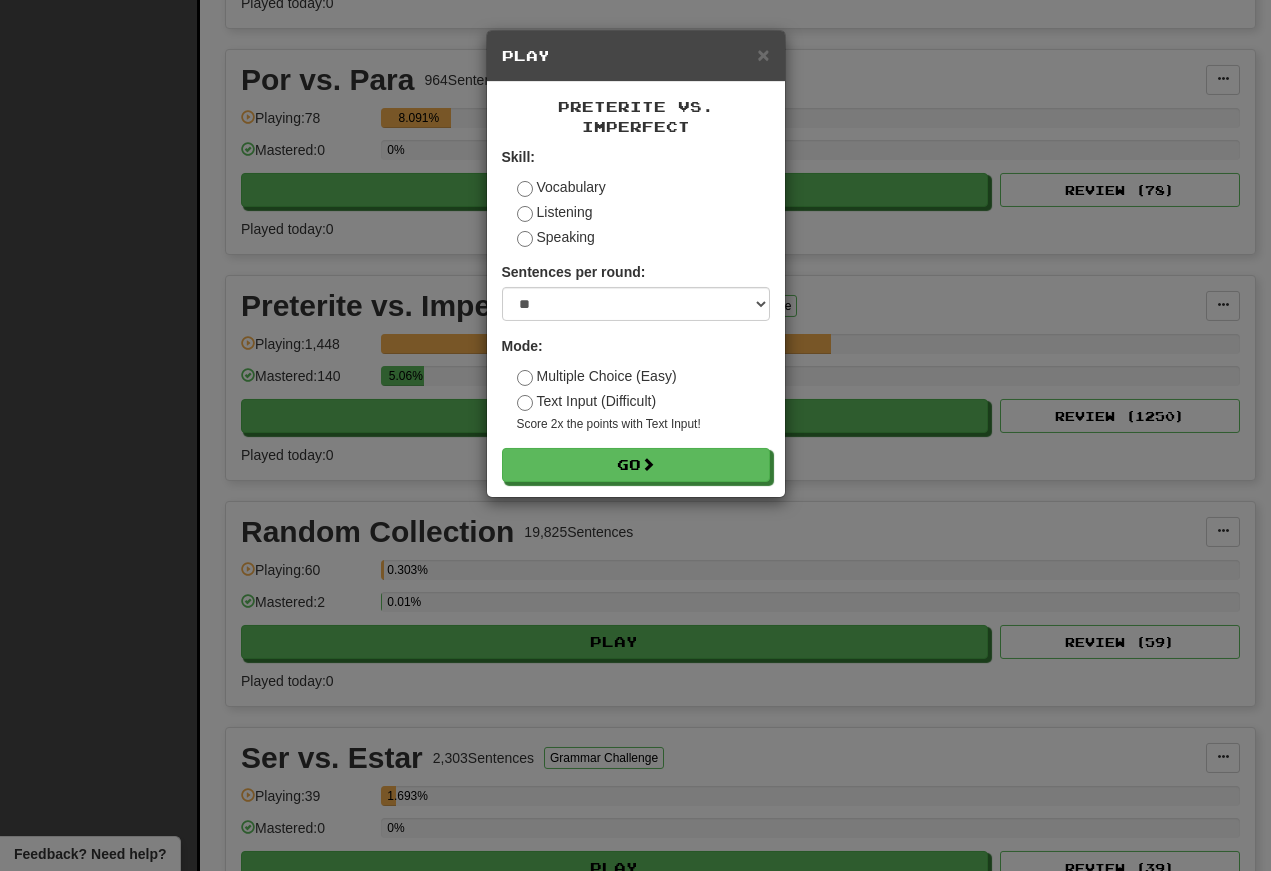 click on "Go" at bounding box center [636, 465] 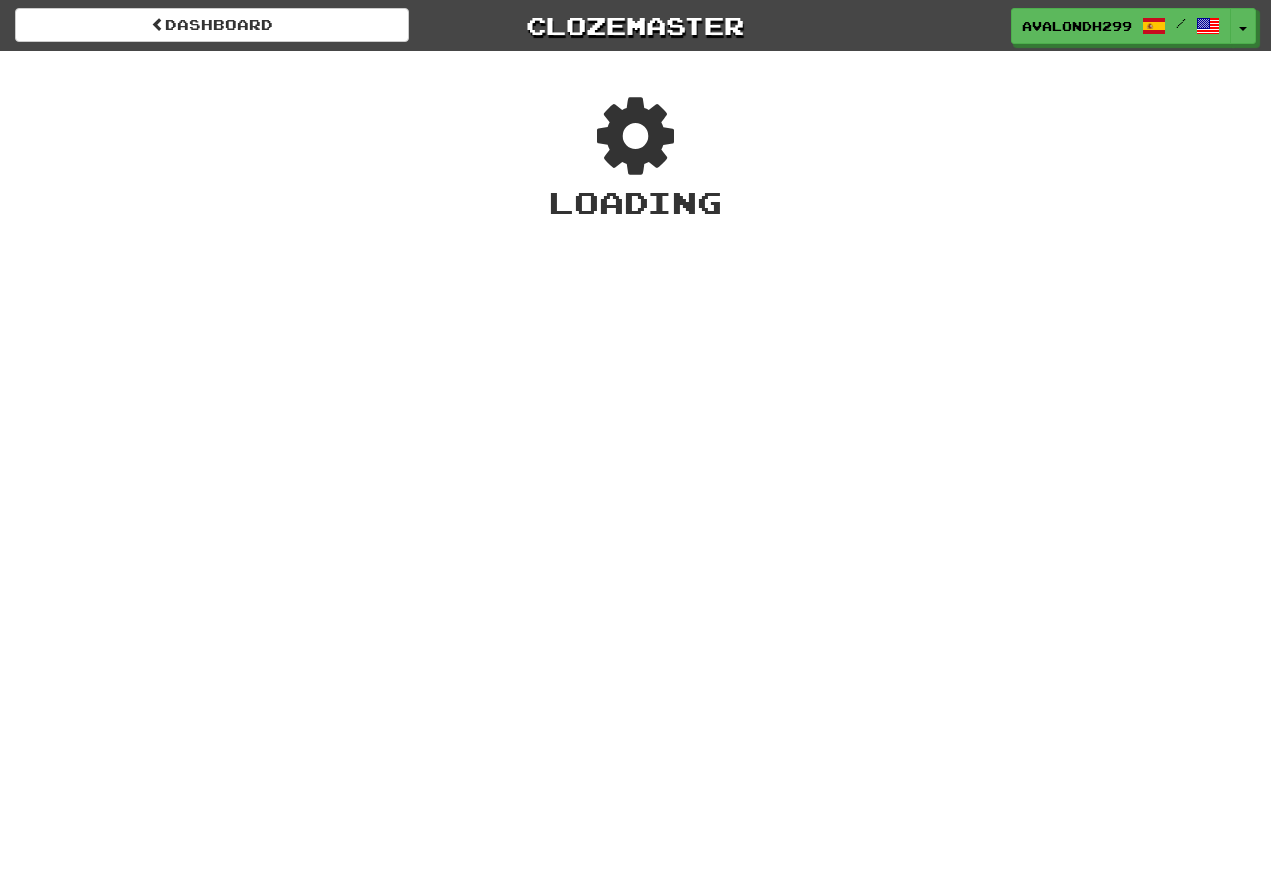 scroll, scrollTop: 0, scrollLeft: 0, axis: both 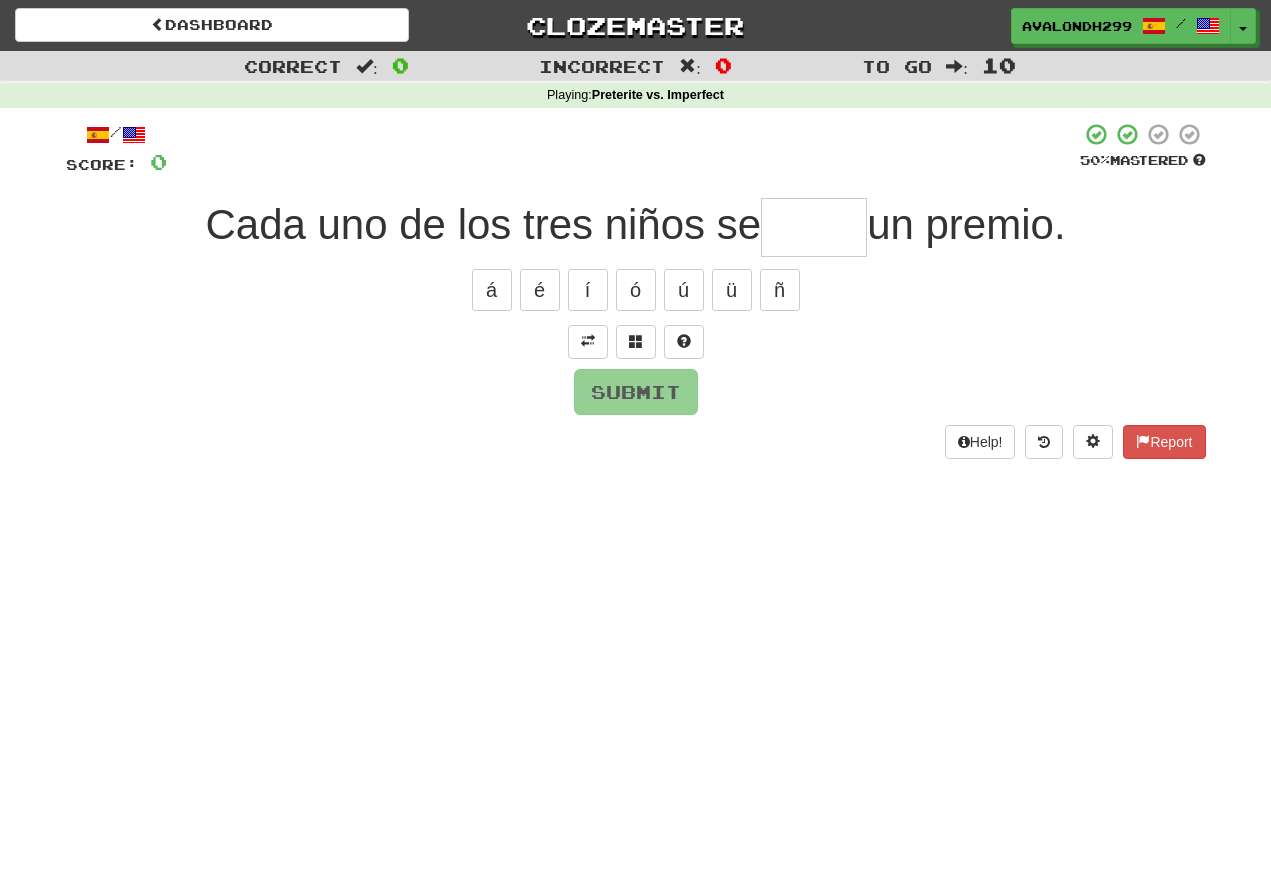 click at bounding box center (588, 341) 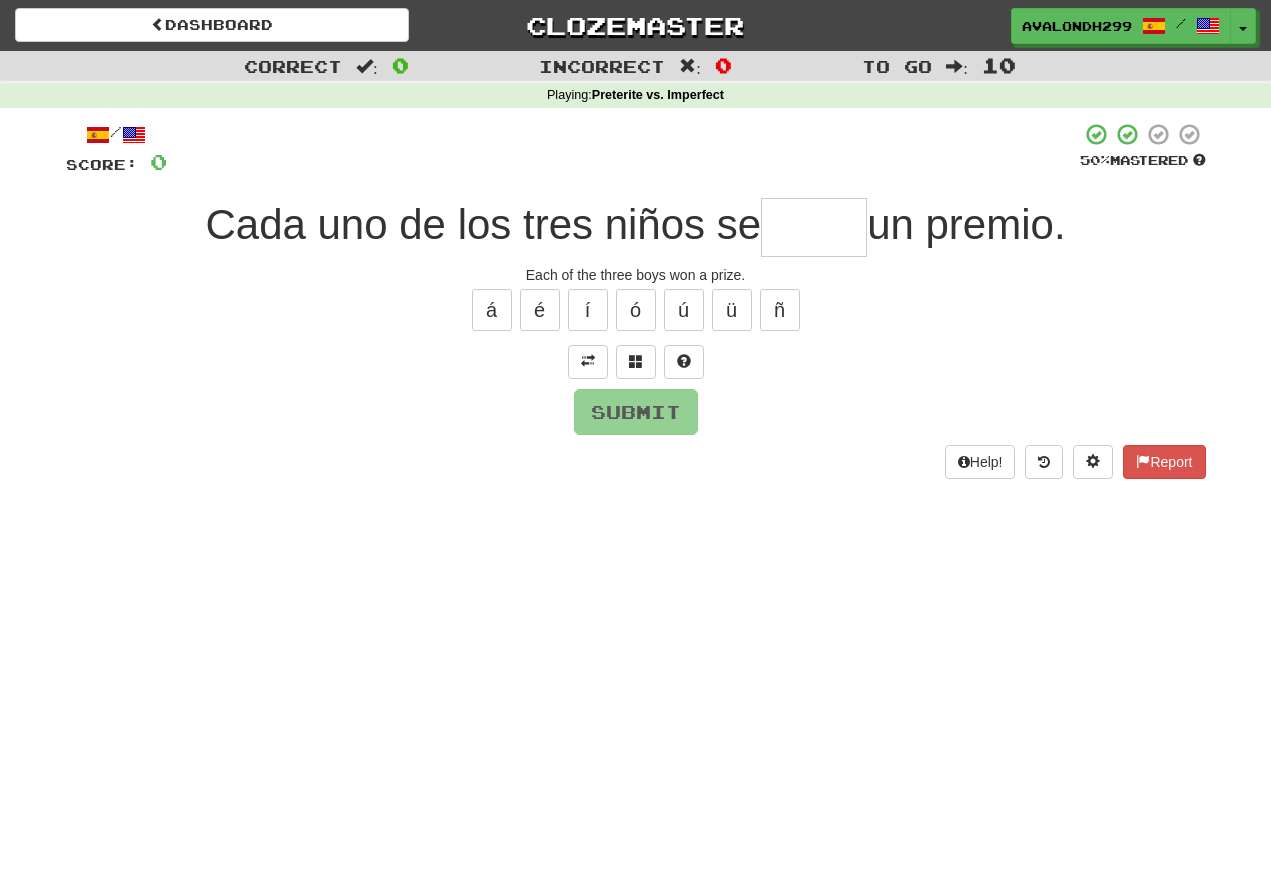 click at bounding box center (814, 227) 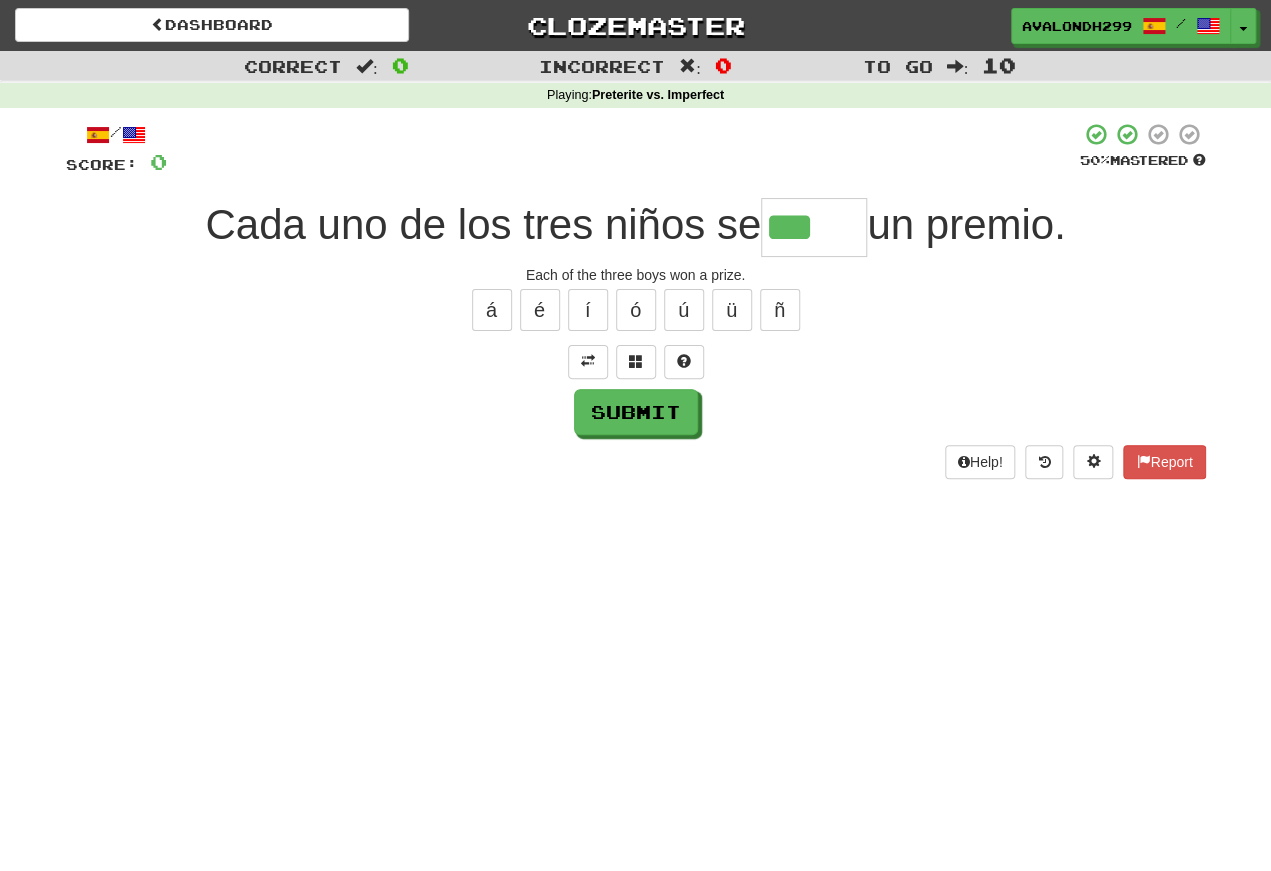 click on "ó" at bounding box center [636, 310] 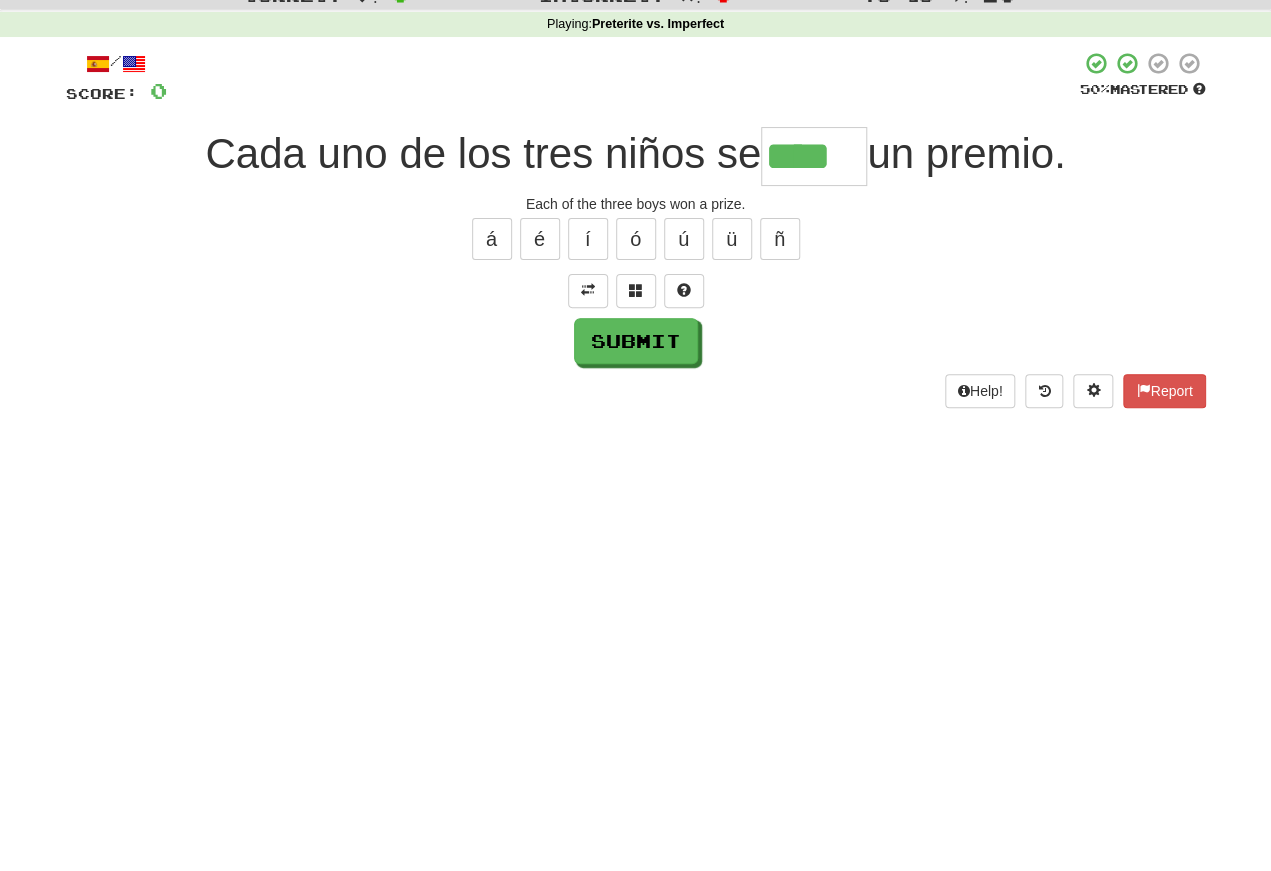 click on "Submit" at bounding box center (636, 412) 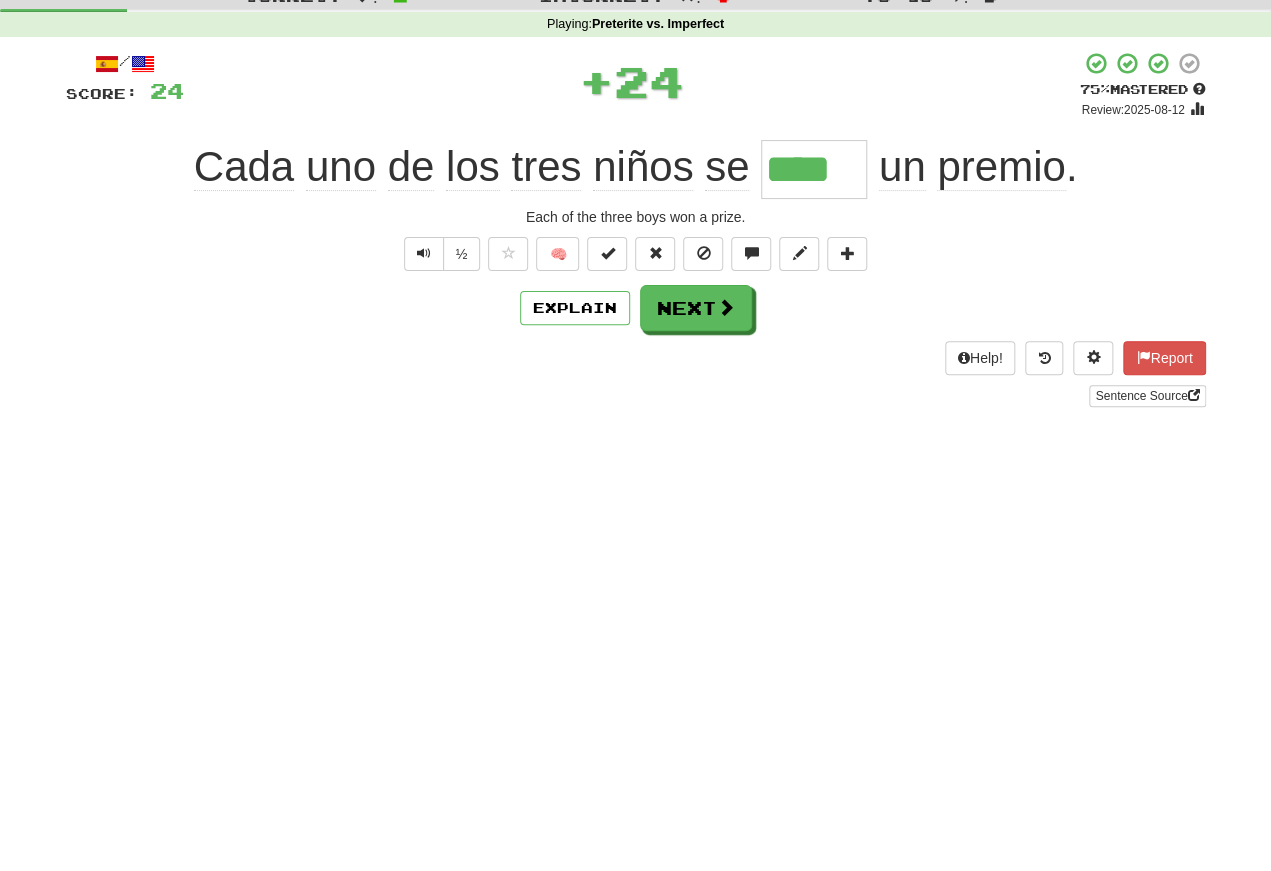 scroll, scrollTop: 70, scrollLeft: 0, axis: vertical 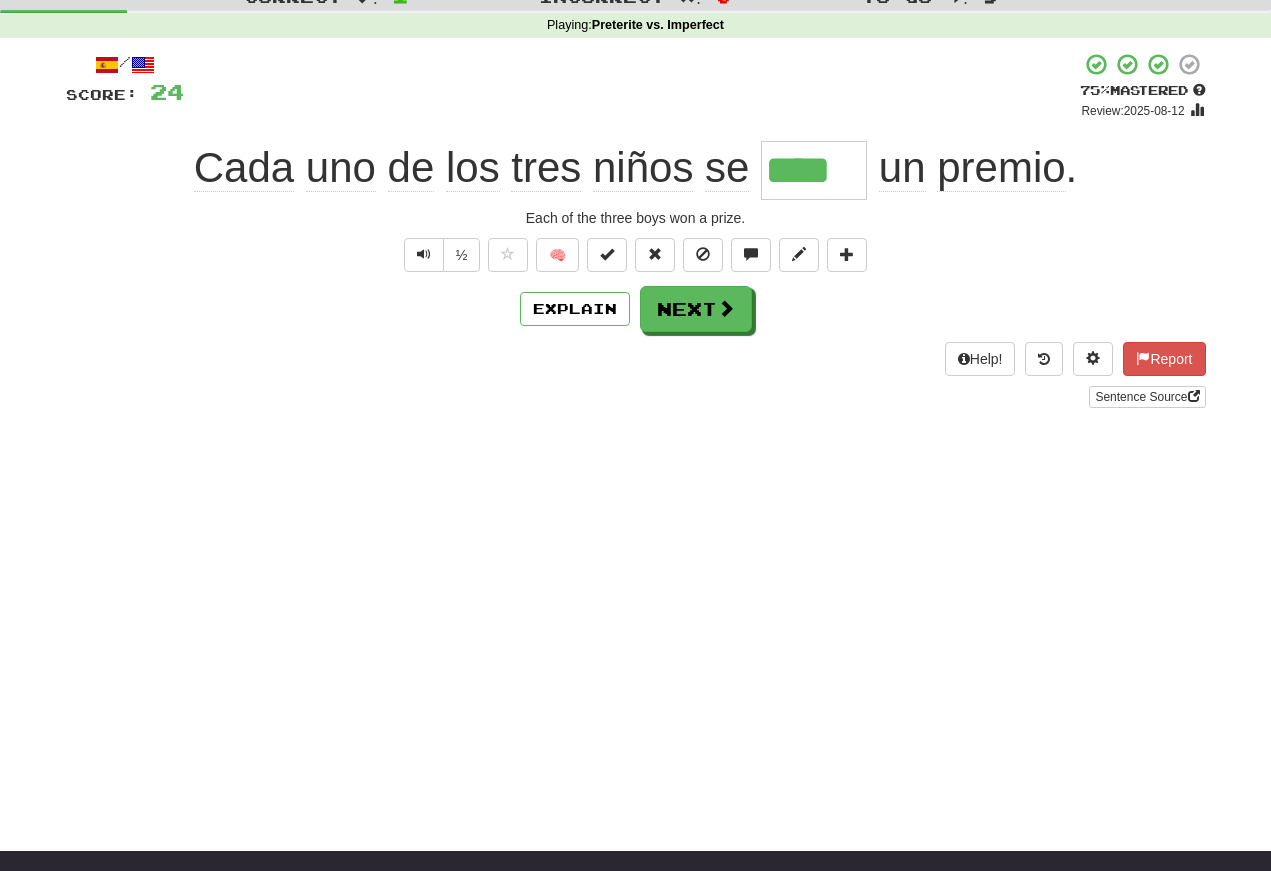 click at bounding box center (424, 254) 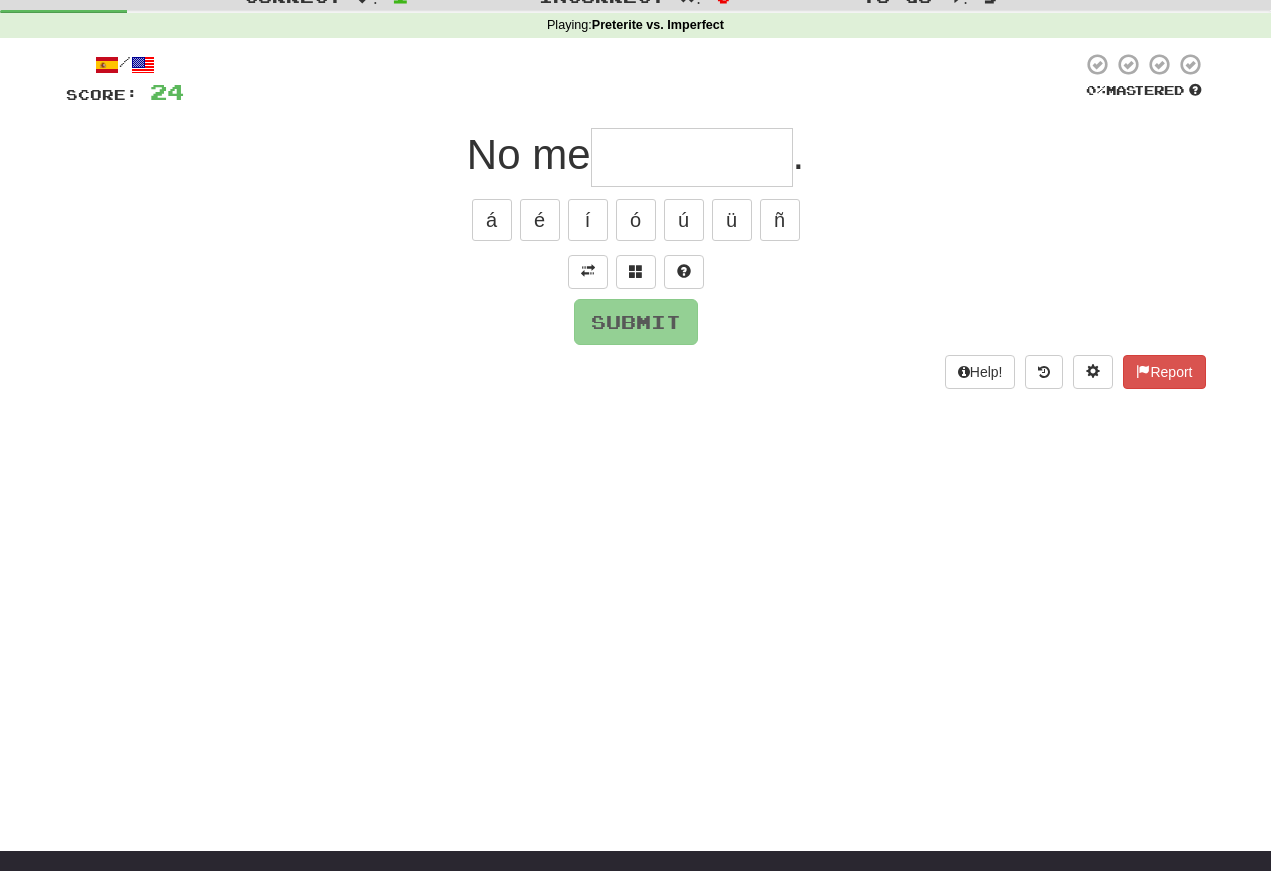 scroll, scrollTop: 70, scrollLeft: 0, axis: vertical 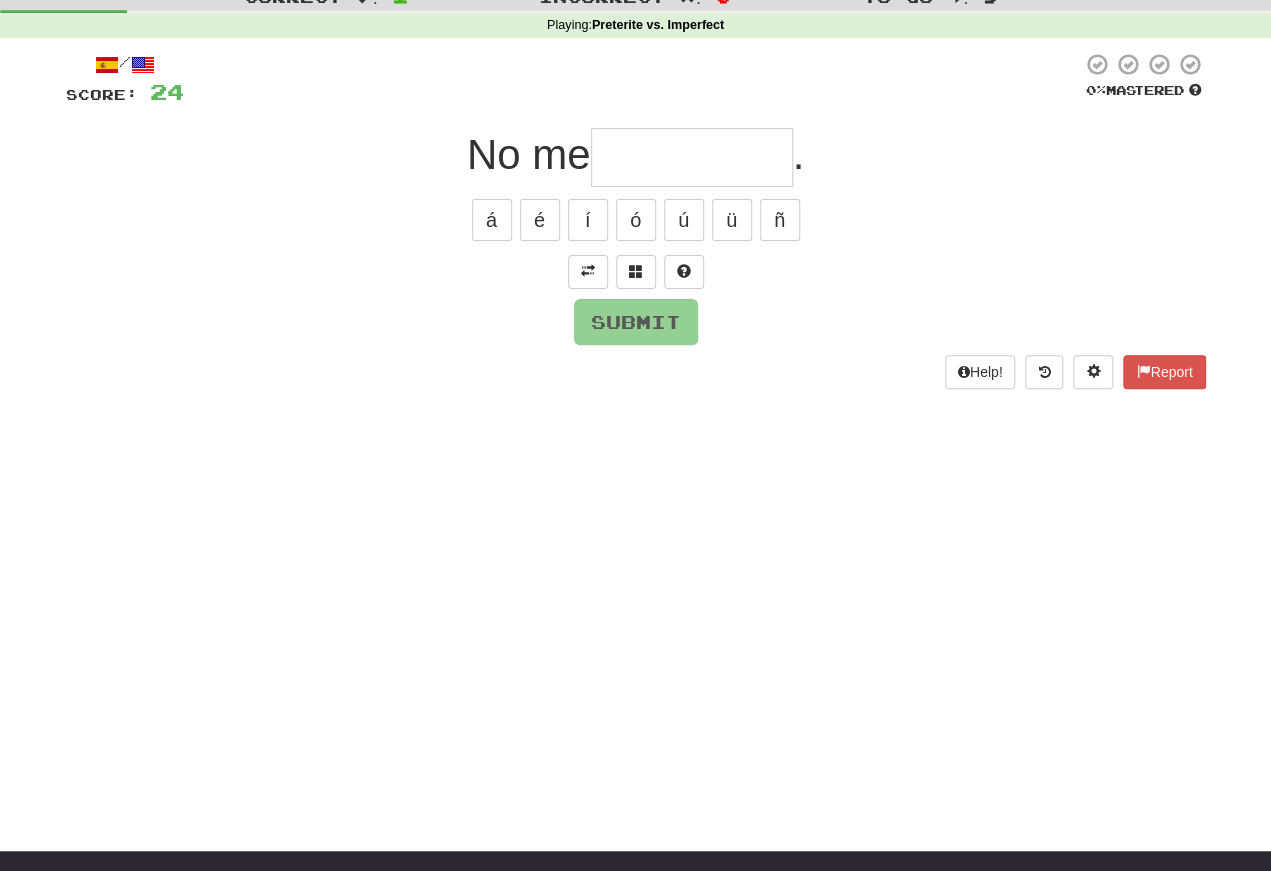 click at bounding box center [588, 271] 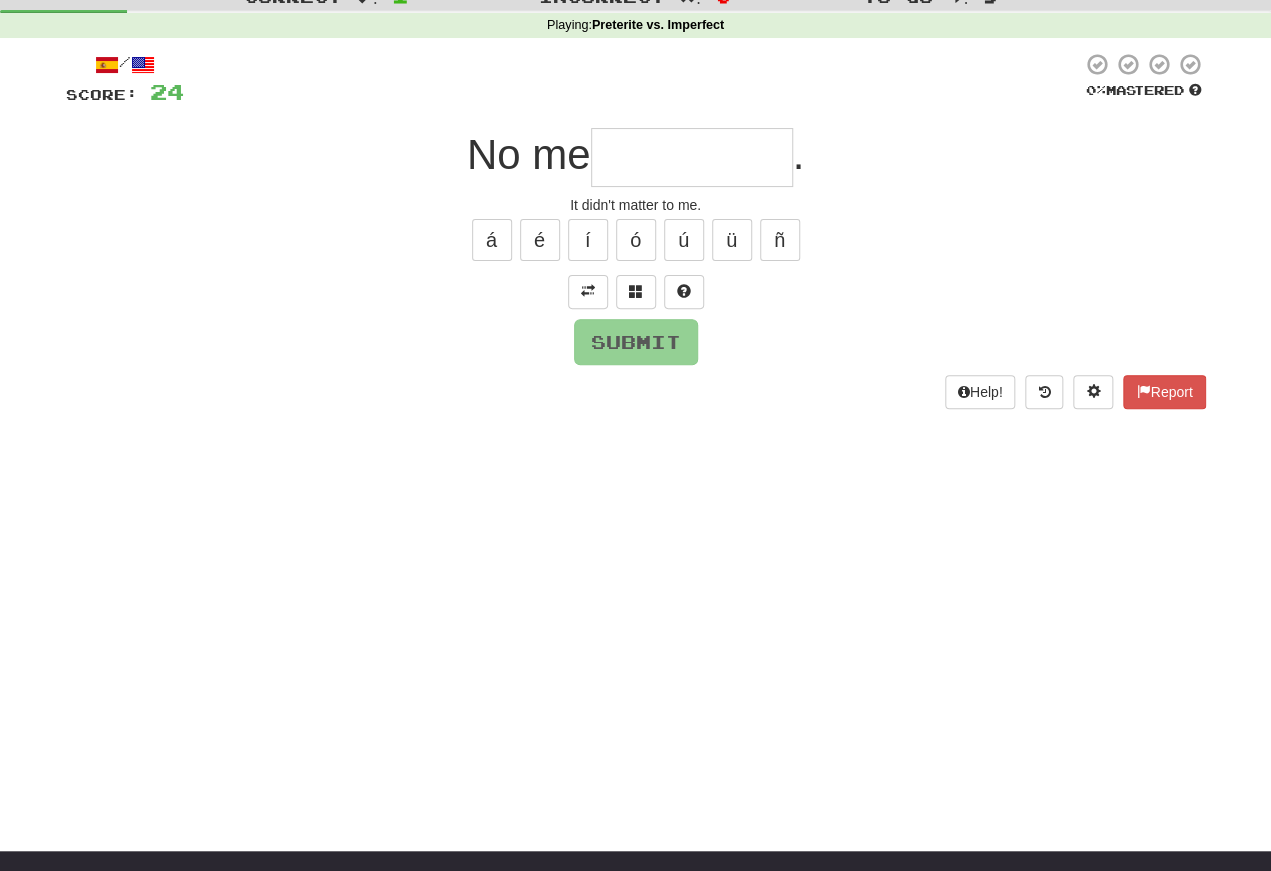 scroll, scrollTop: 70, scrollLeft: 0, axis: vertical 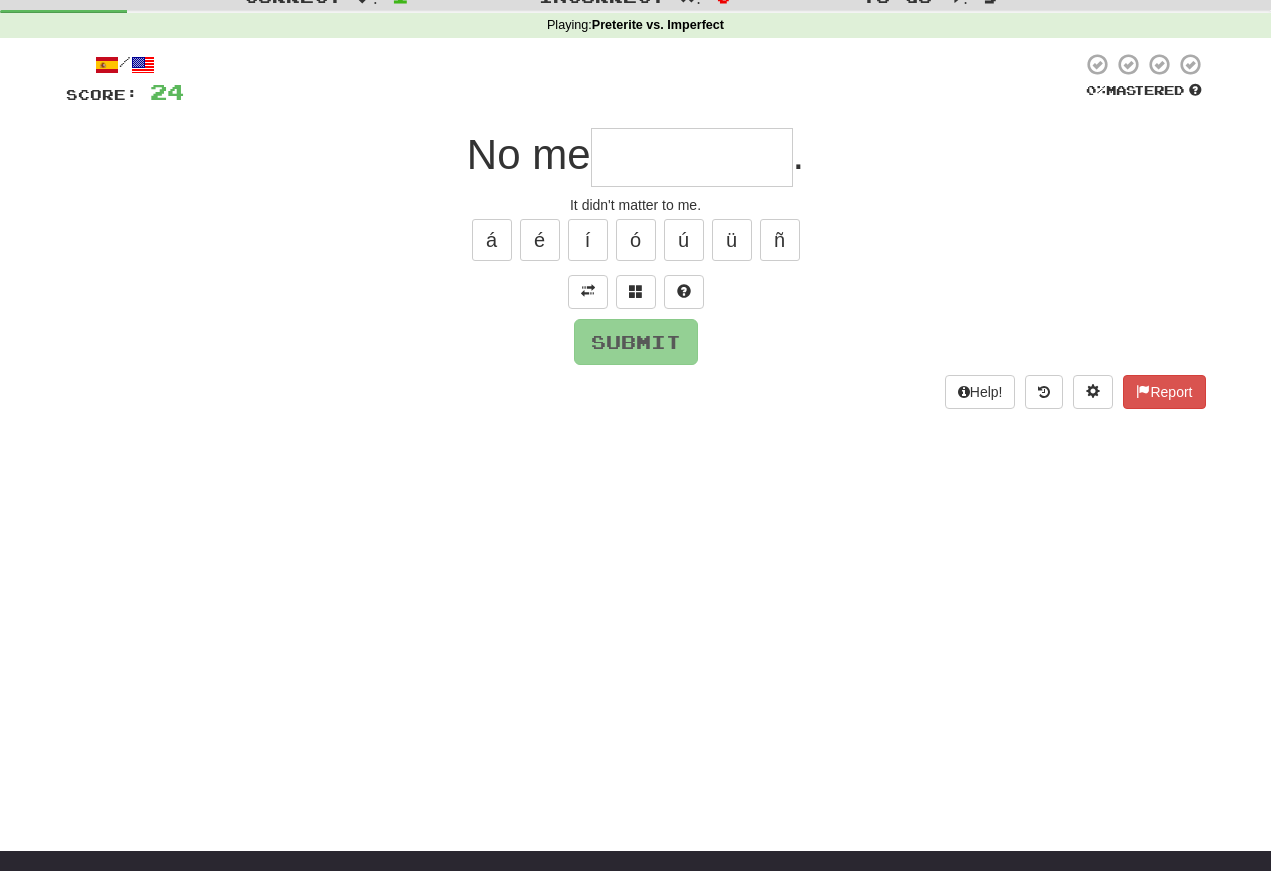 click at bounding box center (692, 157) 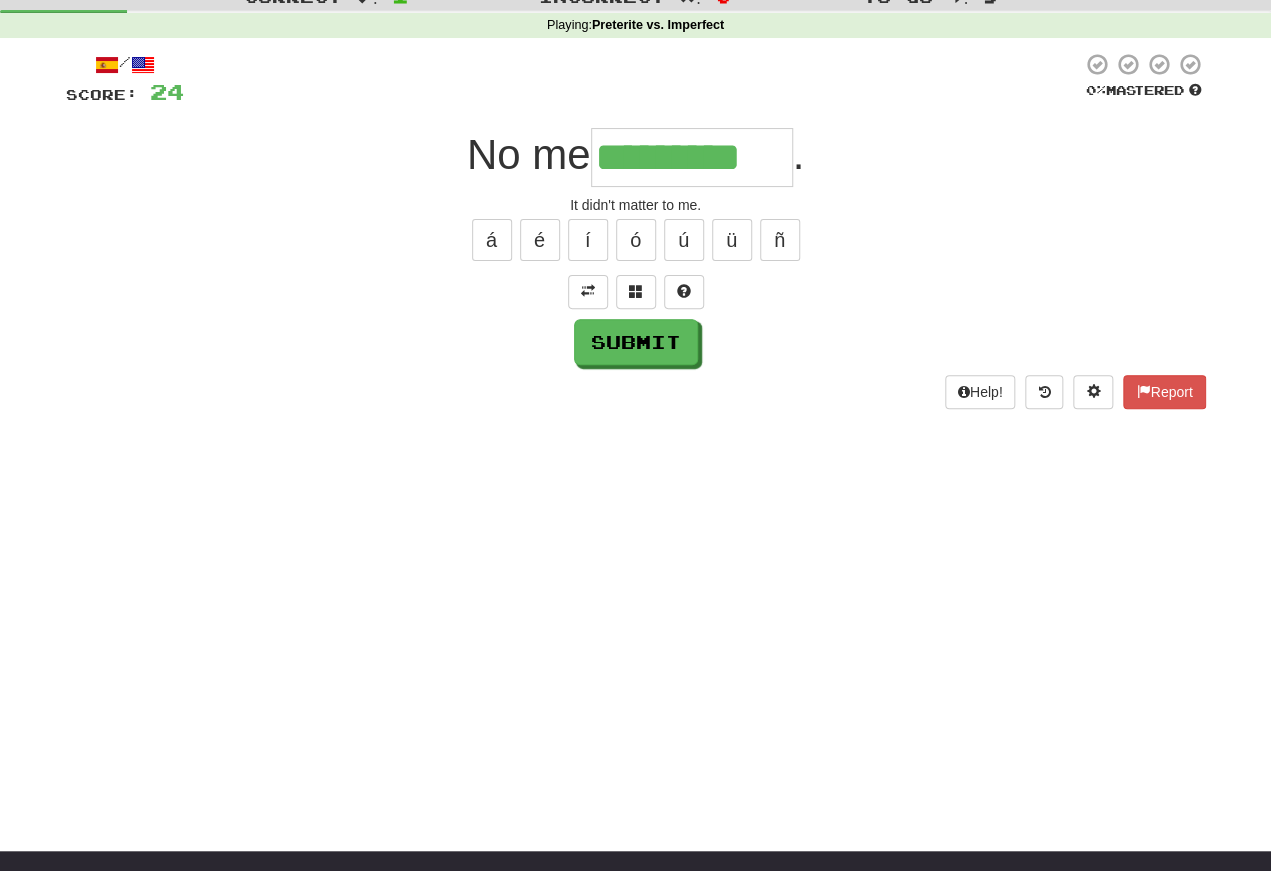 type on "*********" 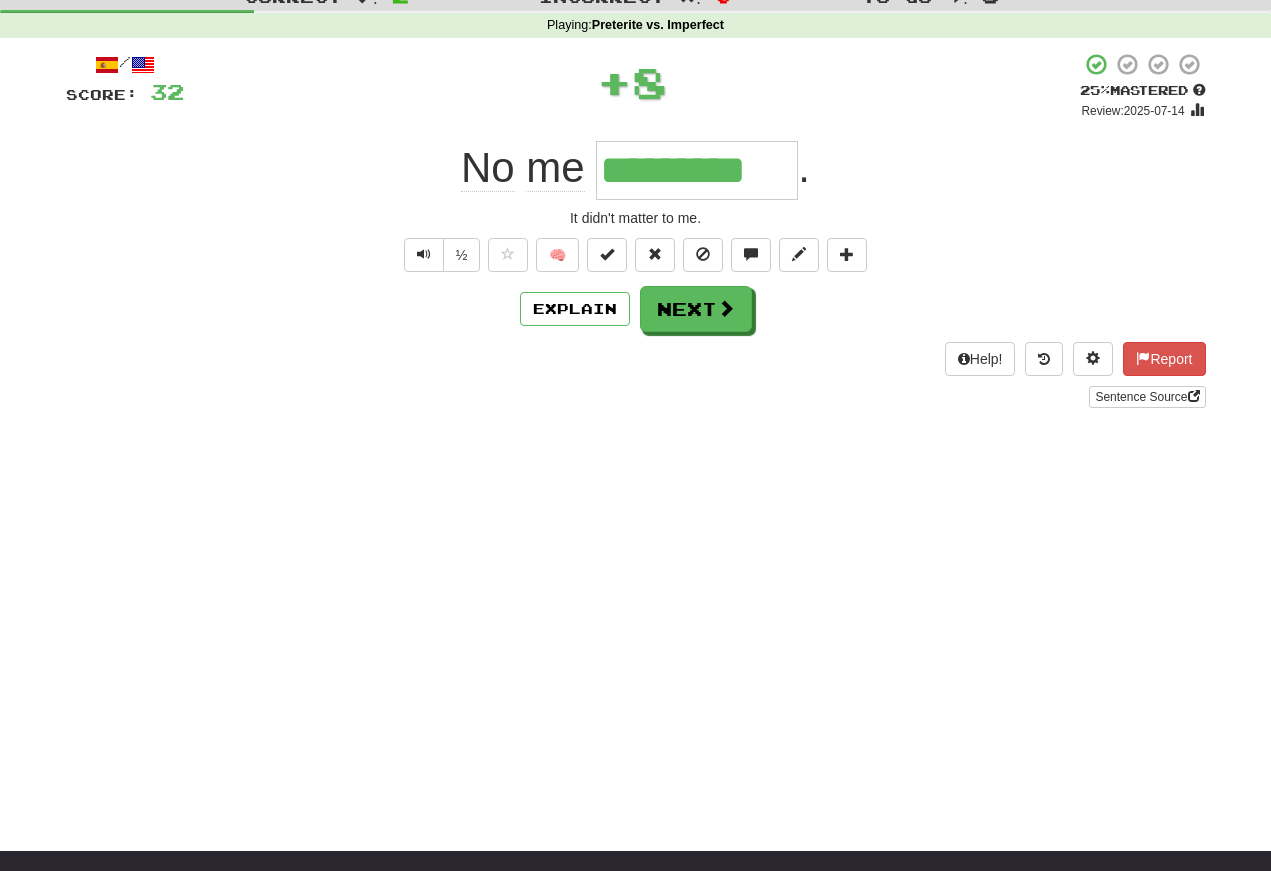 scroll, scrollTop: 70, scrollLeft: 0, axis: vertical 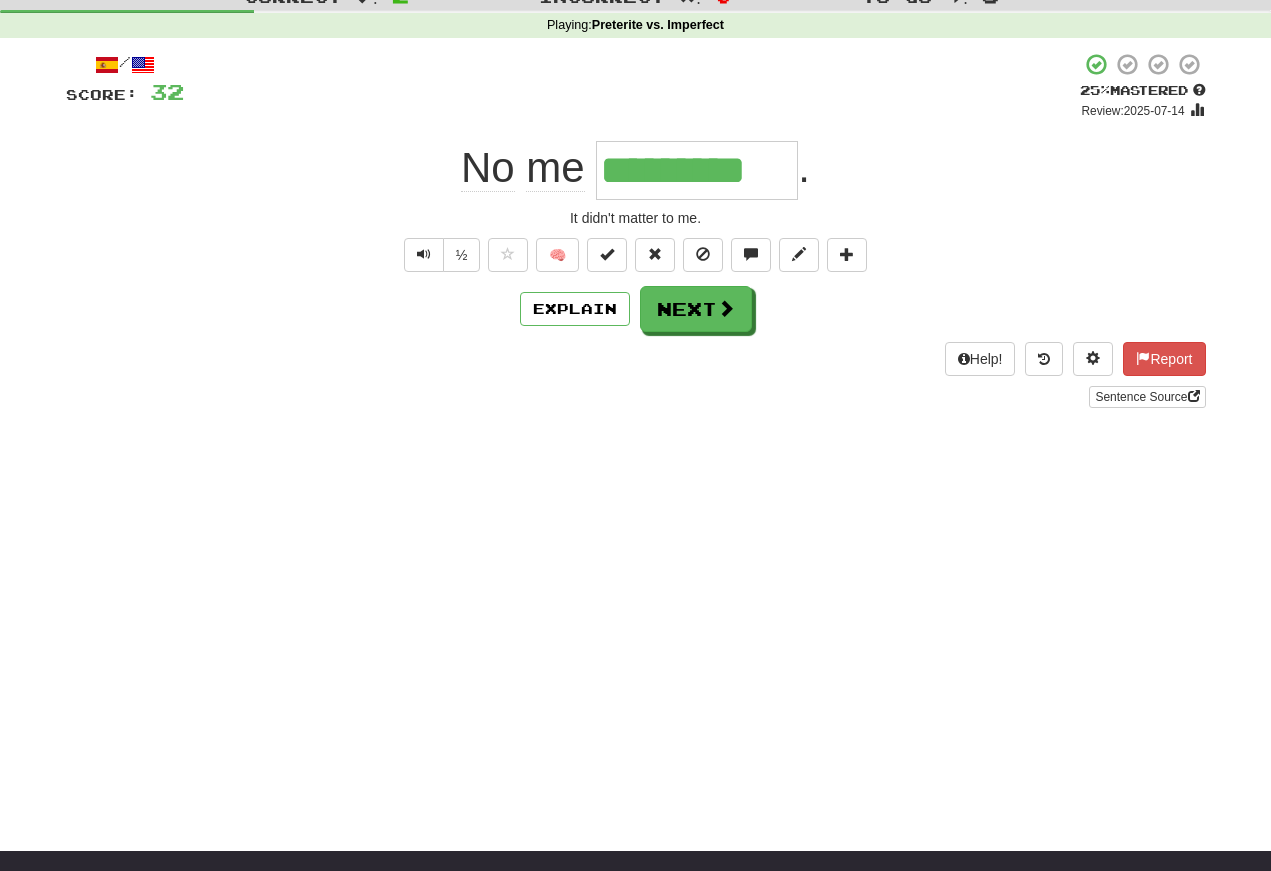 click at bounding box center [424, 254] 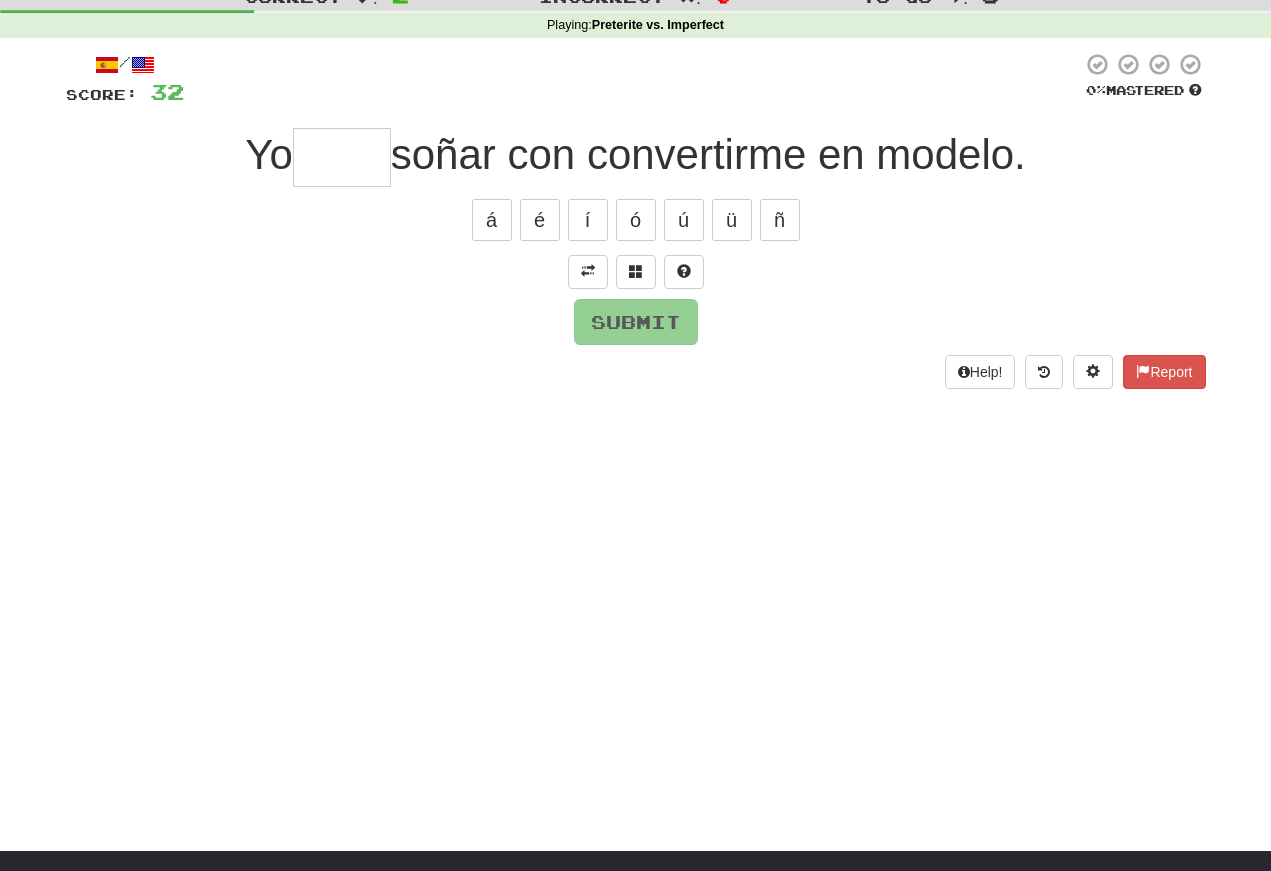 scroll, scrollTop: 70, scrollLeft: 0, axis: vertical 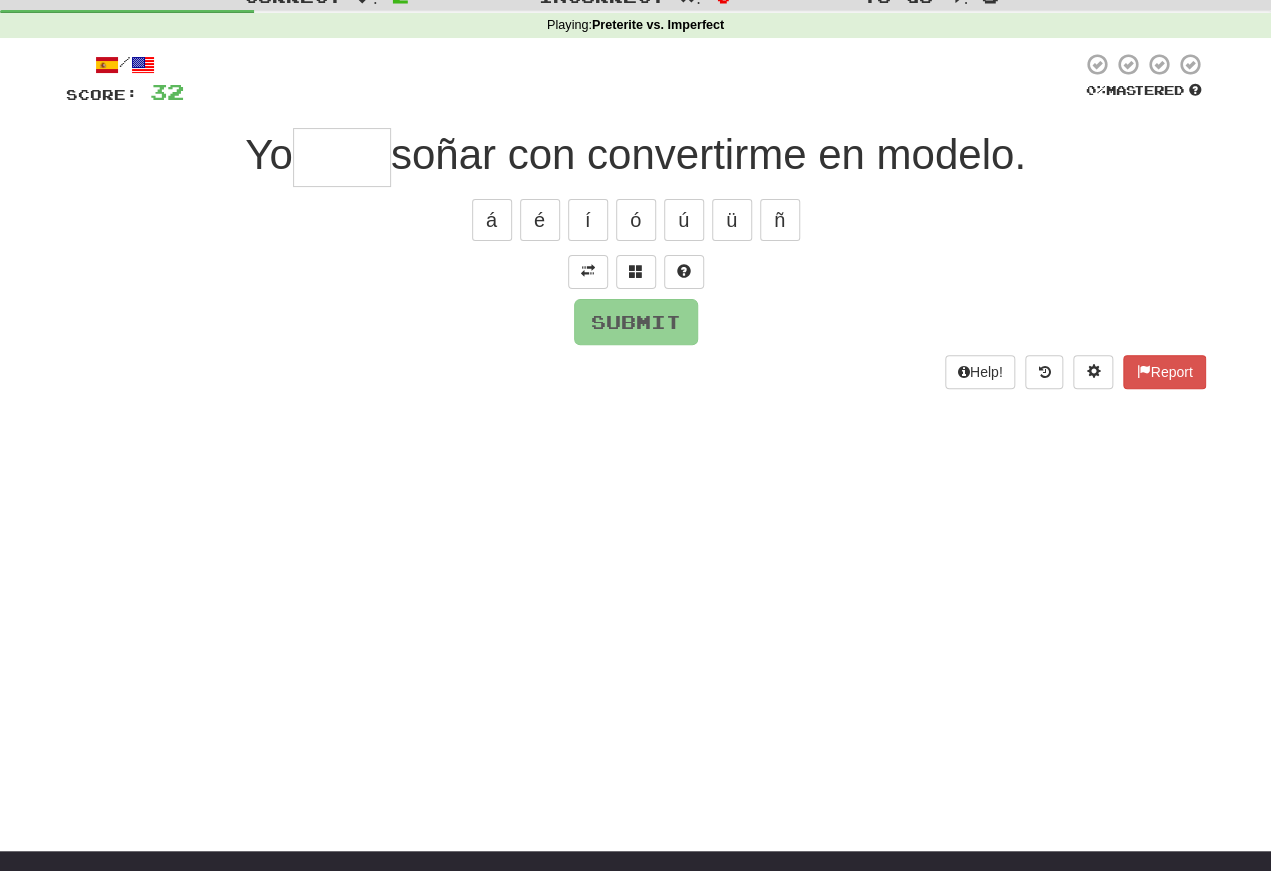 click at bounding box center (588, 272) 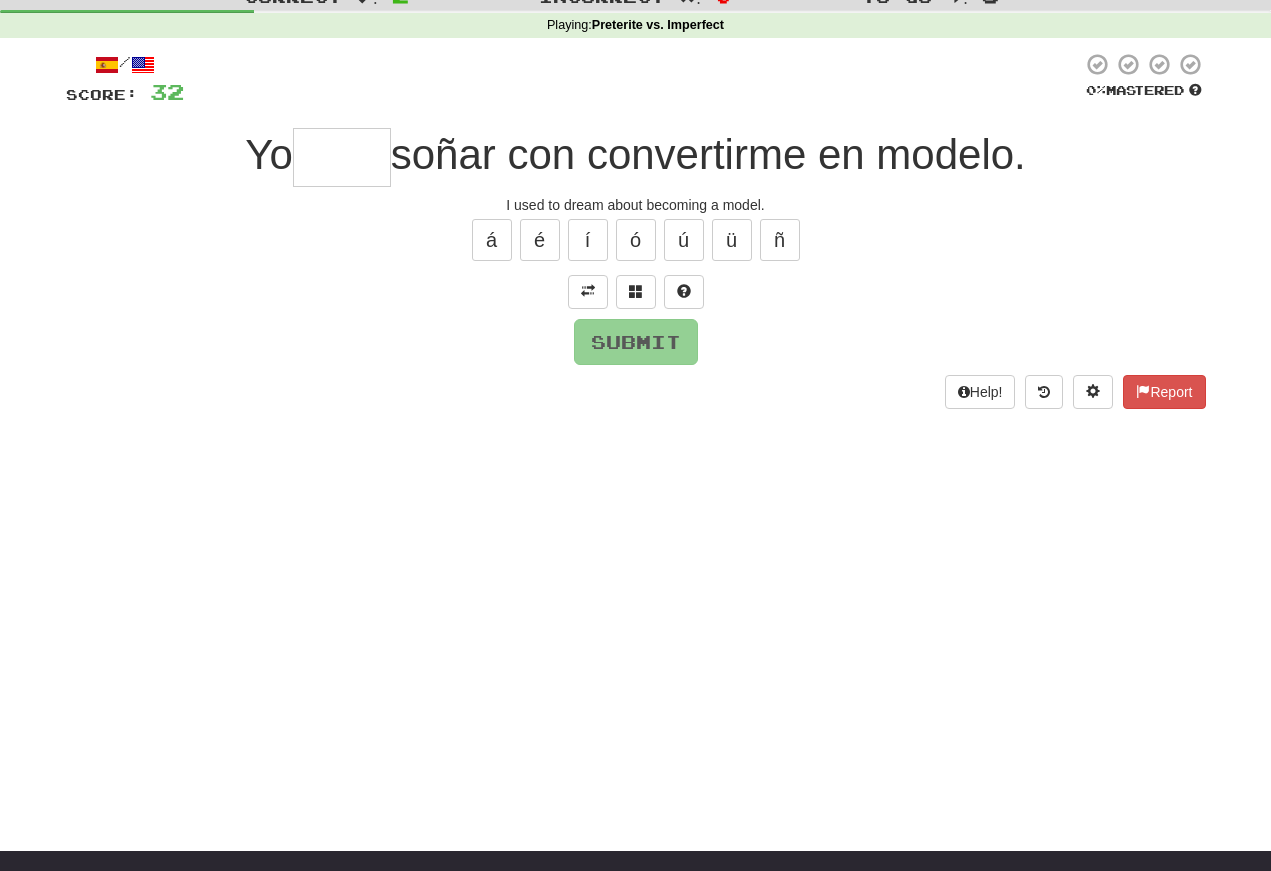click at bounding box center [588, 291] 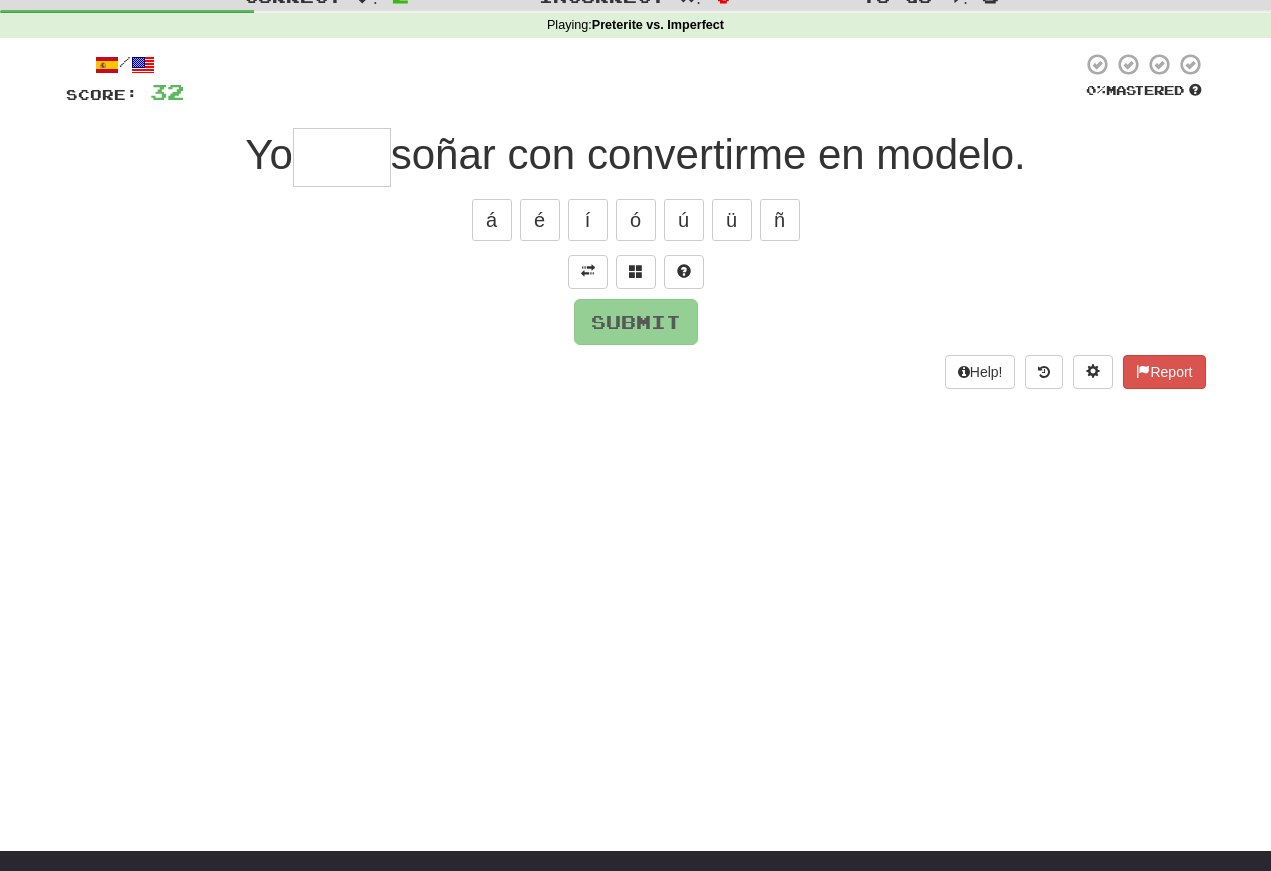 click at bounding box center [588, 271] 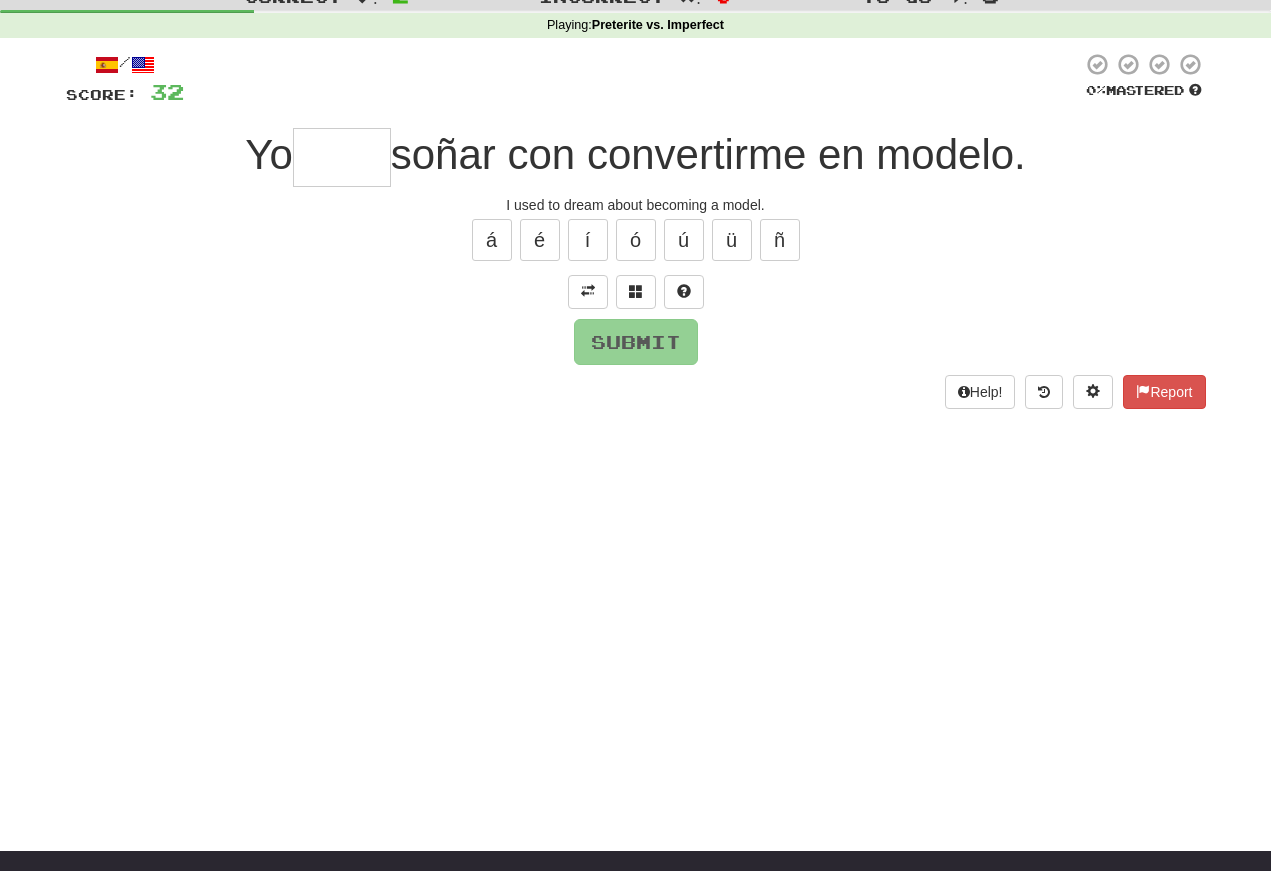 click at bounding box center (342, 157) 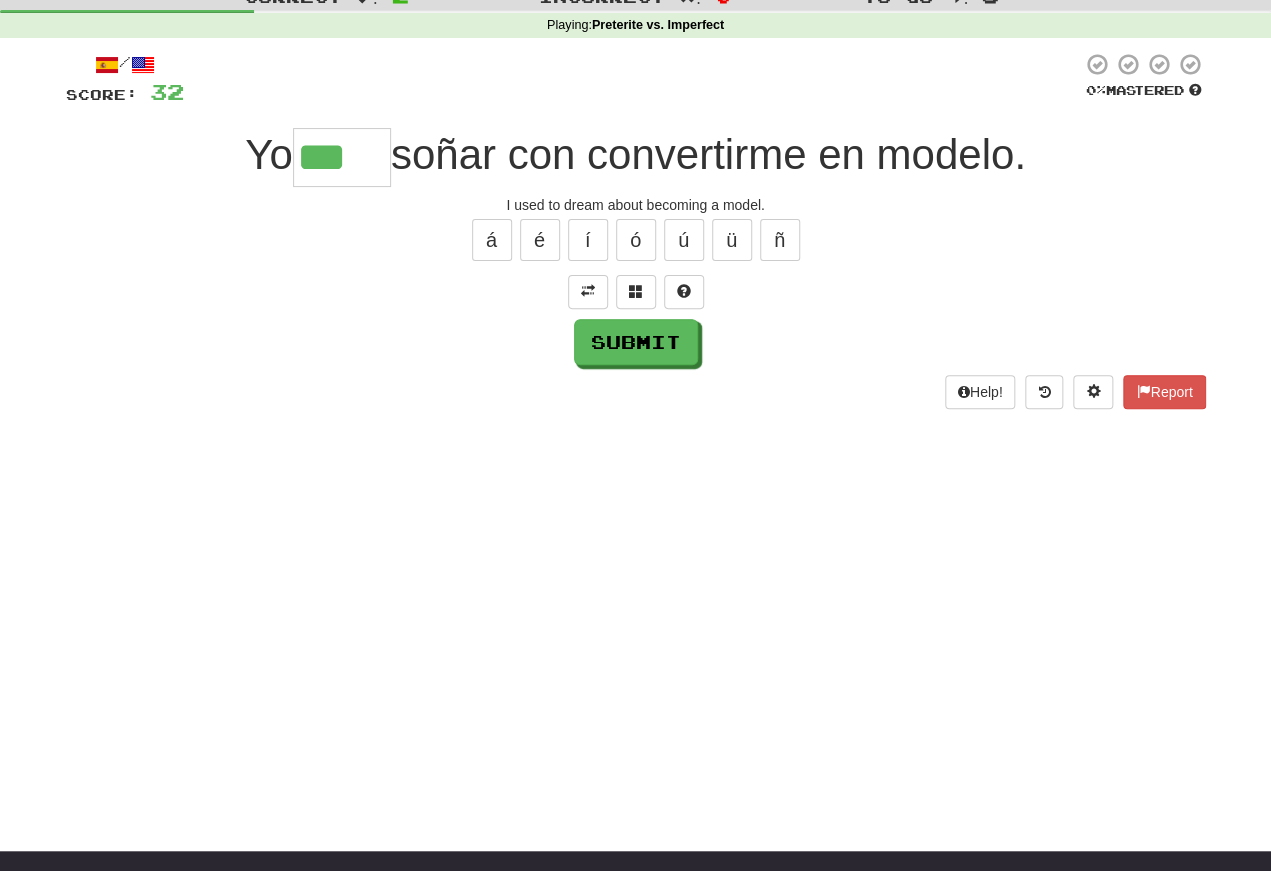 click on "í" at bounding box center (588, 240) 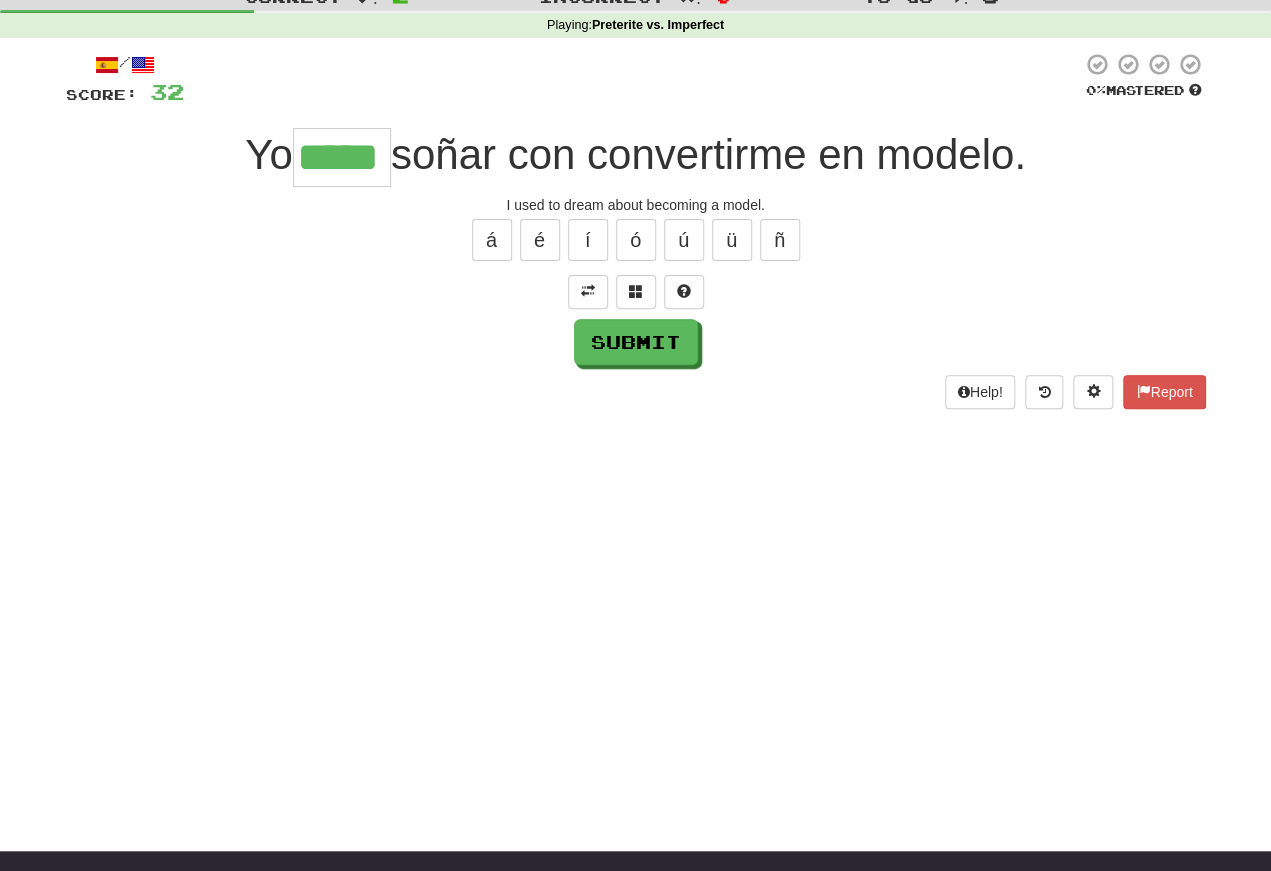 type on "*****" 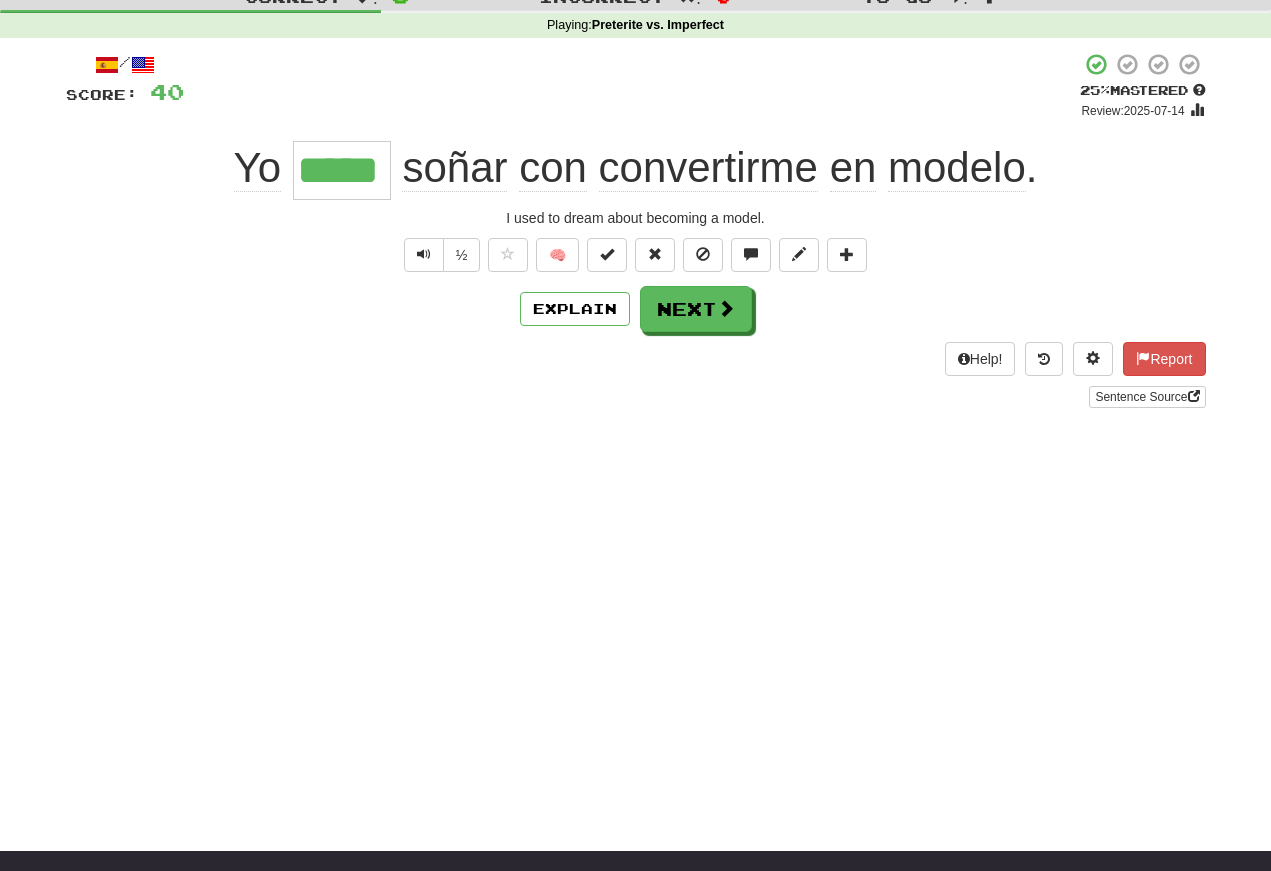 click on "Next" at bounding box center [696, 309] 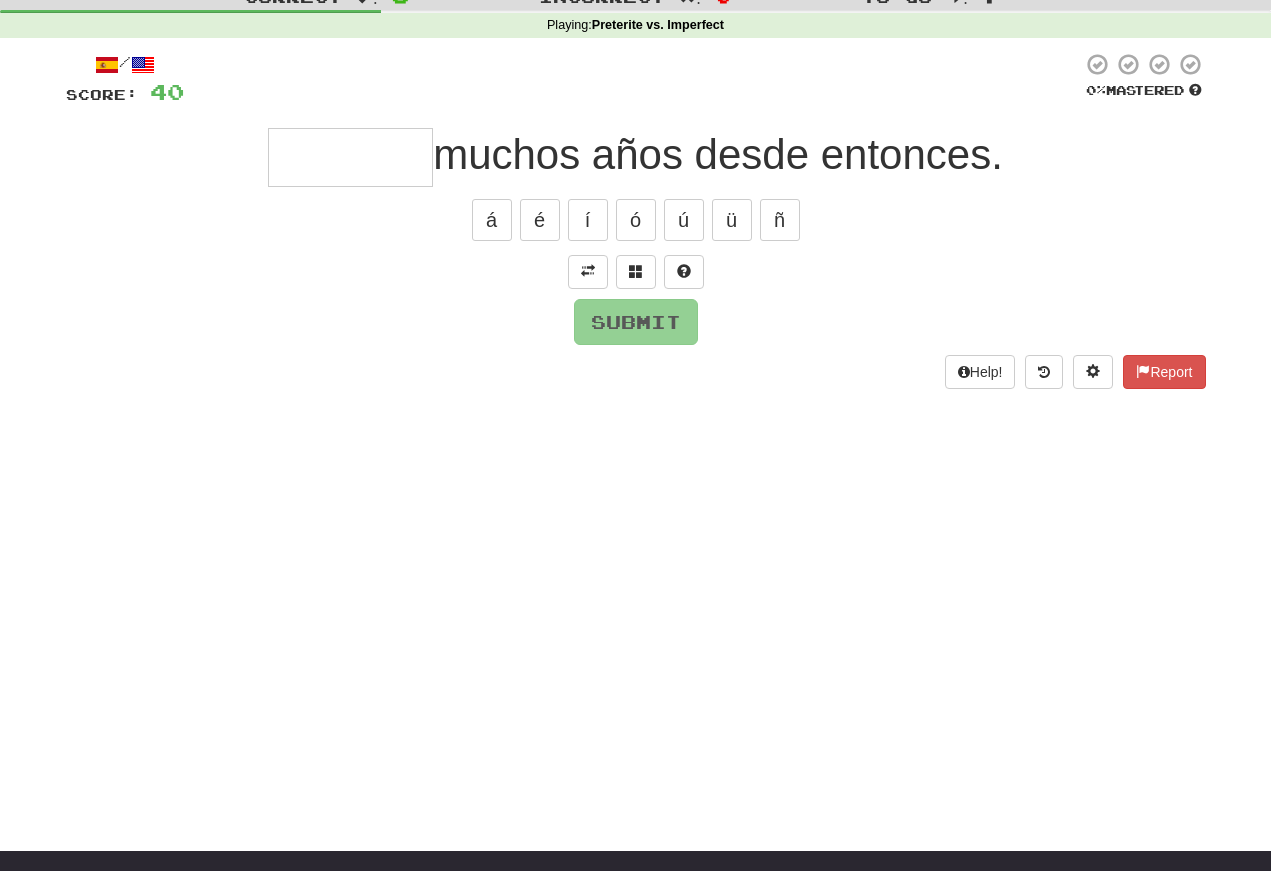scroll, scrollTop: 70, scrollLeft: 0, axis: vertical 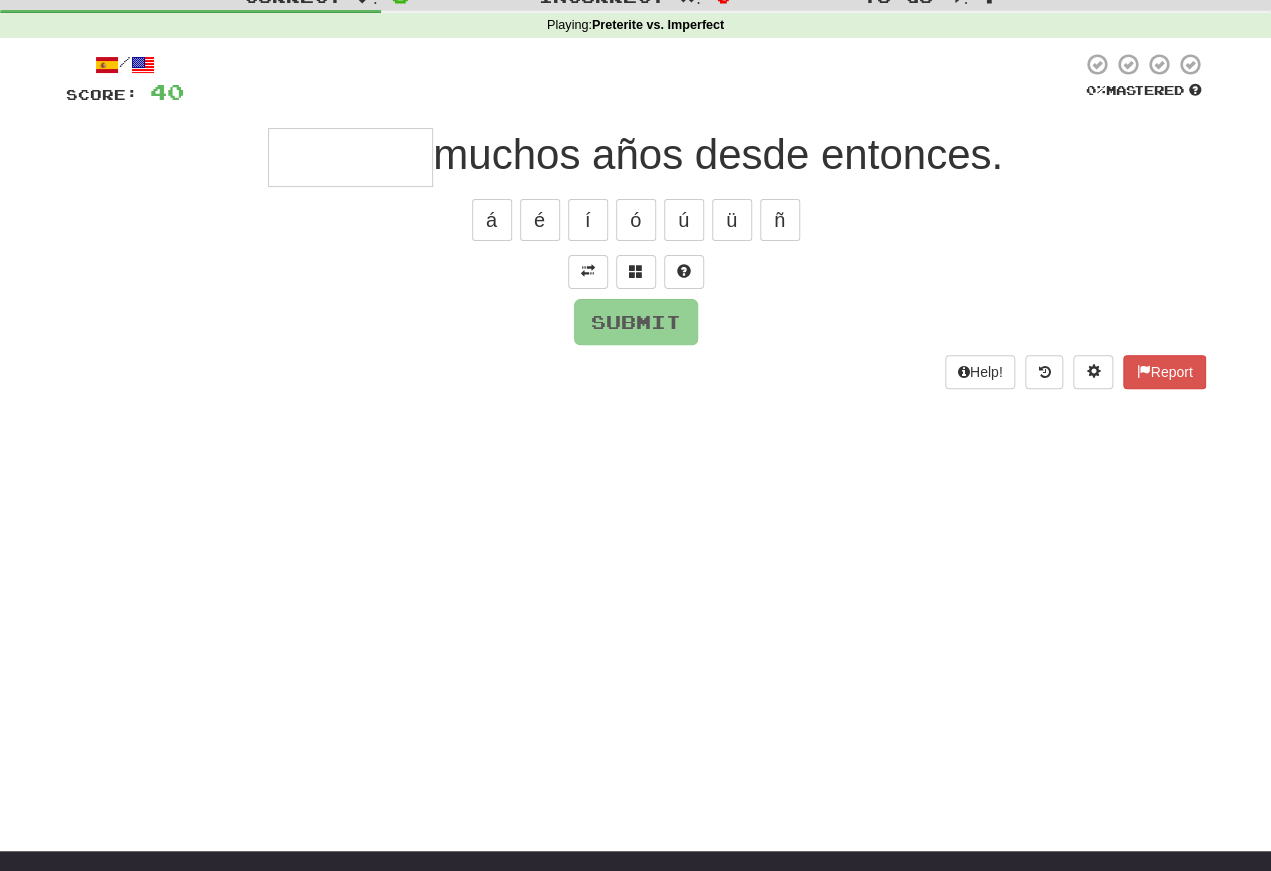 click at bounding box center [588, 271] 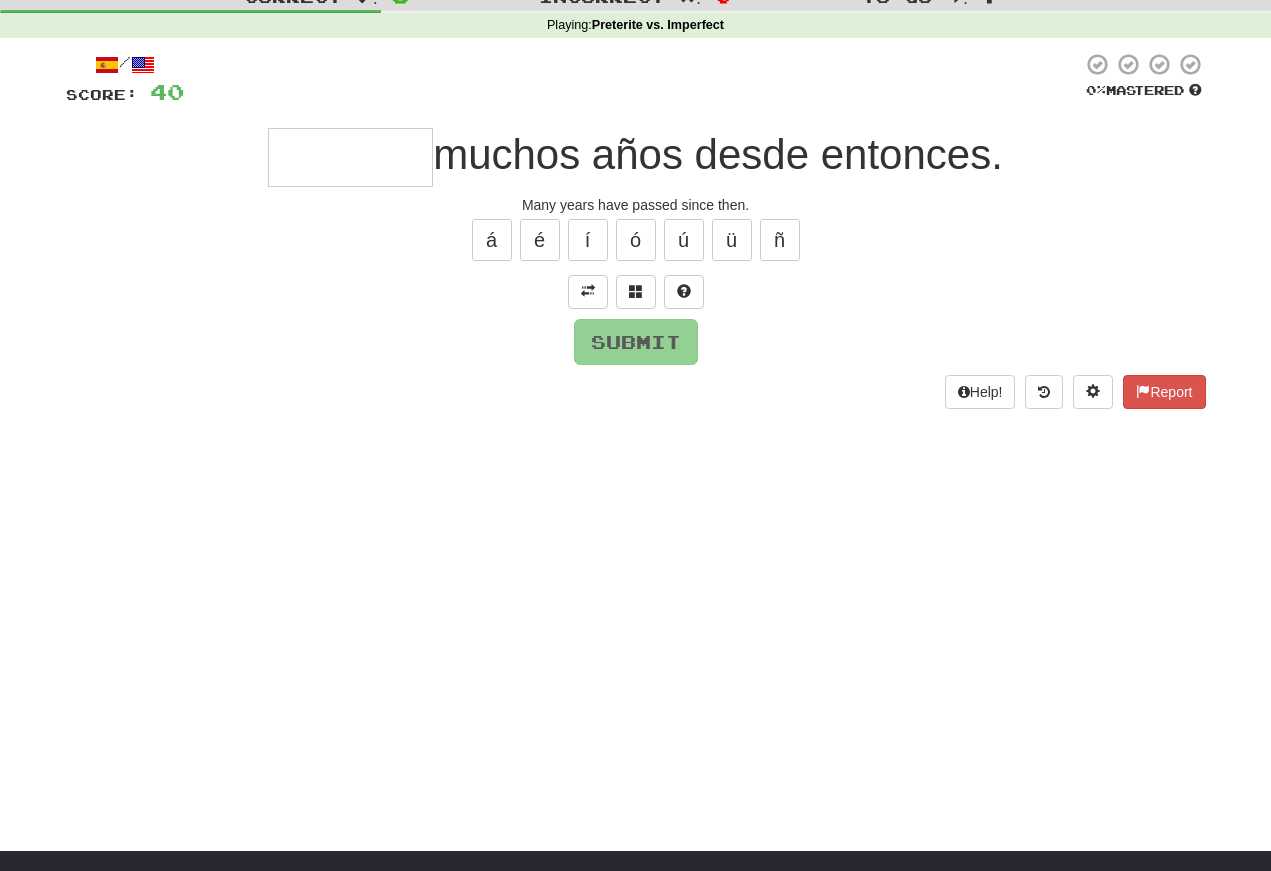 click at bounding box center (350, 157) 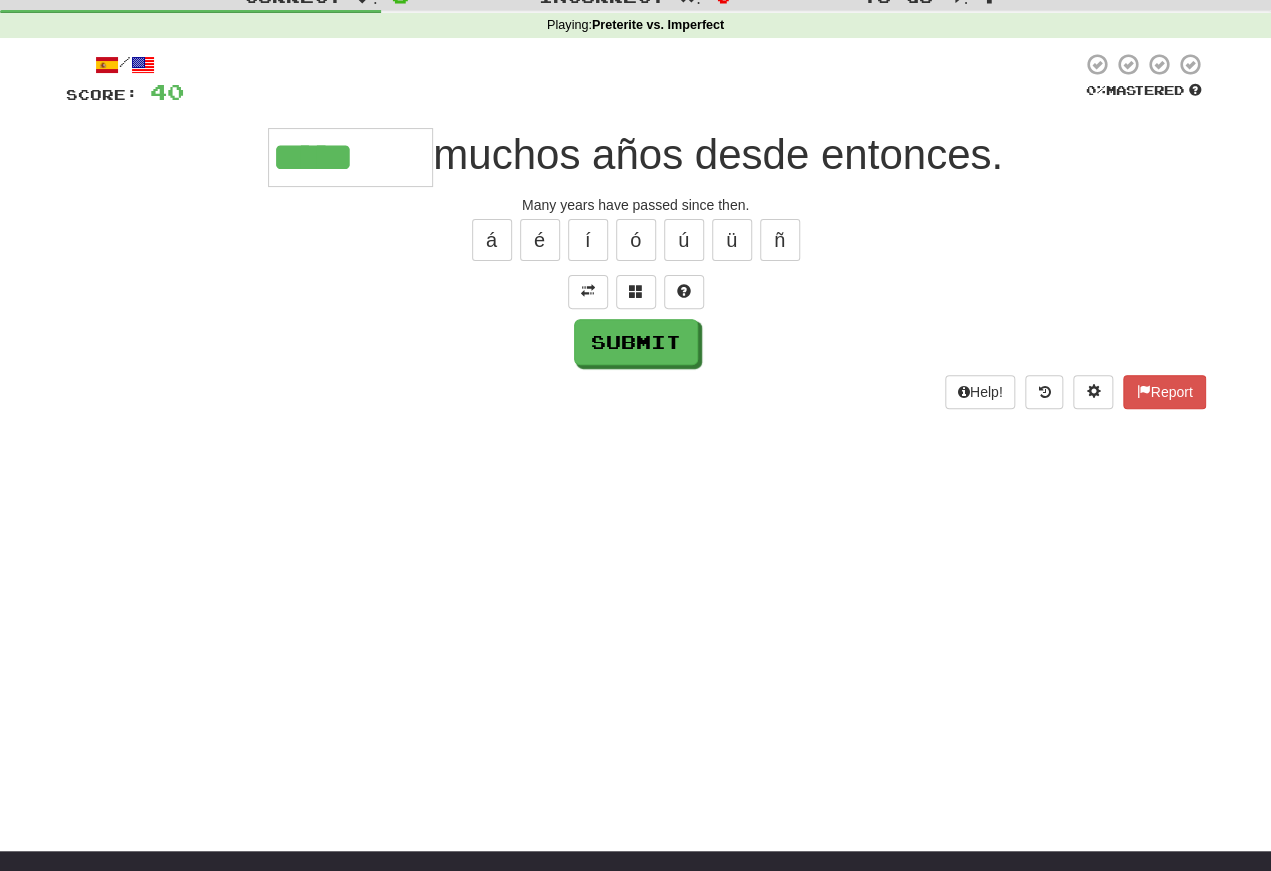 click on "í" at bounding box center [588, 240] 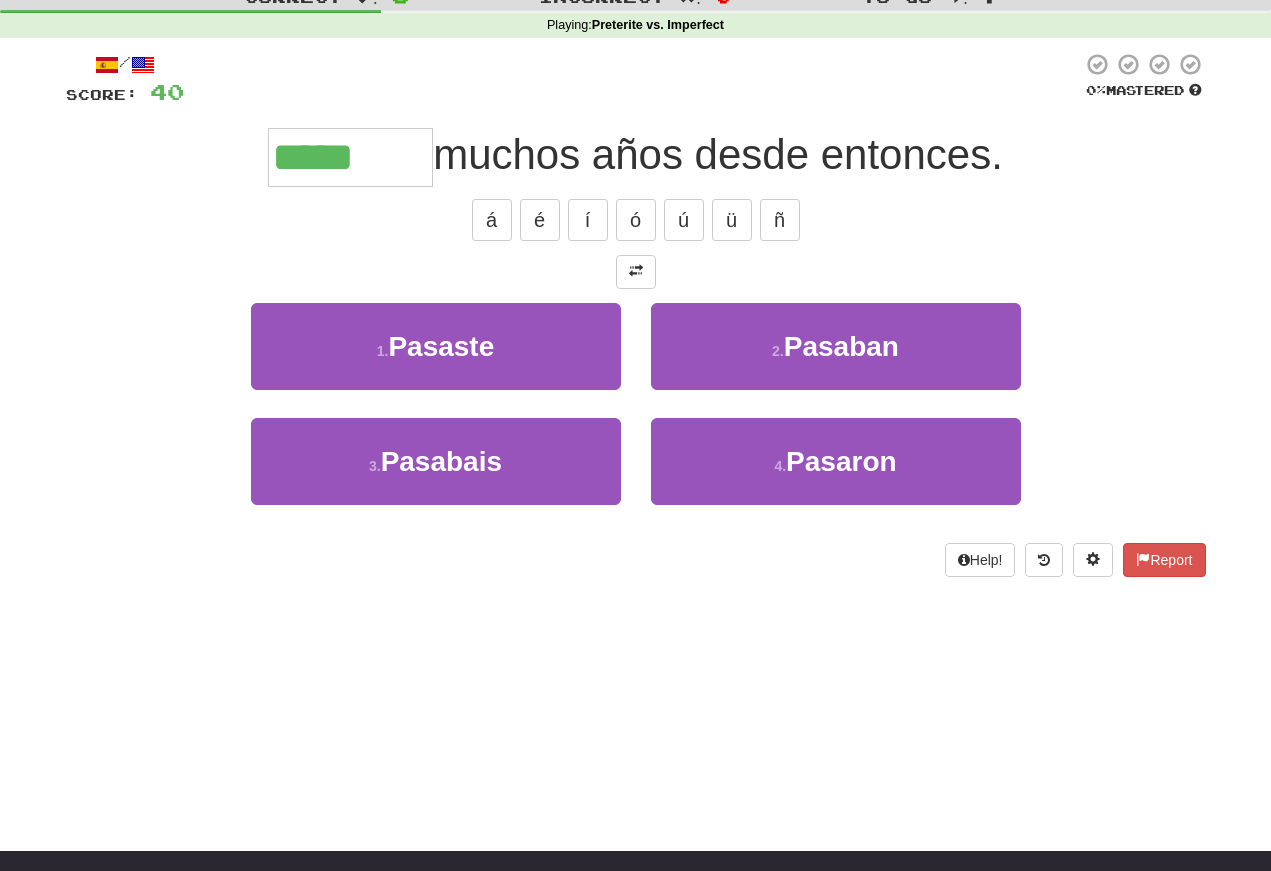 click on "[NUMBER] . Pasaban" at bounding box center (836, 346) 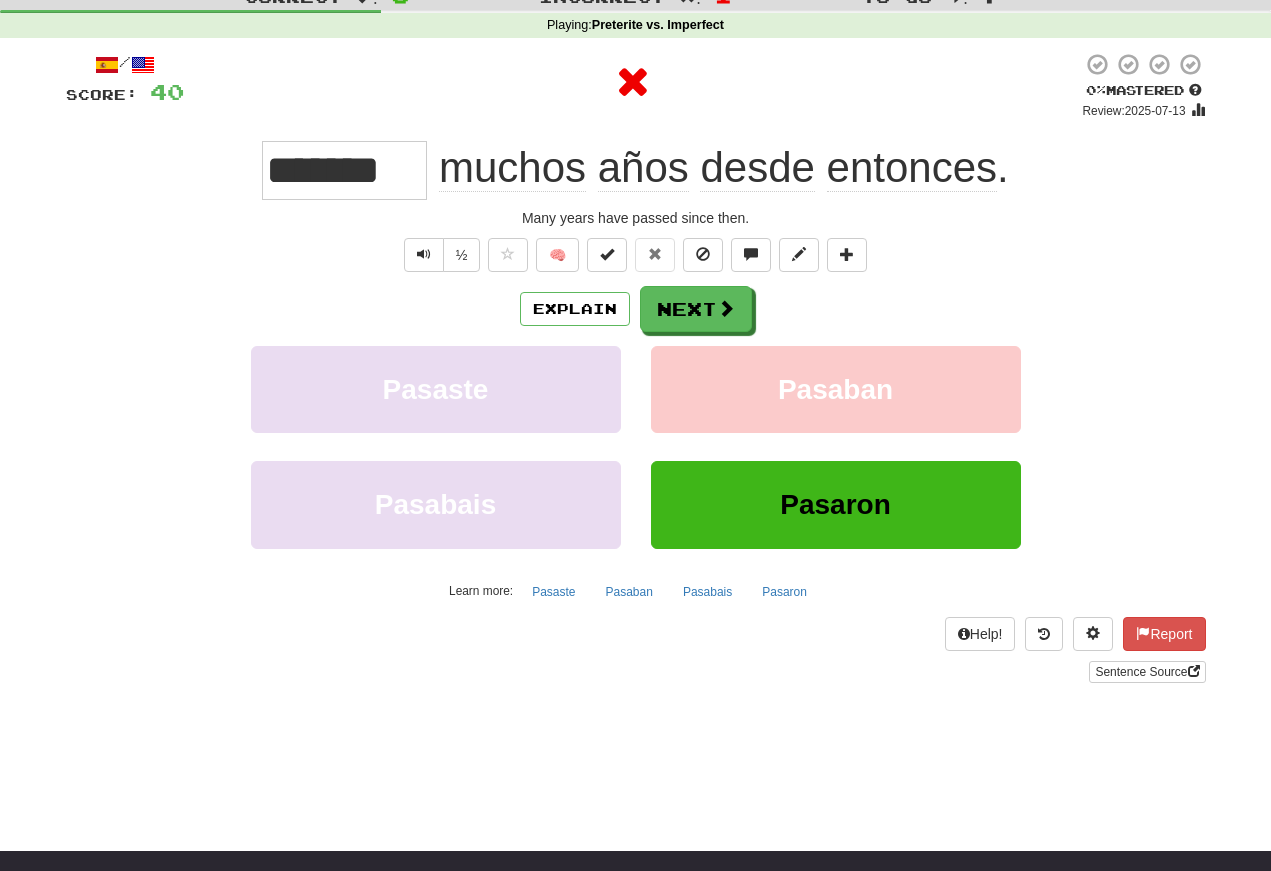 scroll, scrollTop: 70, scrollLeft: 0, axis: vertical 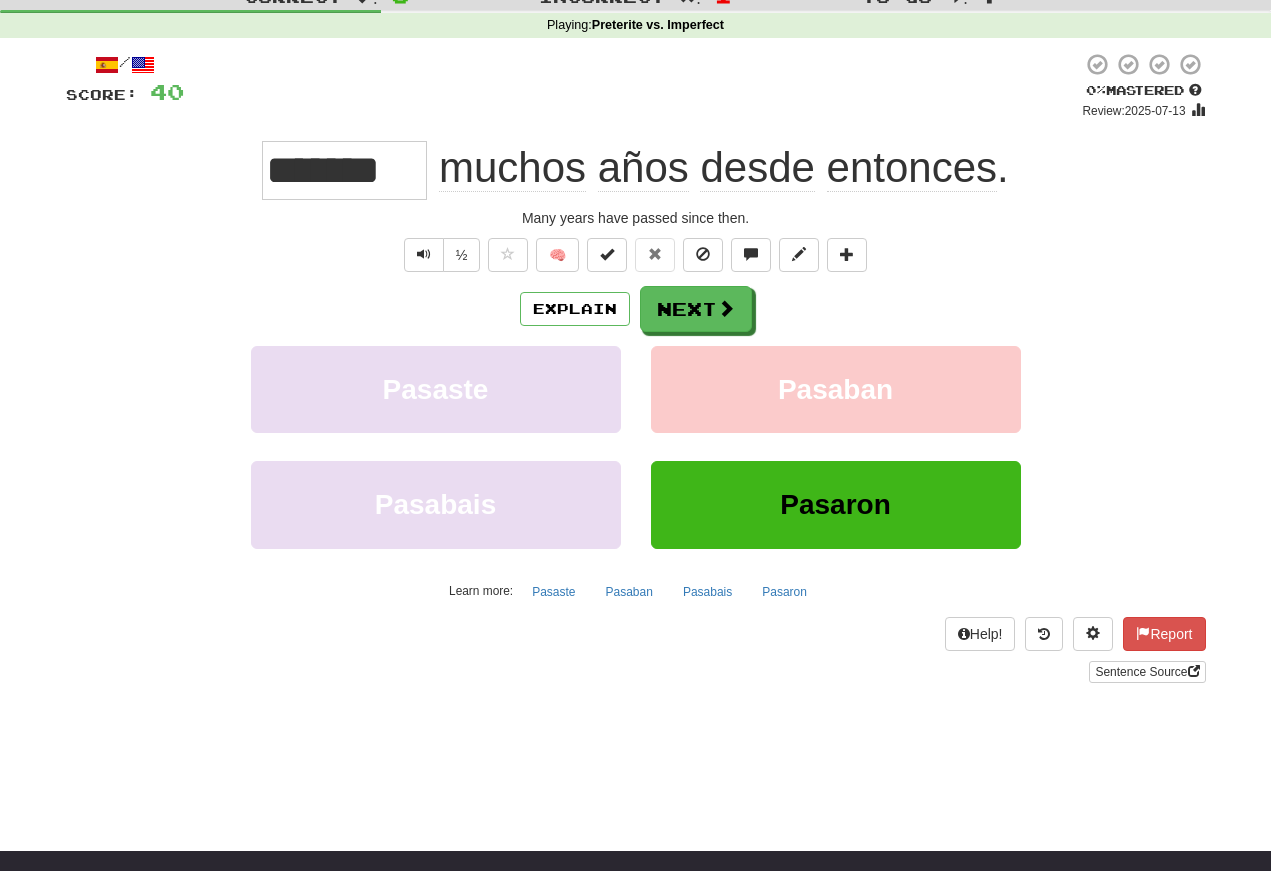 click at bounding box center [424, 254] 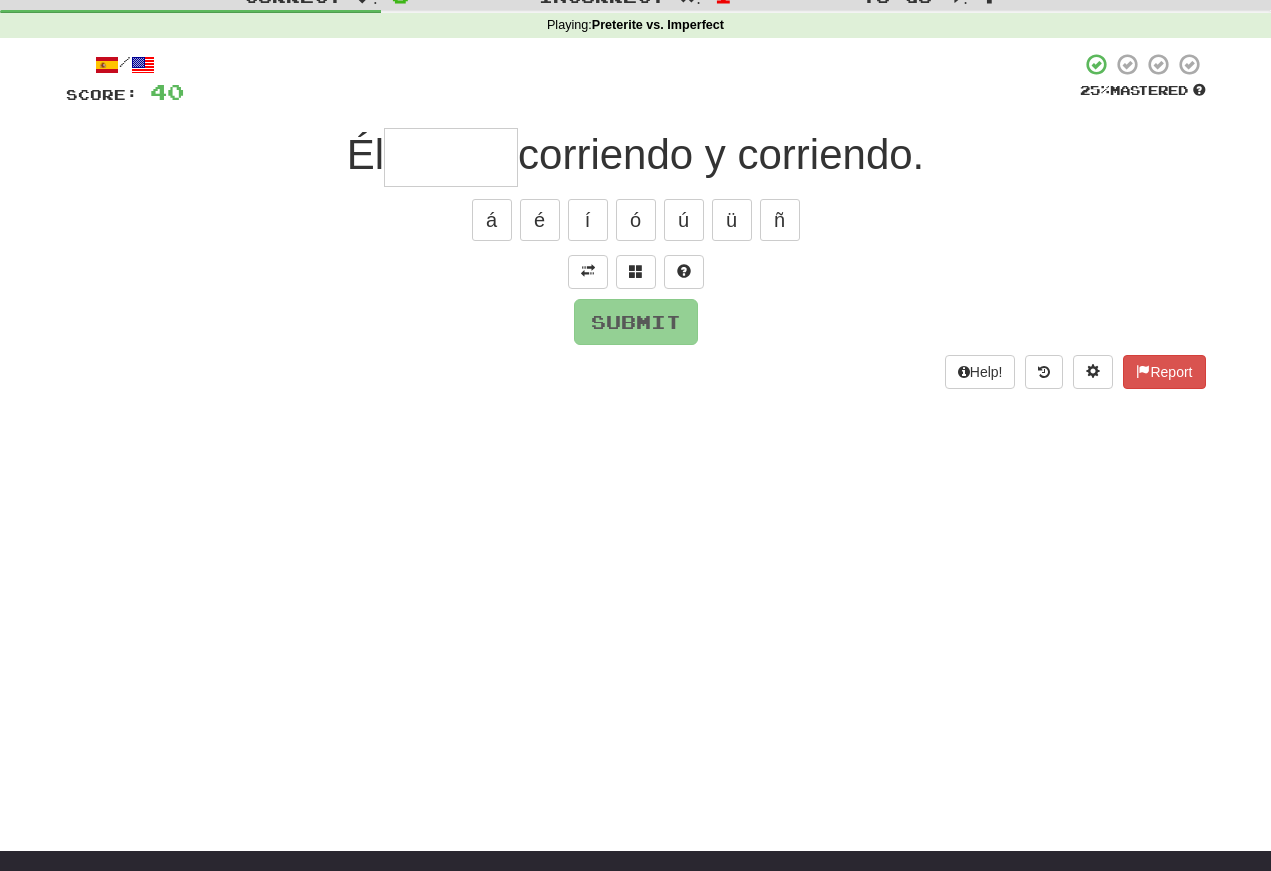 scroll, scrollTop: 70, scrollLeft: 0, axis: vertical 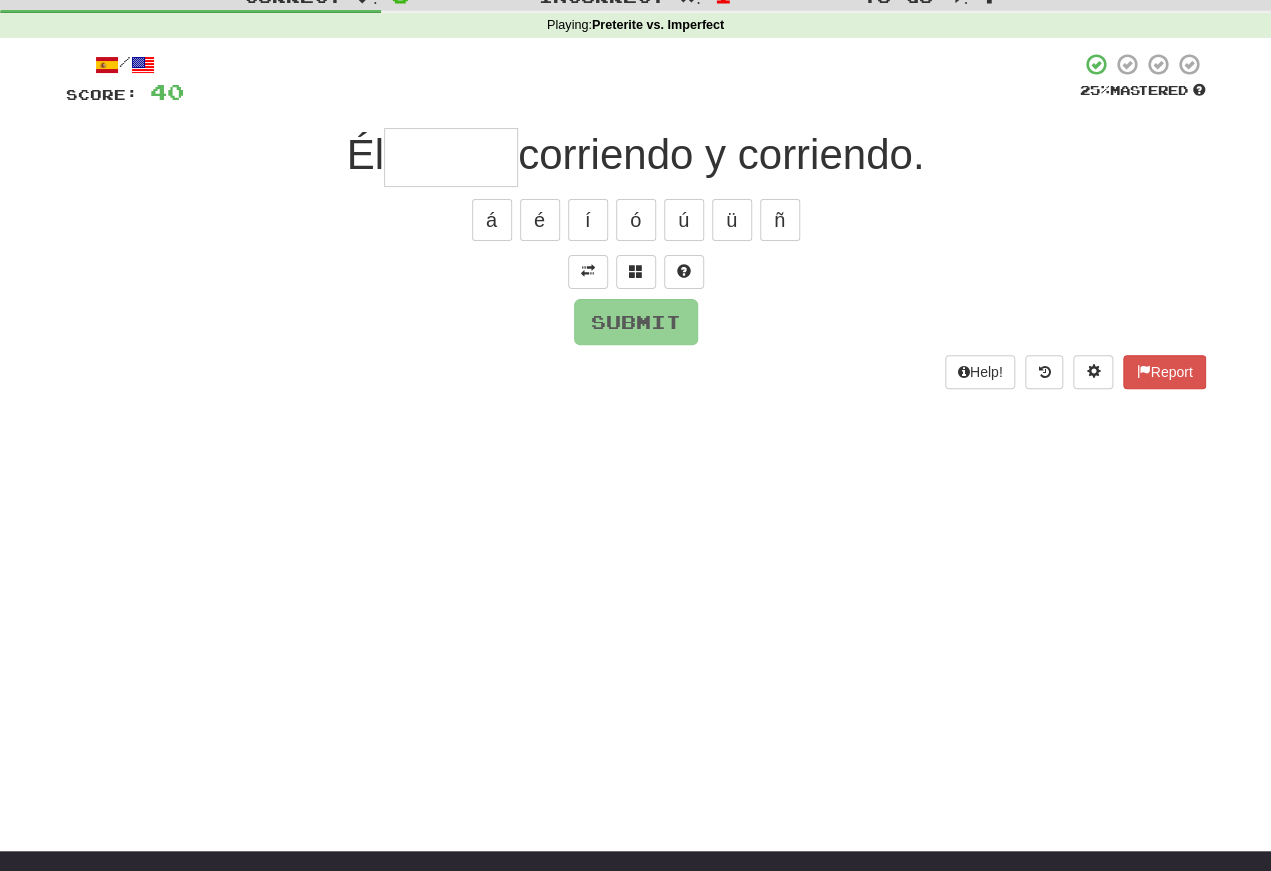 click at bounding box center [588, 271] 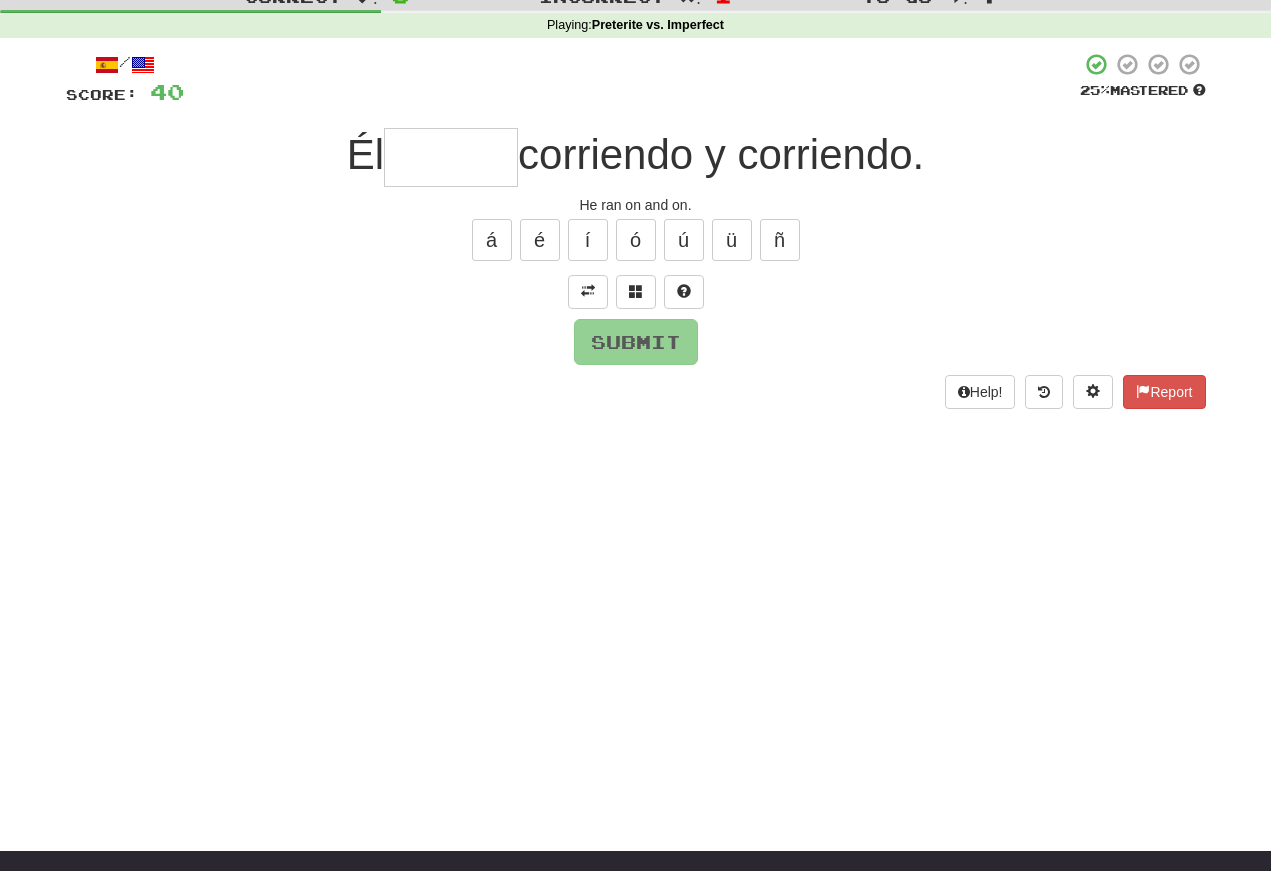 click at bounding box center [451, 157] 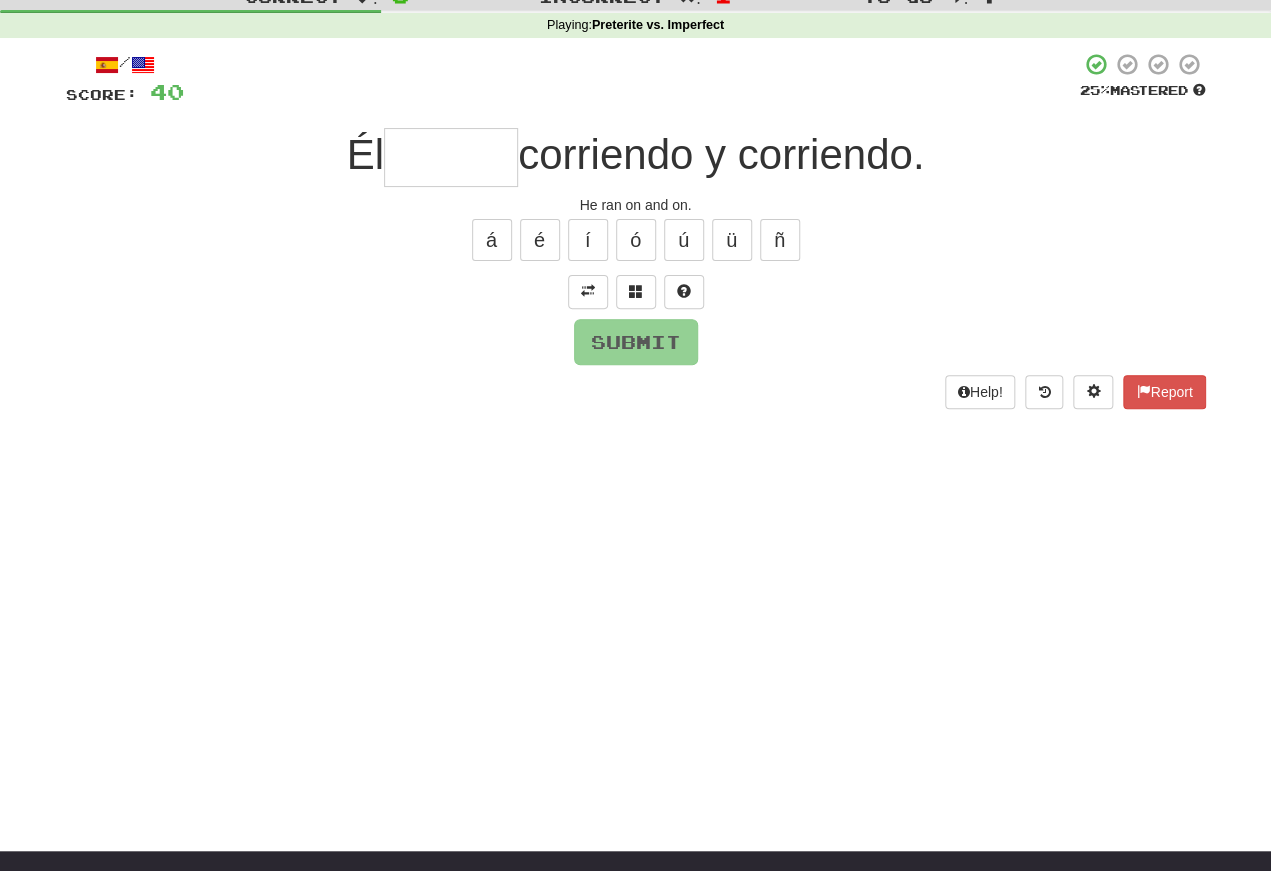 type on "*" 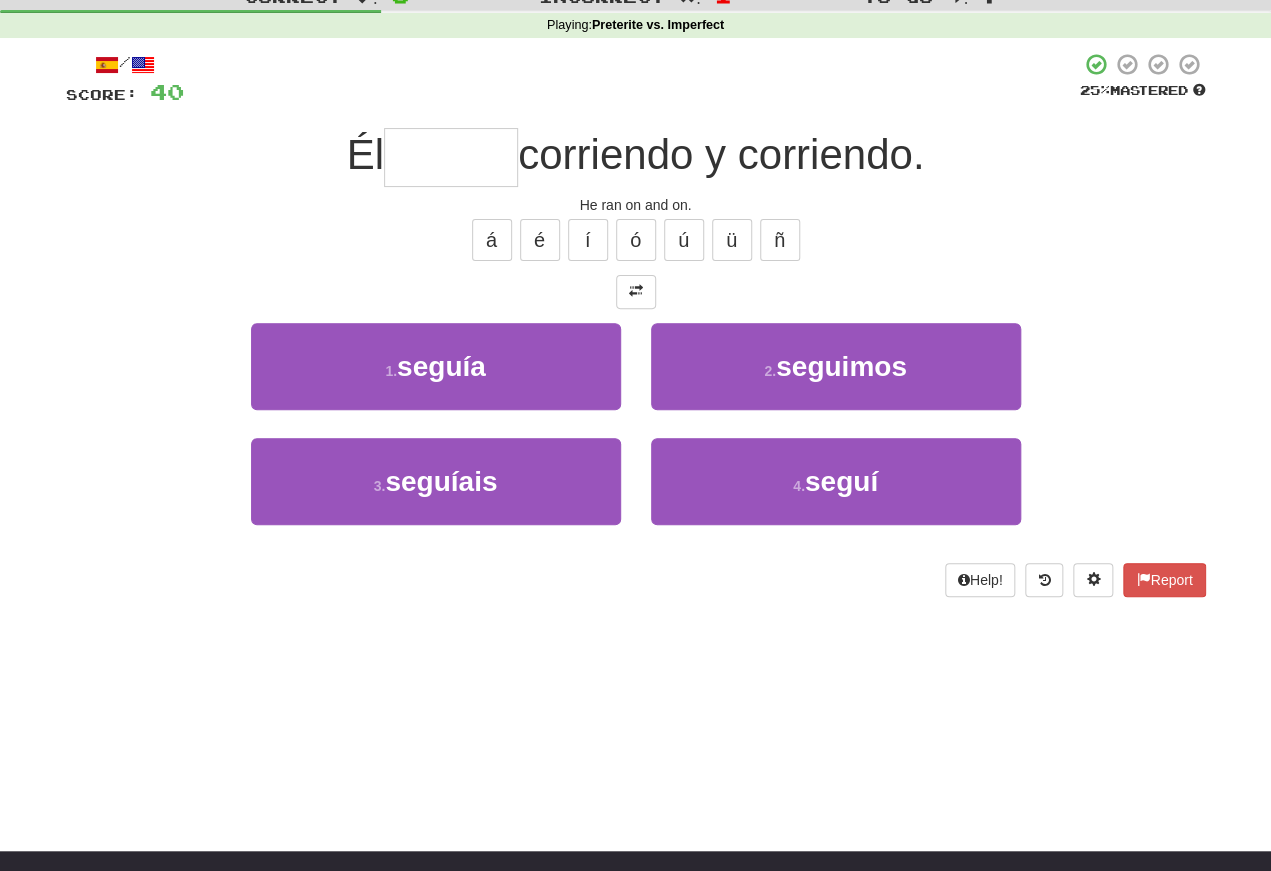 scroll, scrollTop: 69, scrollLeft: 0, axis: vertical 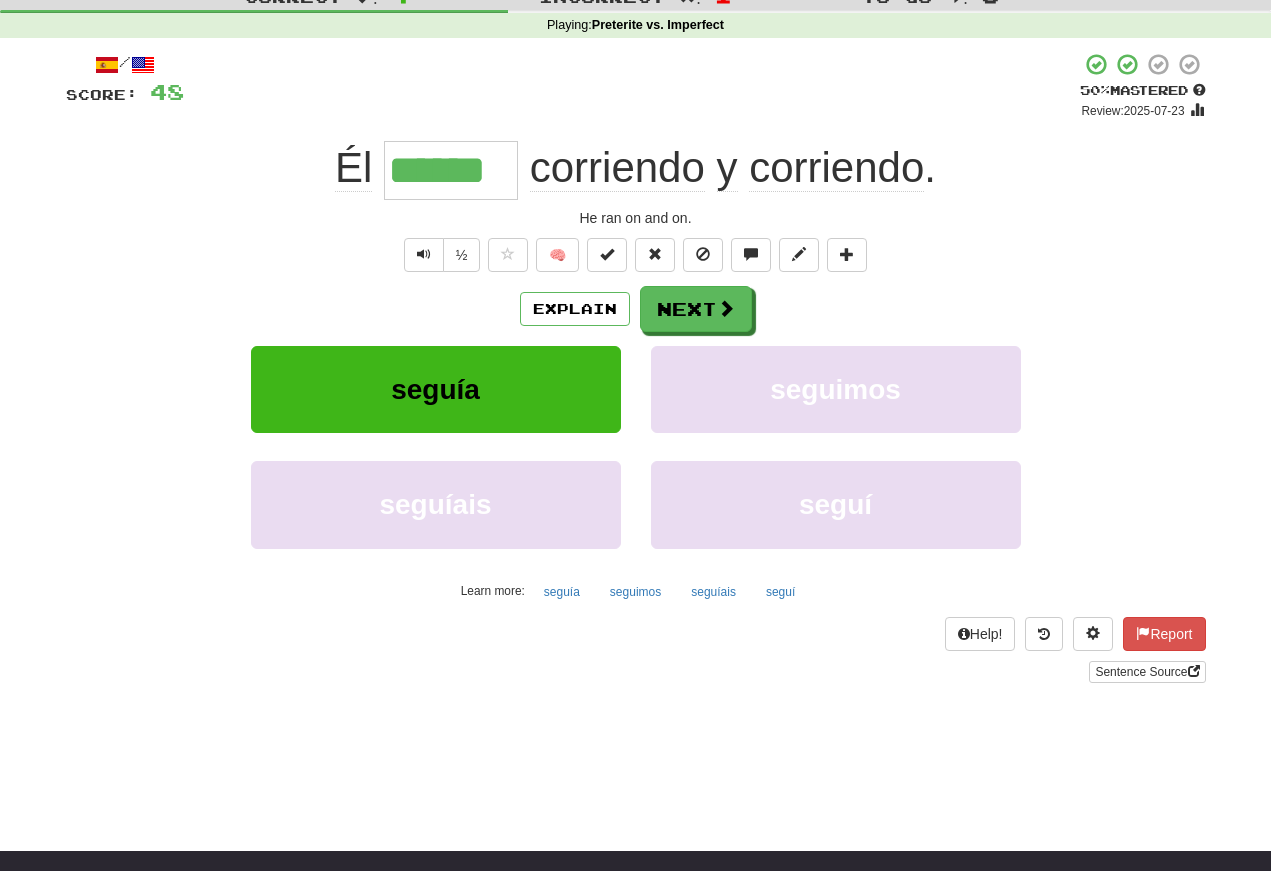 click at bounding box center (424, 254) 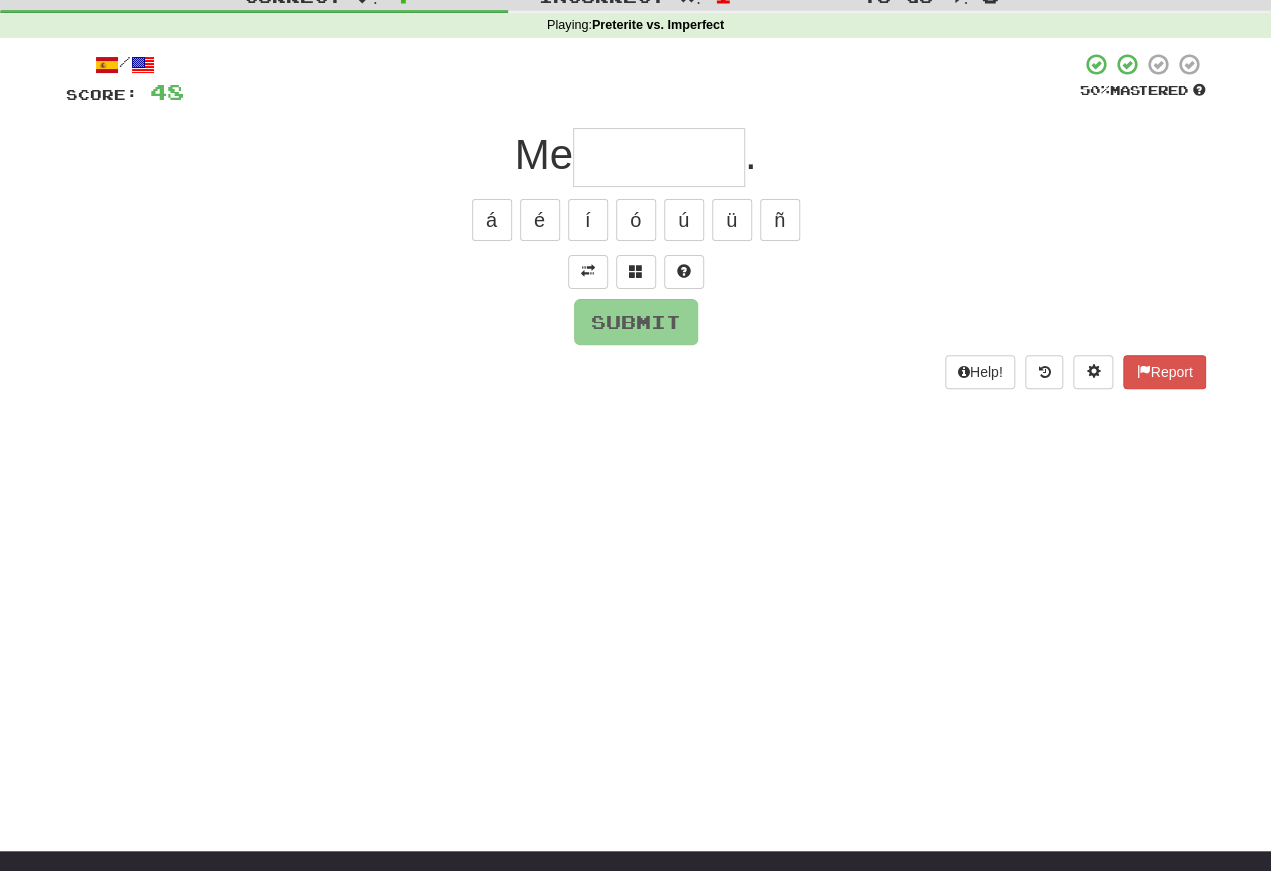 click at bounding box center (588, 272) 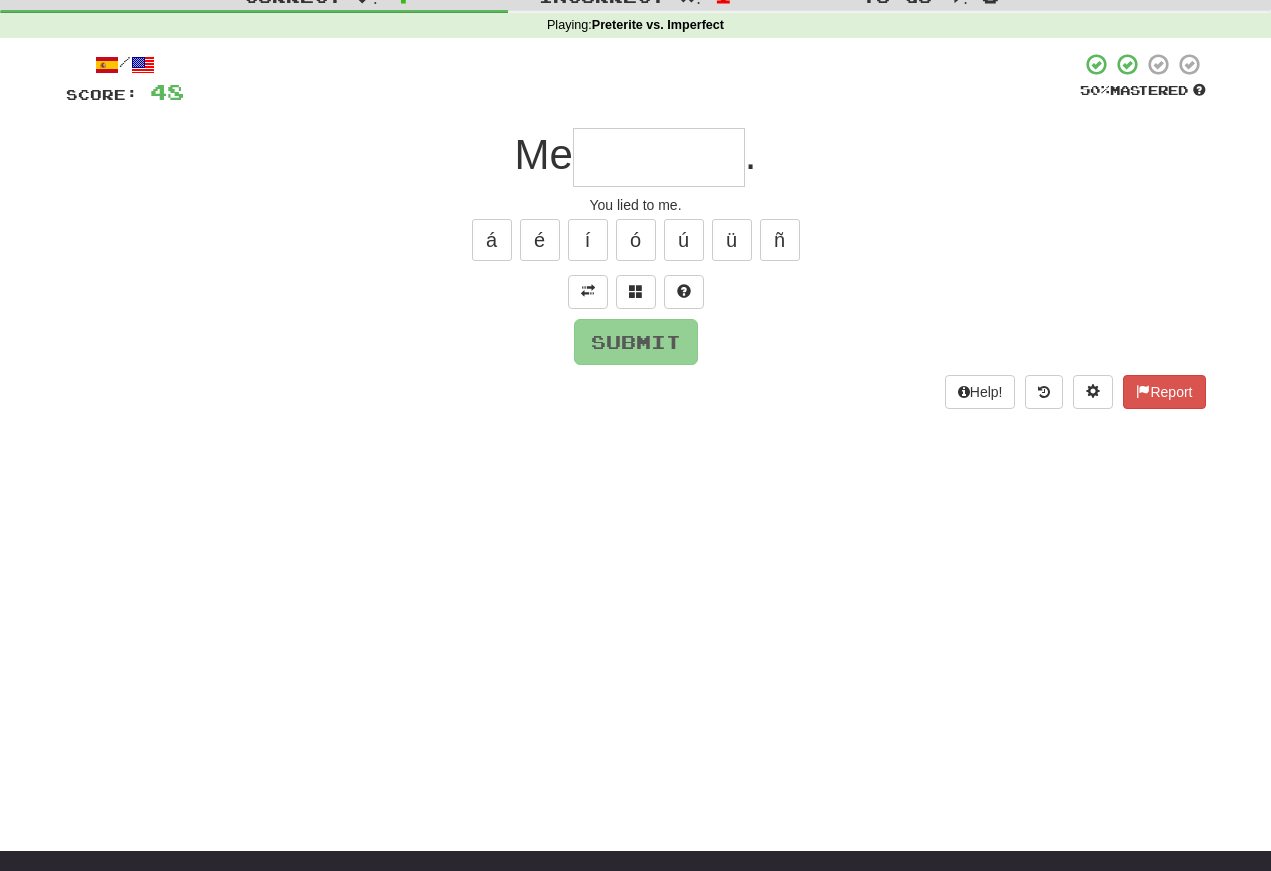 click at bounding box center (659, 157) 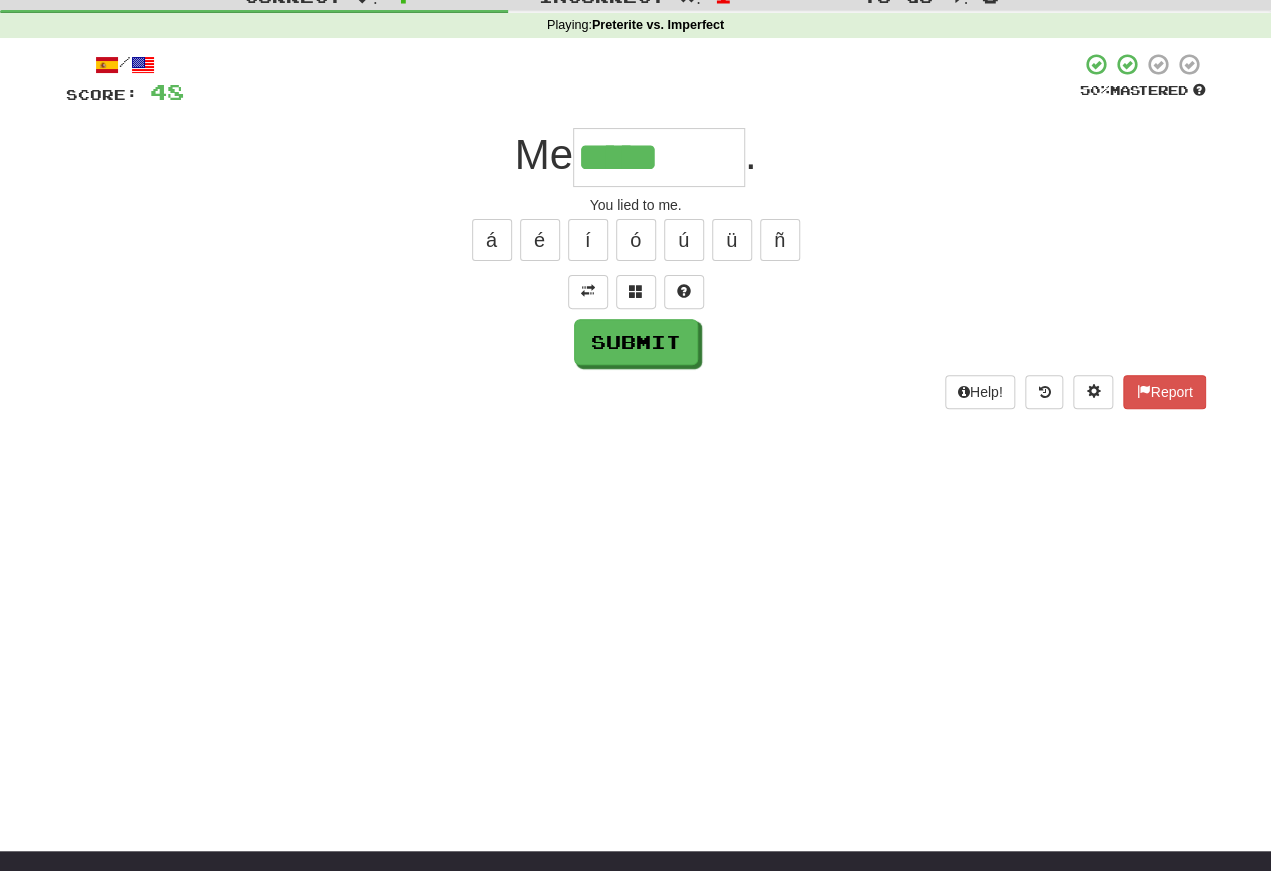 click at bounding box center [636, 291] 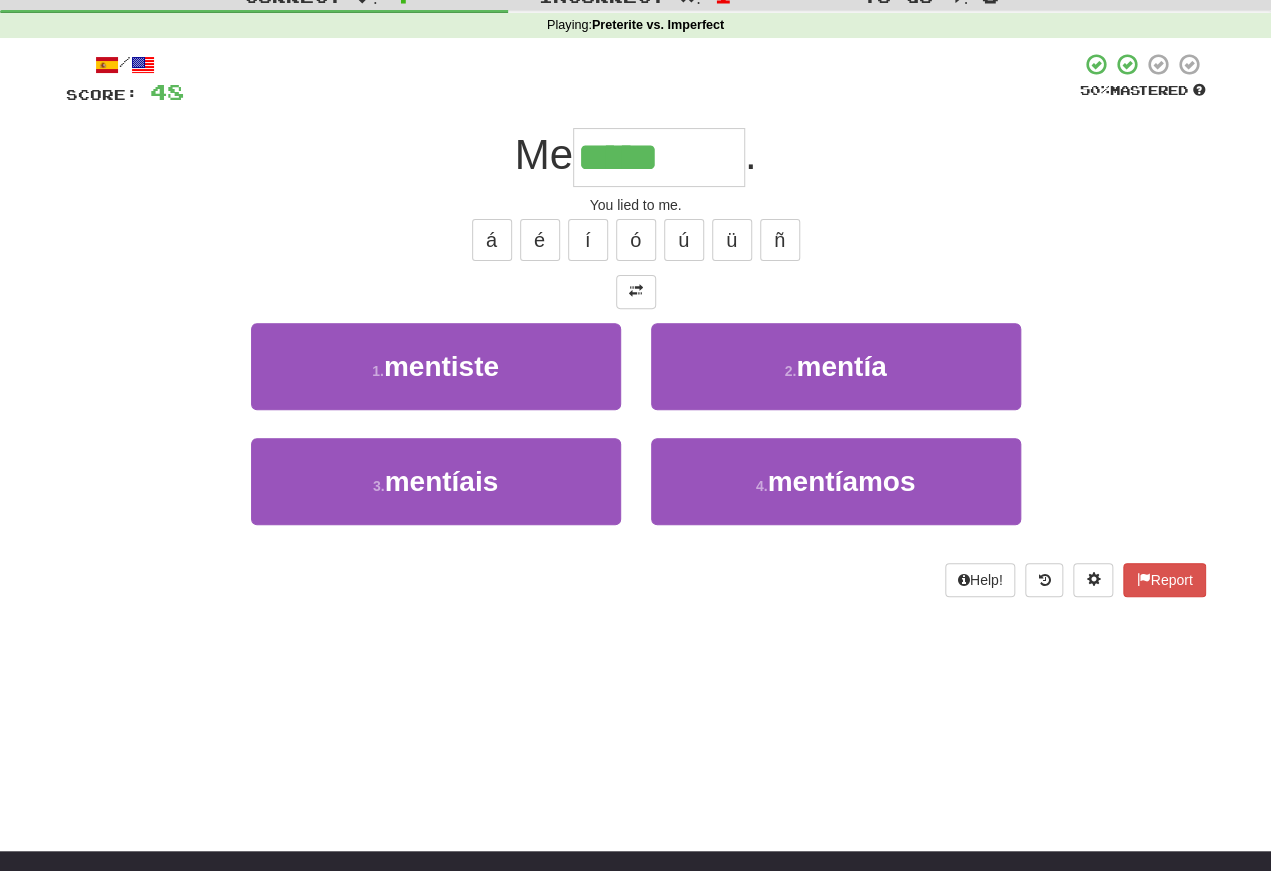 click on "mentiste" at bounding box center (441, 366) 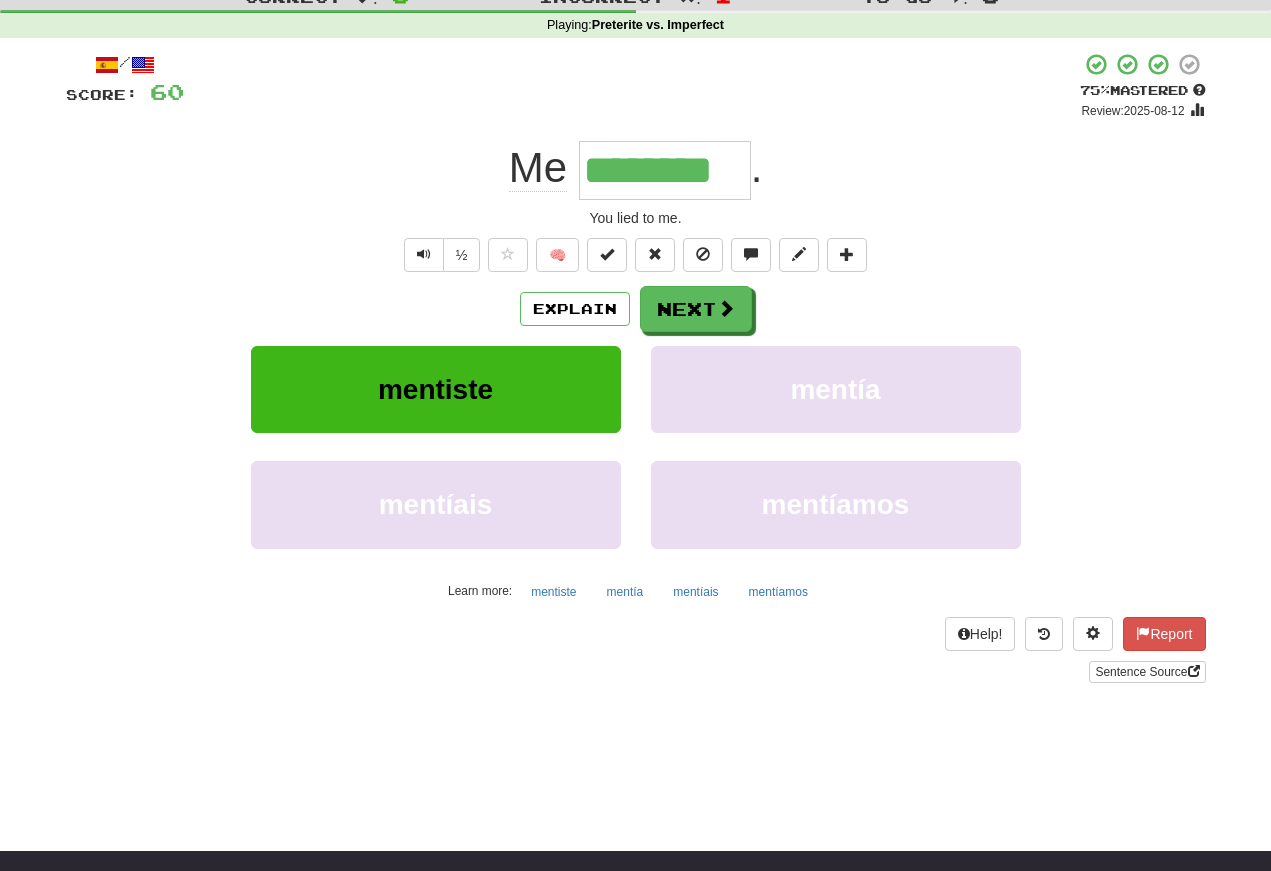 click at bounding box center (424, 254) 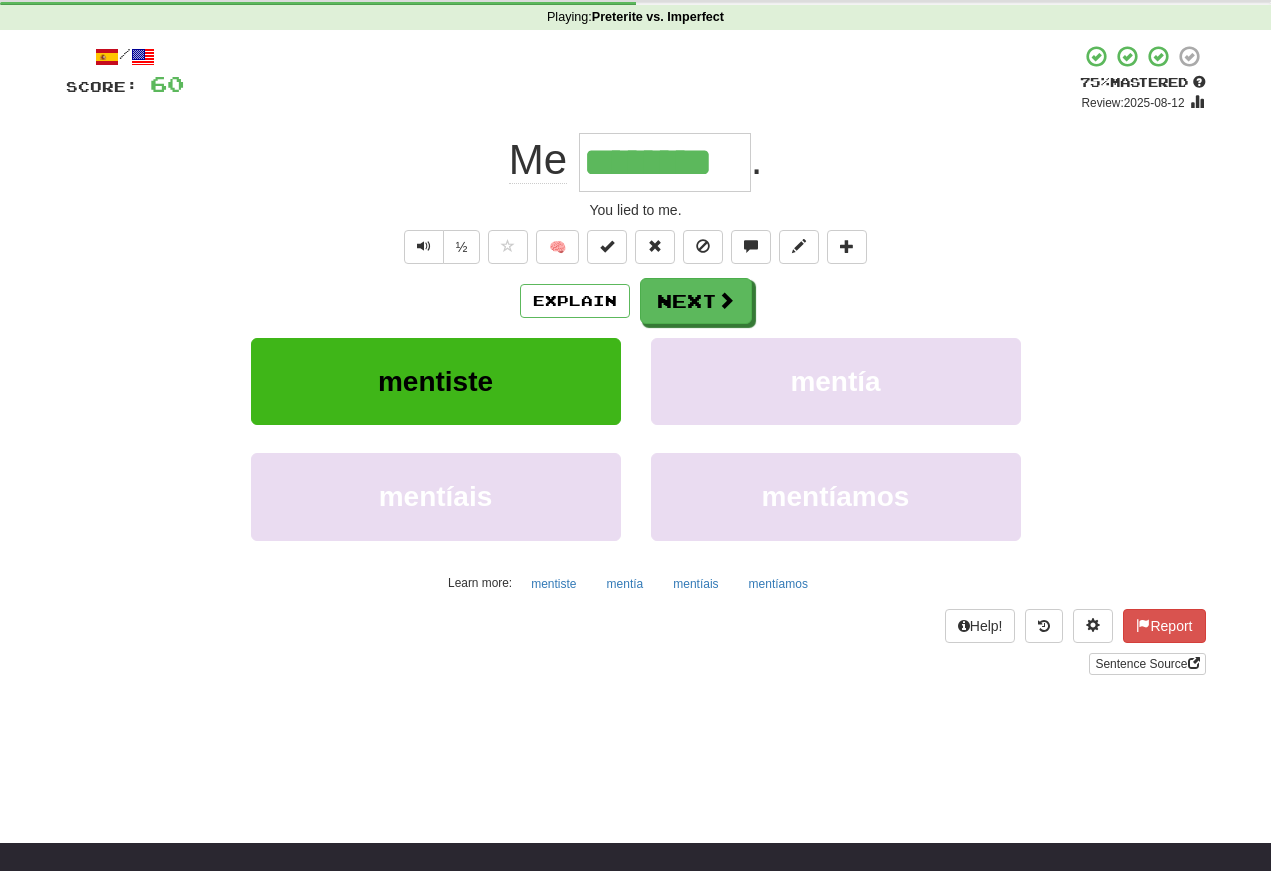 scroll, scrollTop: 78, scrollLeft: 0, axis: vertical 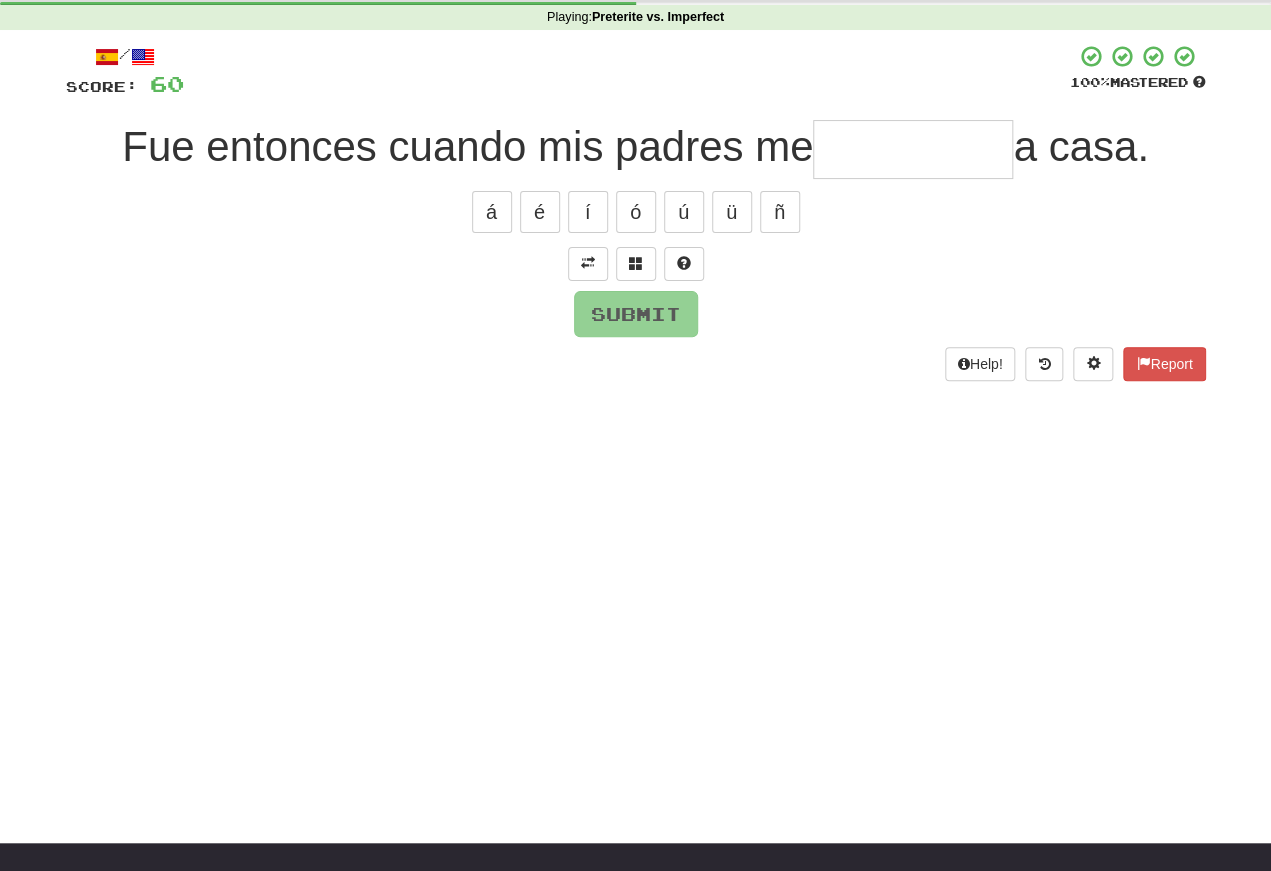 click at bounding box center [588, 263] 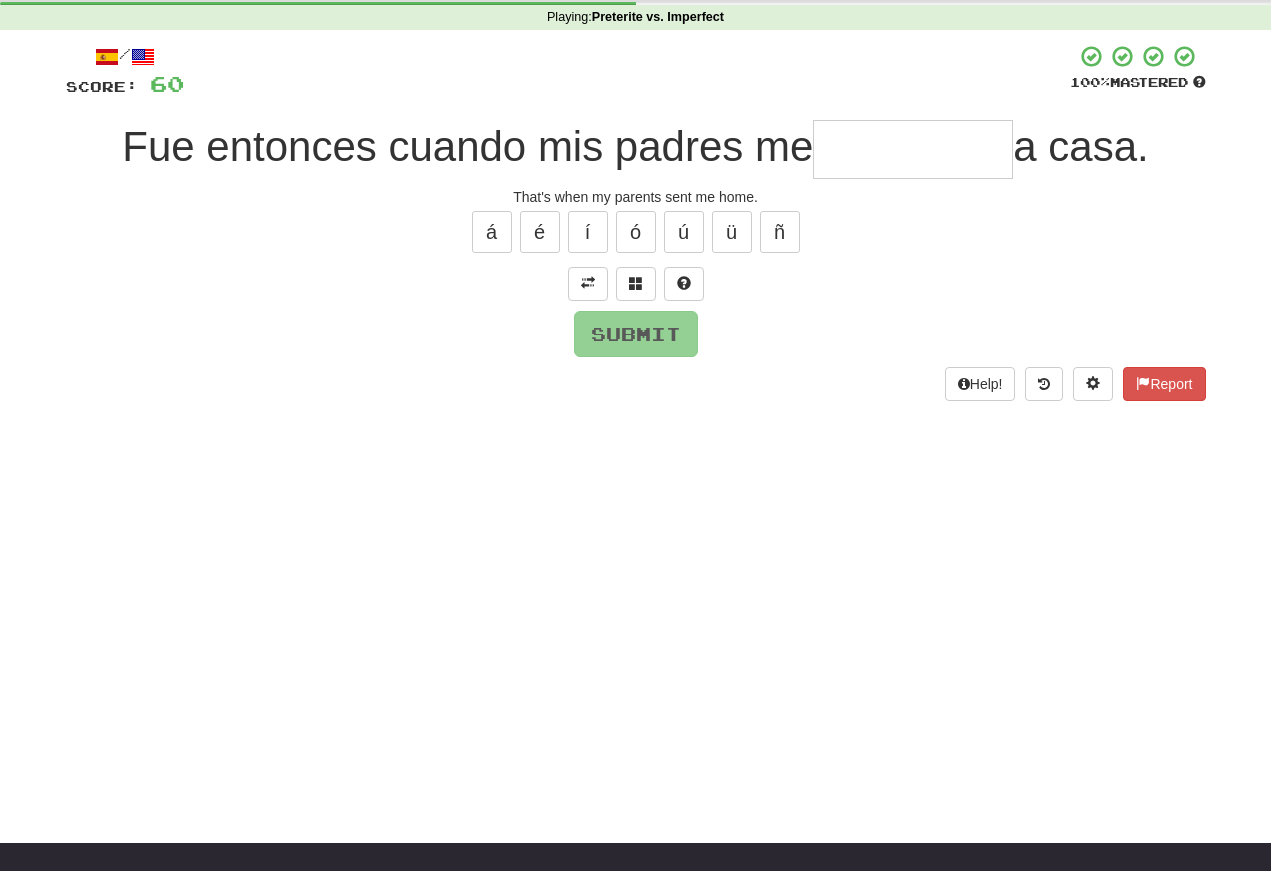 click at bounding box center [913, 149] 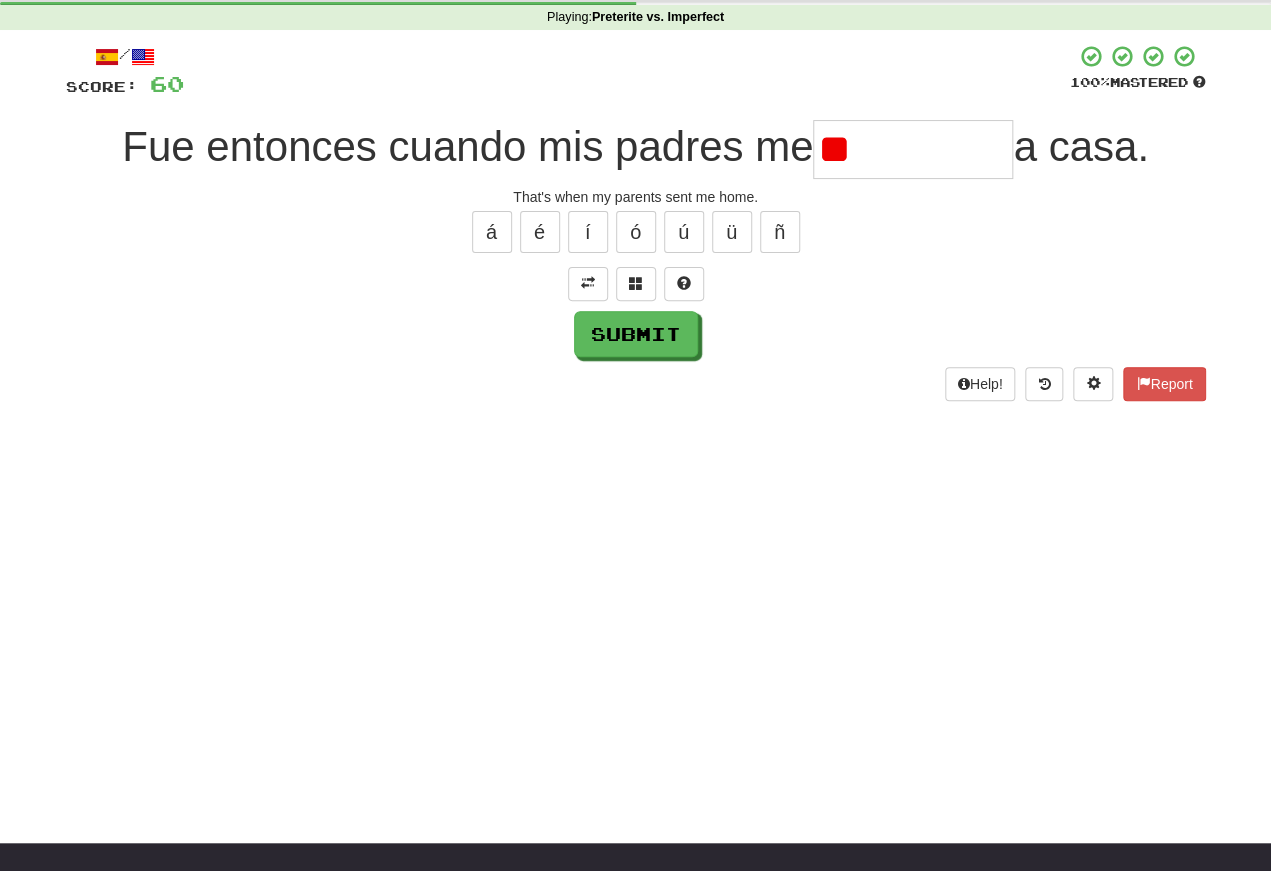 type on "*" 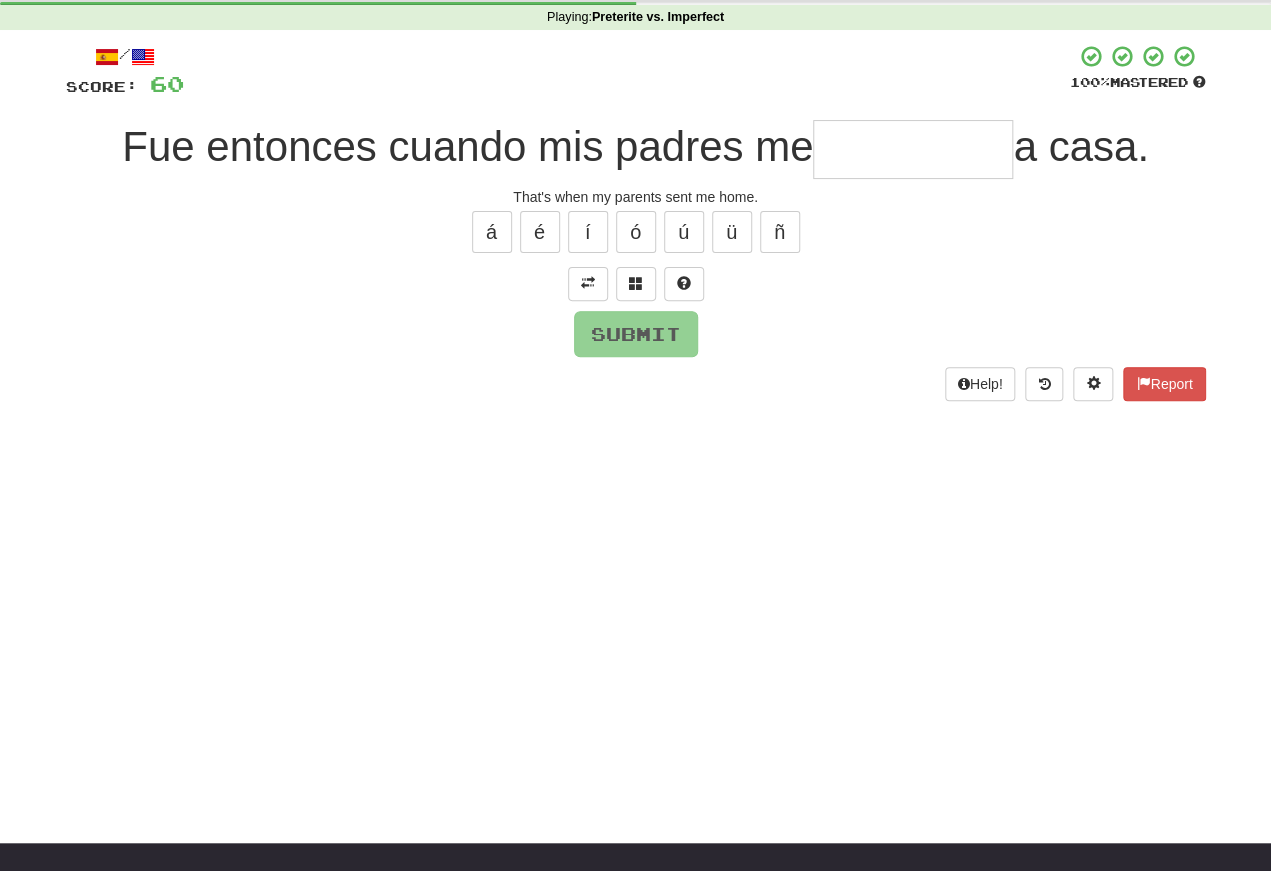 type on "*" 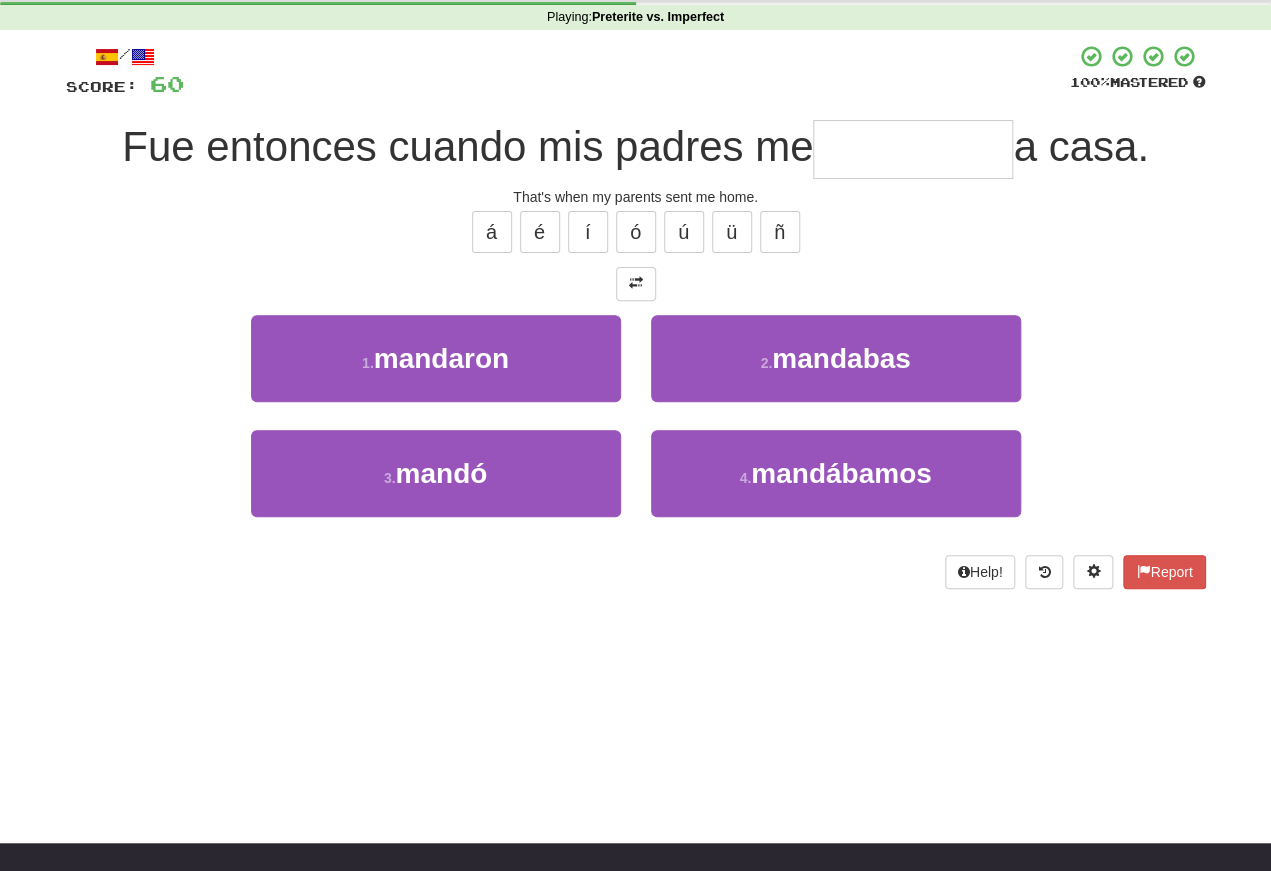 click on "[NUMBER] . mandaron" at bounding box center (436, 358) 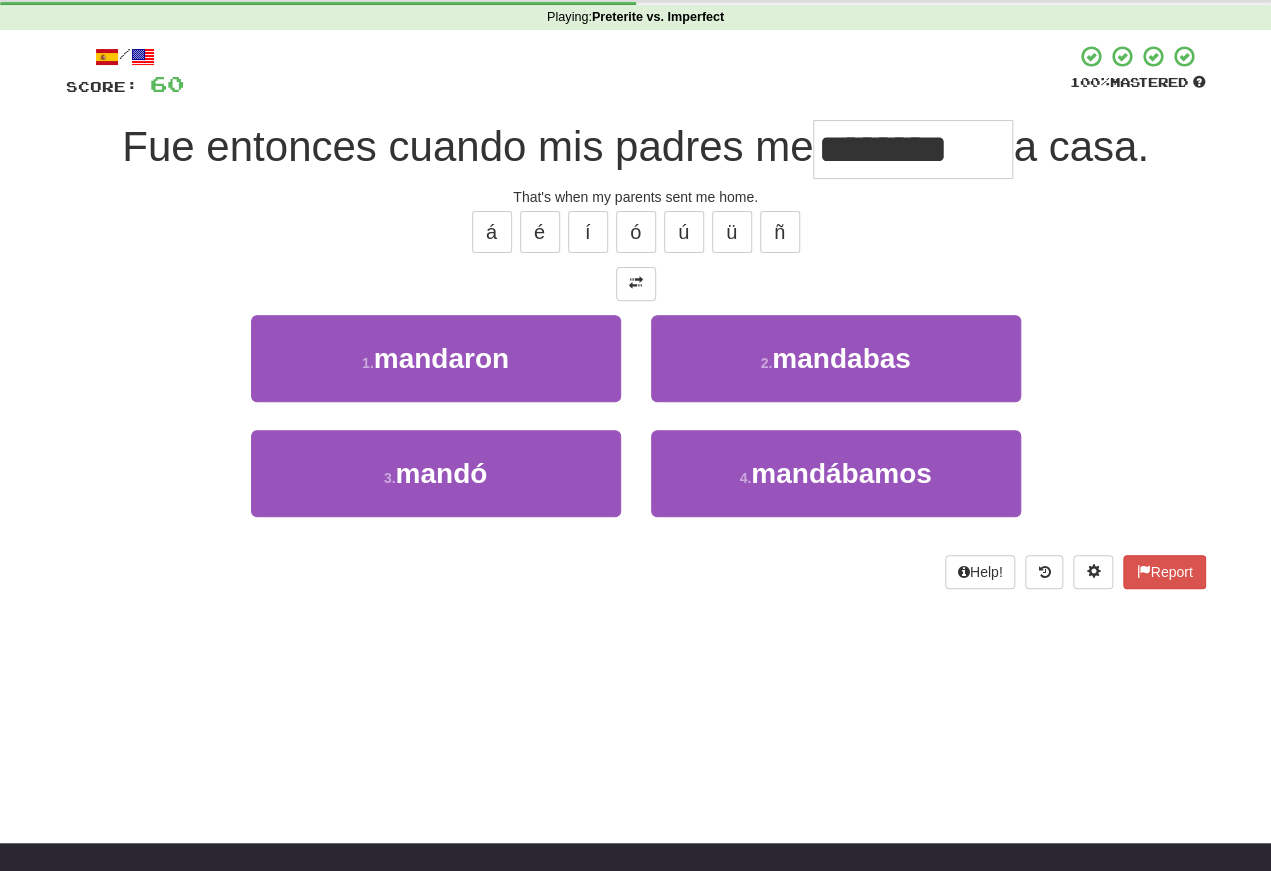 scroll, scrollTop: 78, scrollLeft: 0, axis: vertical 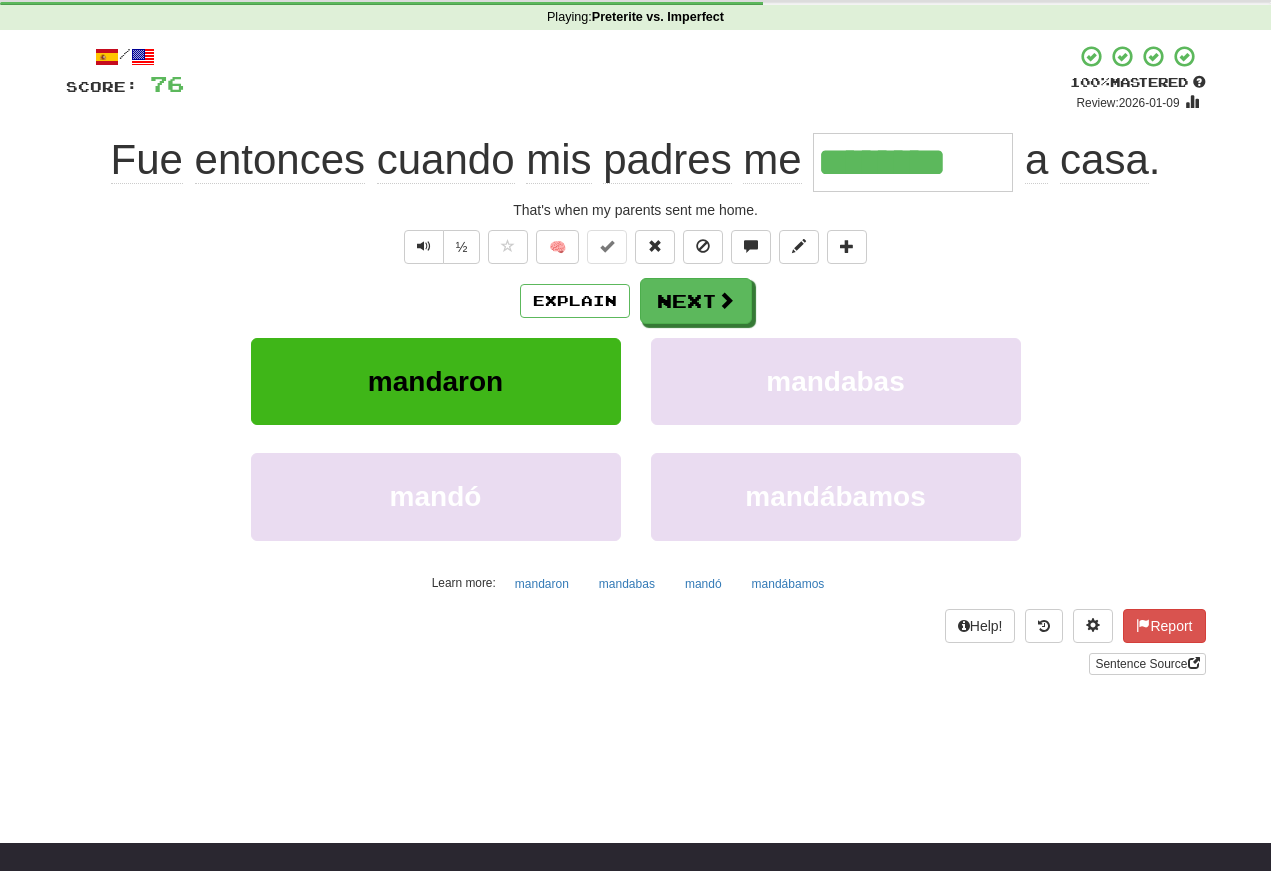 click at bounding box center [424, 246] 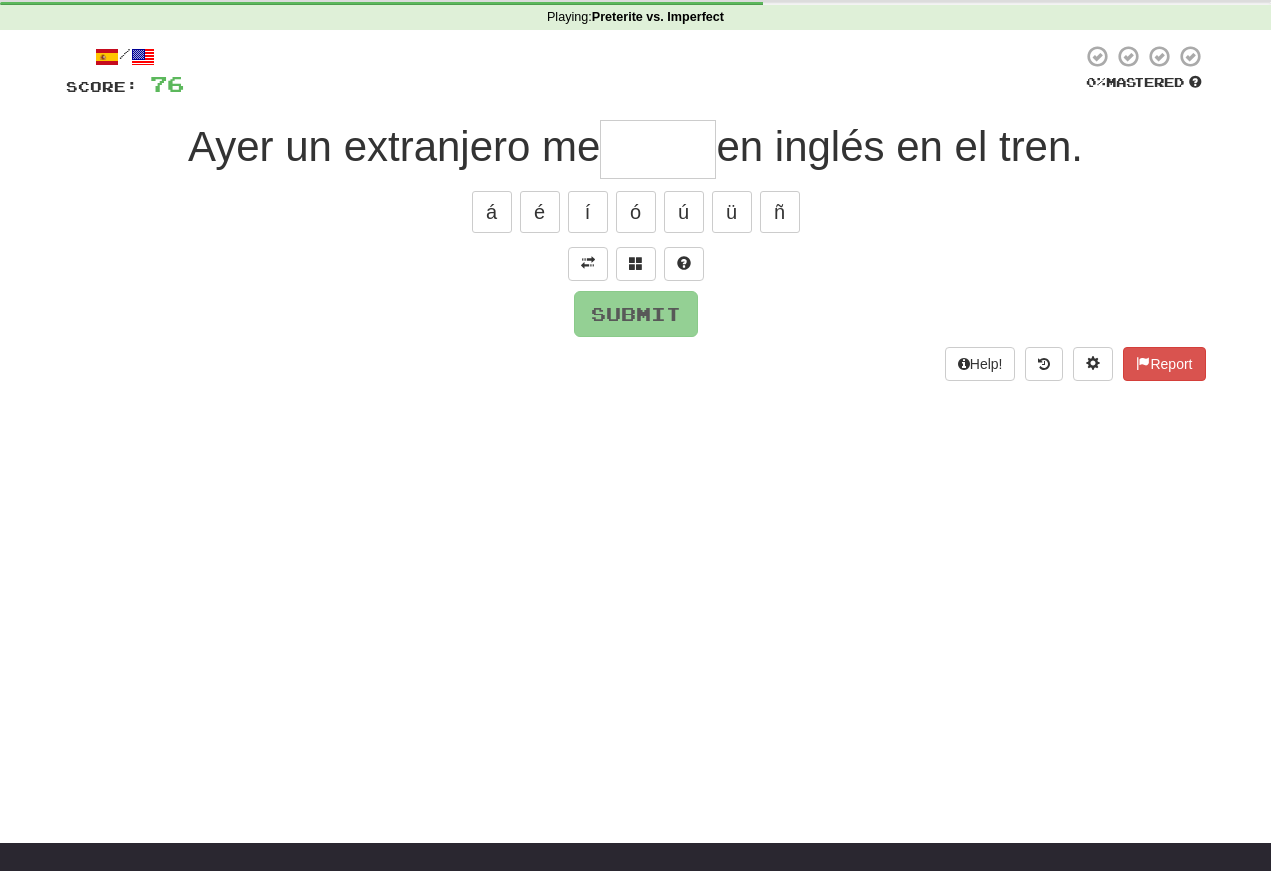 scroll, scrollTop: 78, scrollLeft: 0, axis: vertical 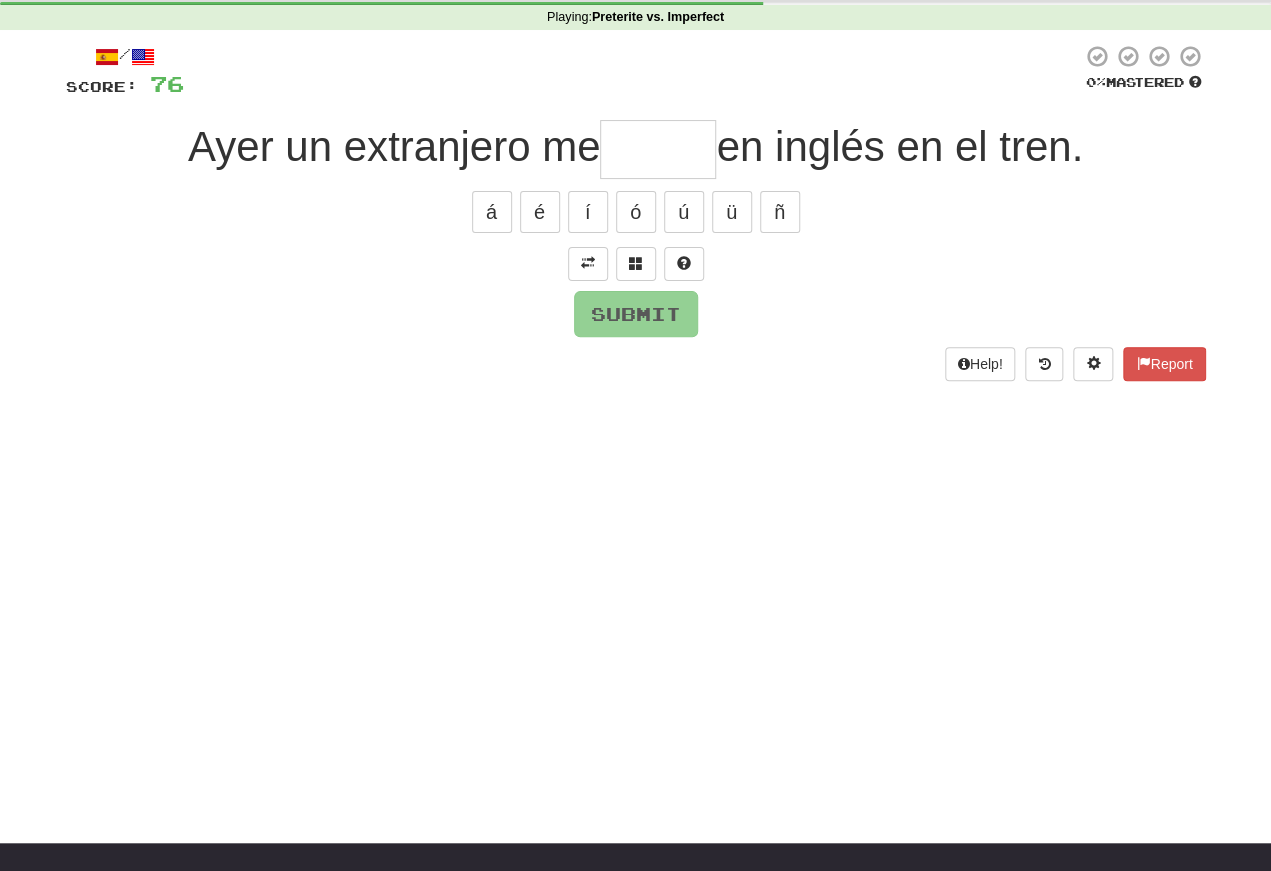 click at bounding box center [588, 263] 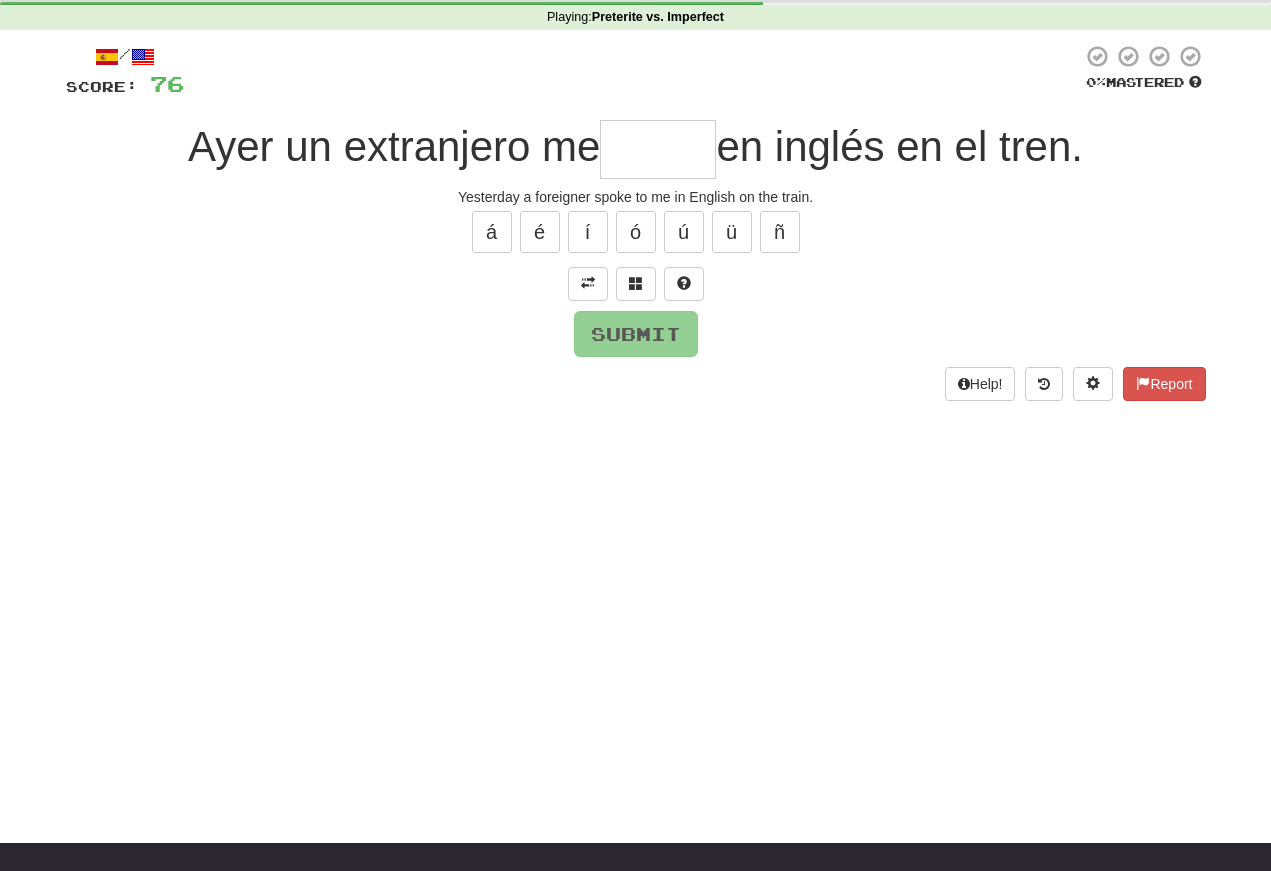 click at bounding box center [658, 149] 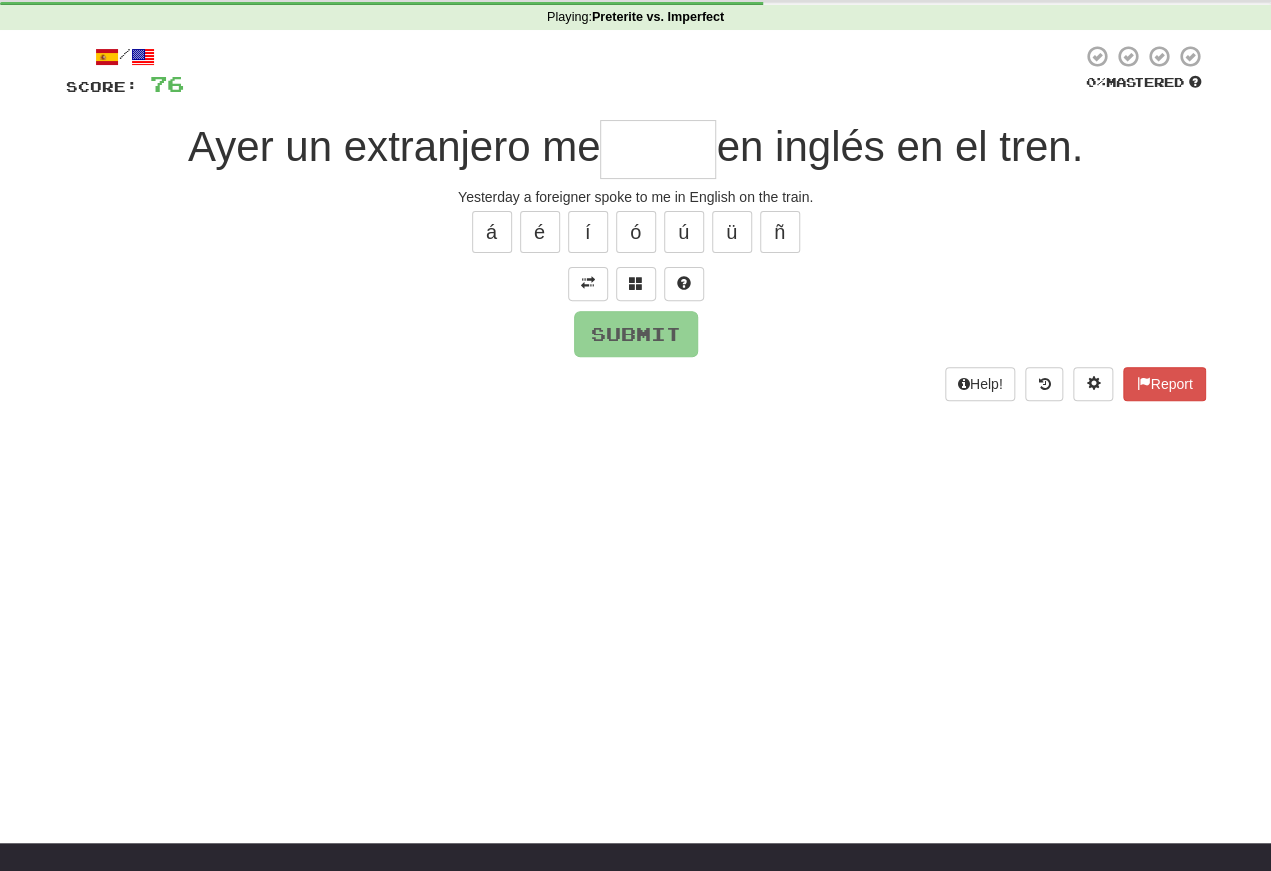 type on "*" 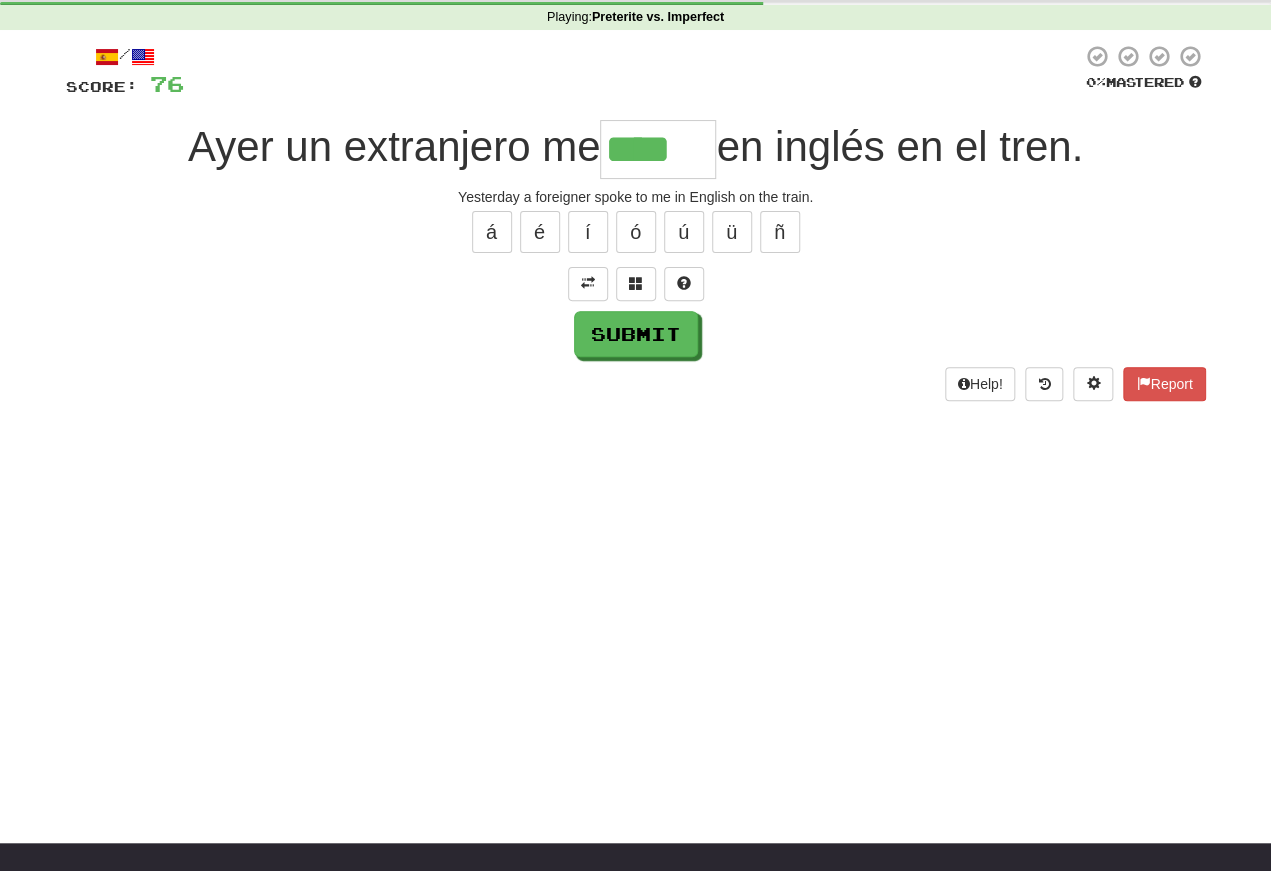 click on "á é í ó ú ü ñ" at bounding box center [636, 232] 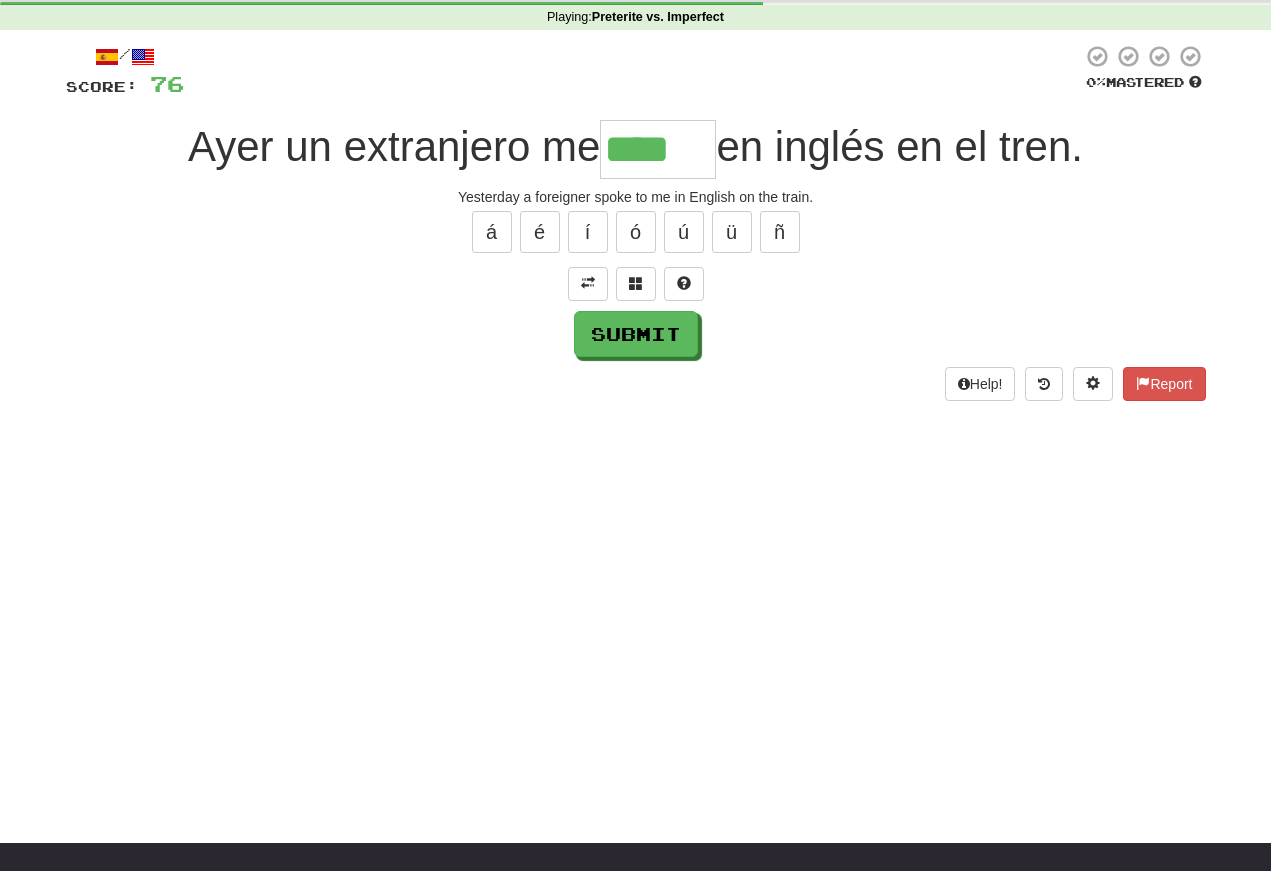 click on "****" at bounding box center [658, 149] 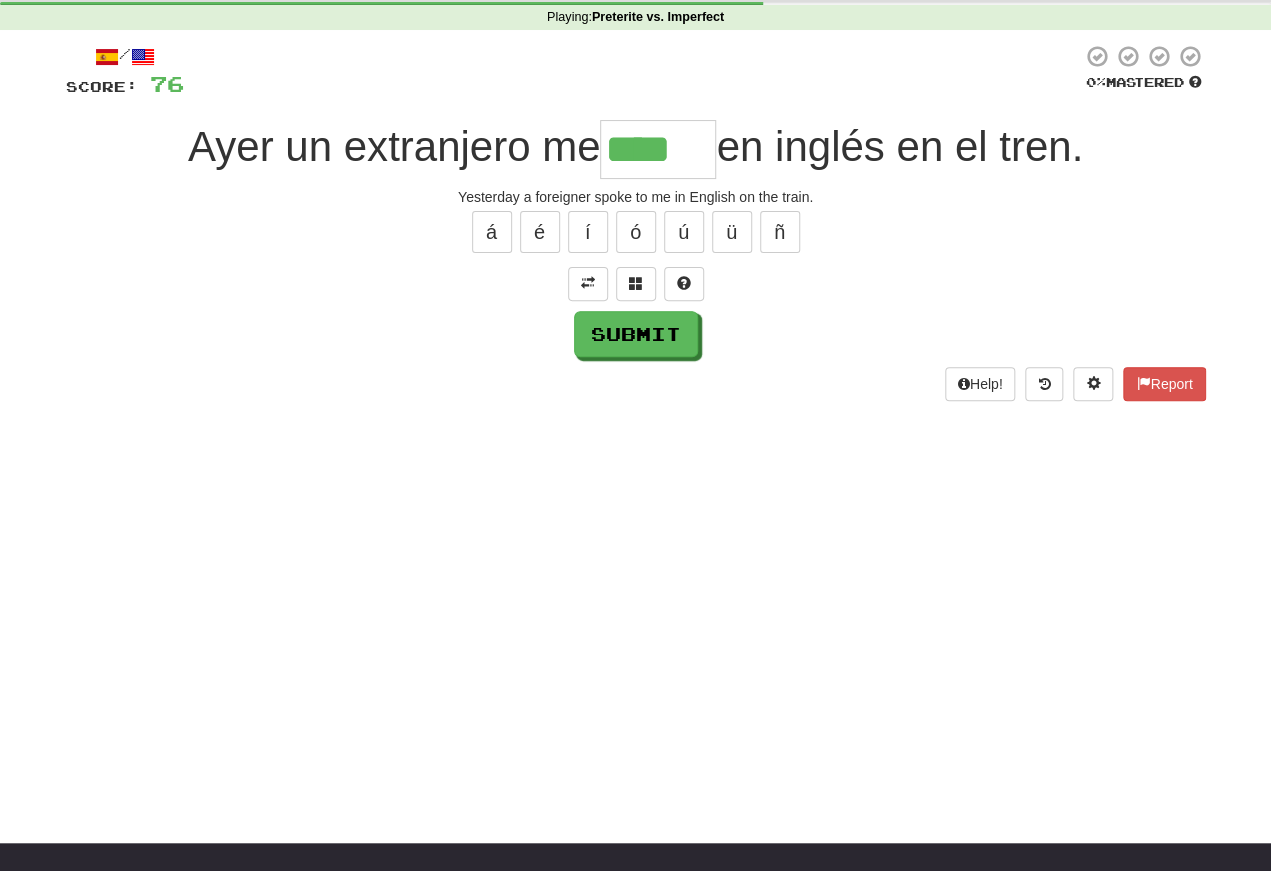 click on "ó" at bounding box center [636, 232] 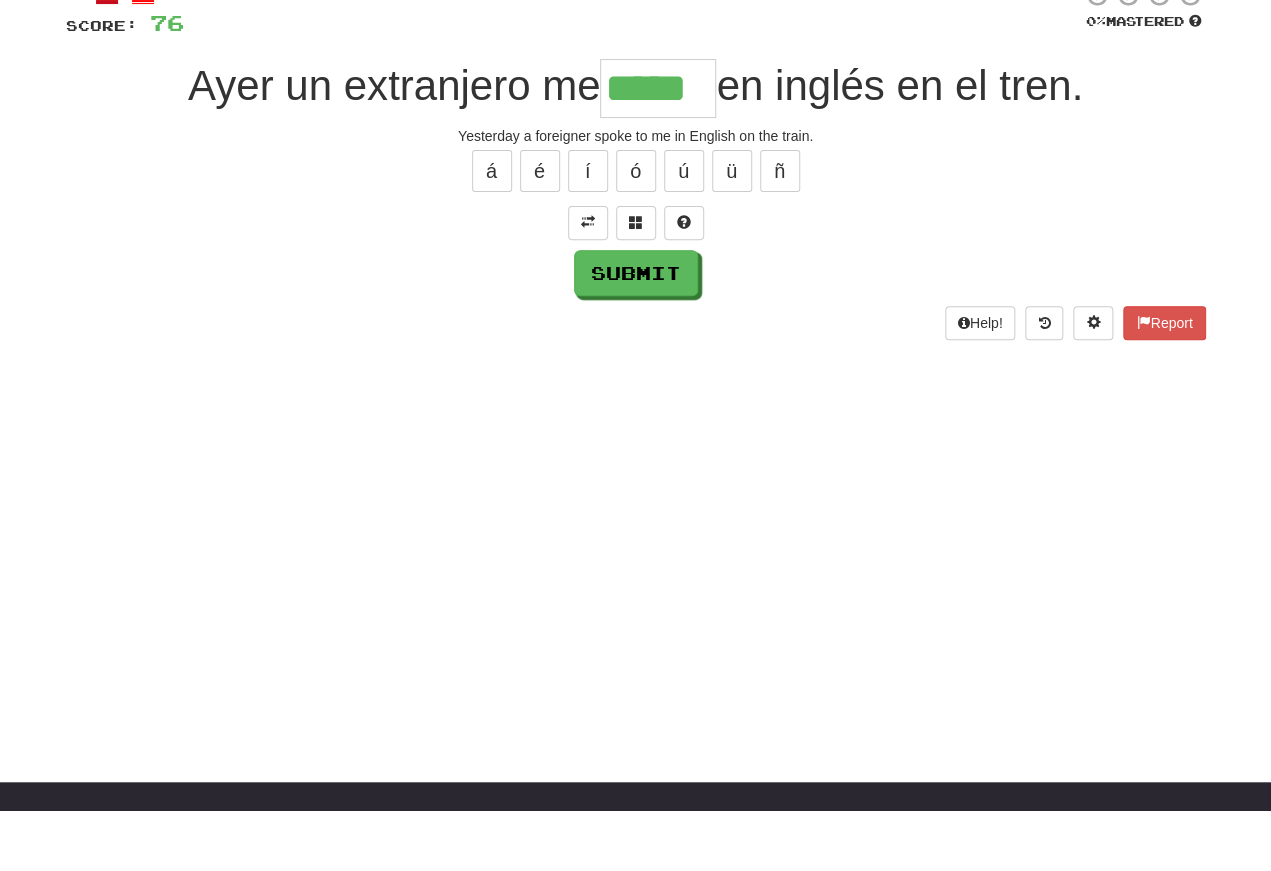 click on "Submit" at bounding box center [636, 334] 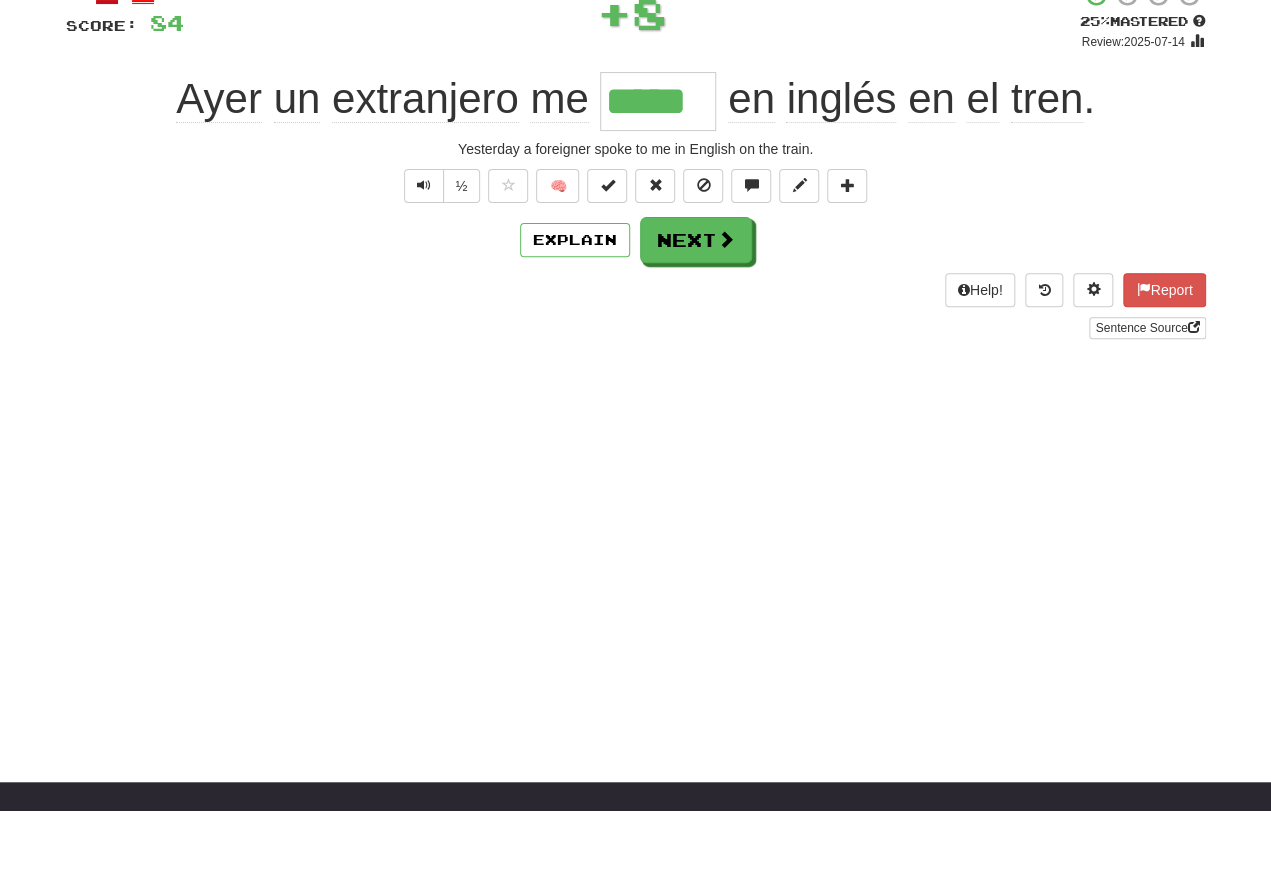 scroll, scrollTop: 139, scrollLeft: 0, axis: vertical 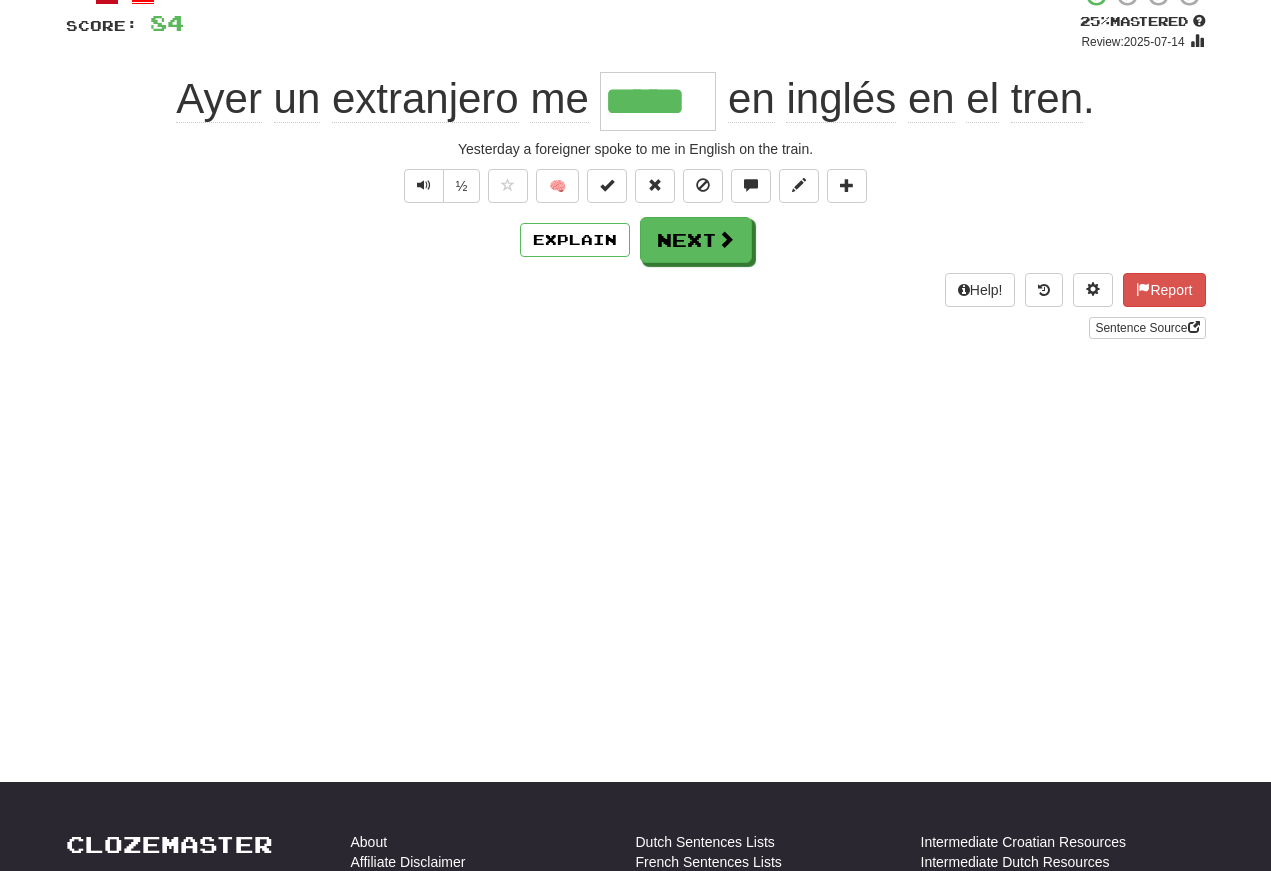 click at bounding box center (424, 185) 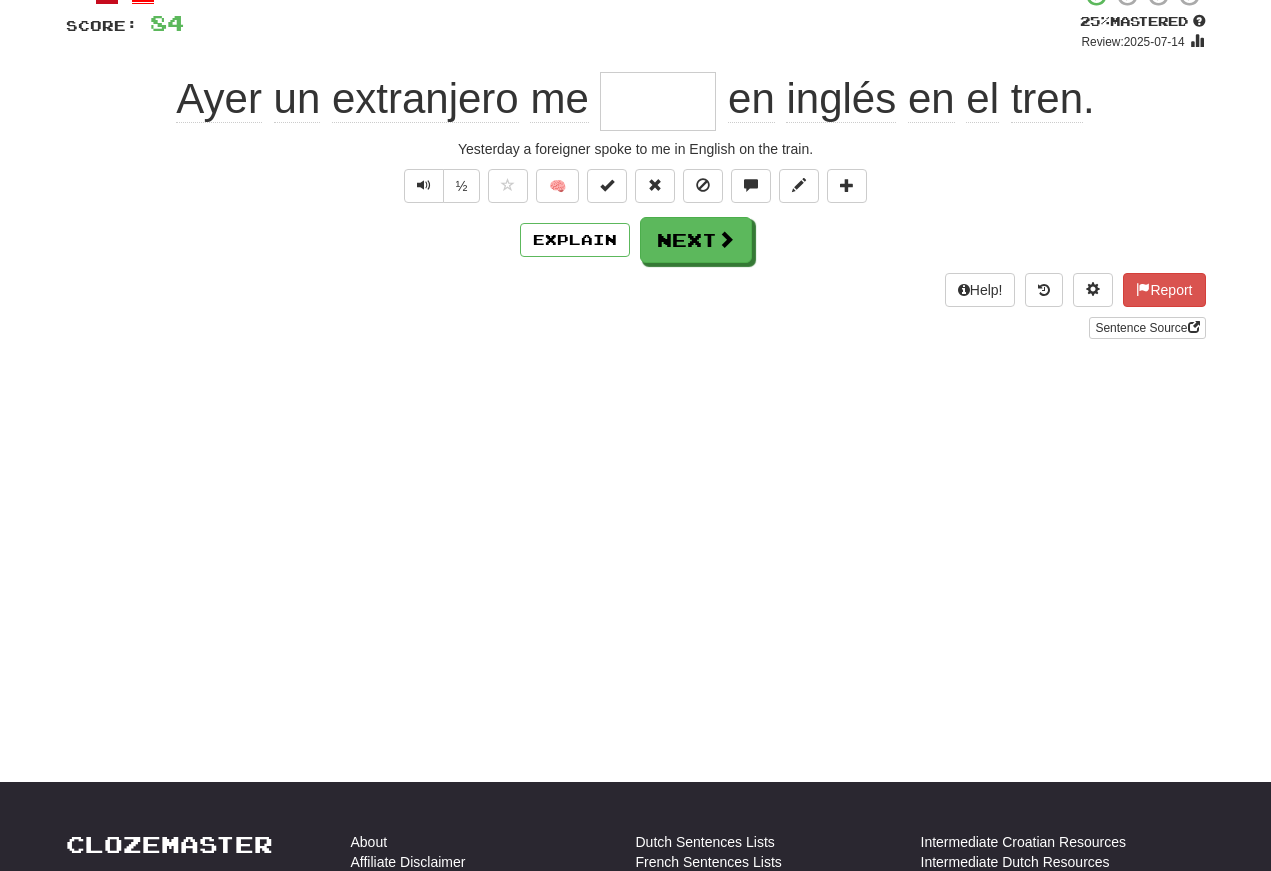 scroll, scrollTop: 139, scrollLeft: 0, axis: vertical 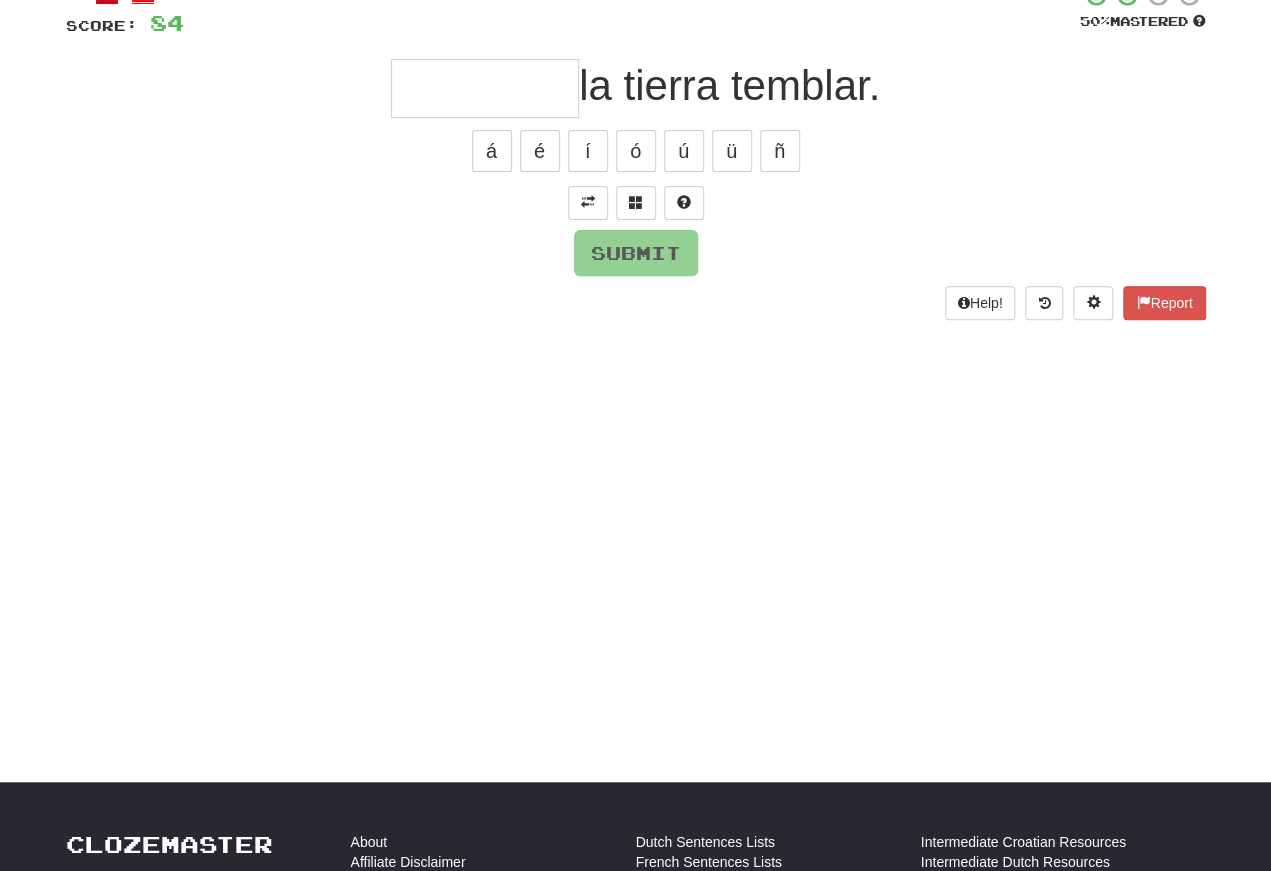 click at bounding box center [588, 202] 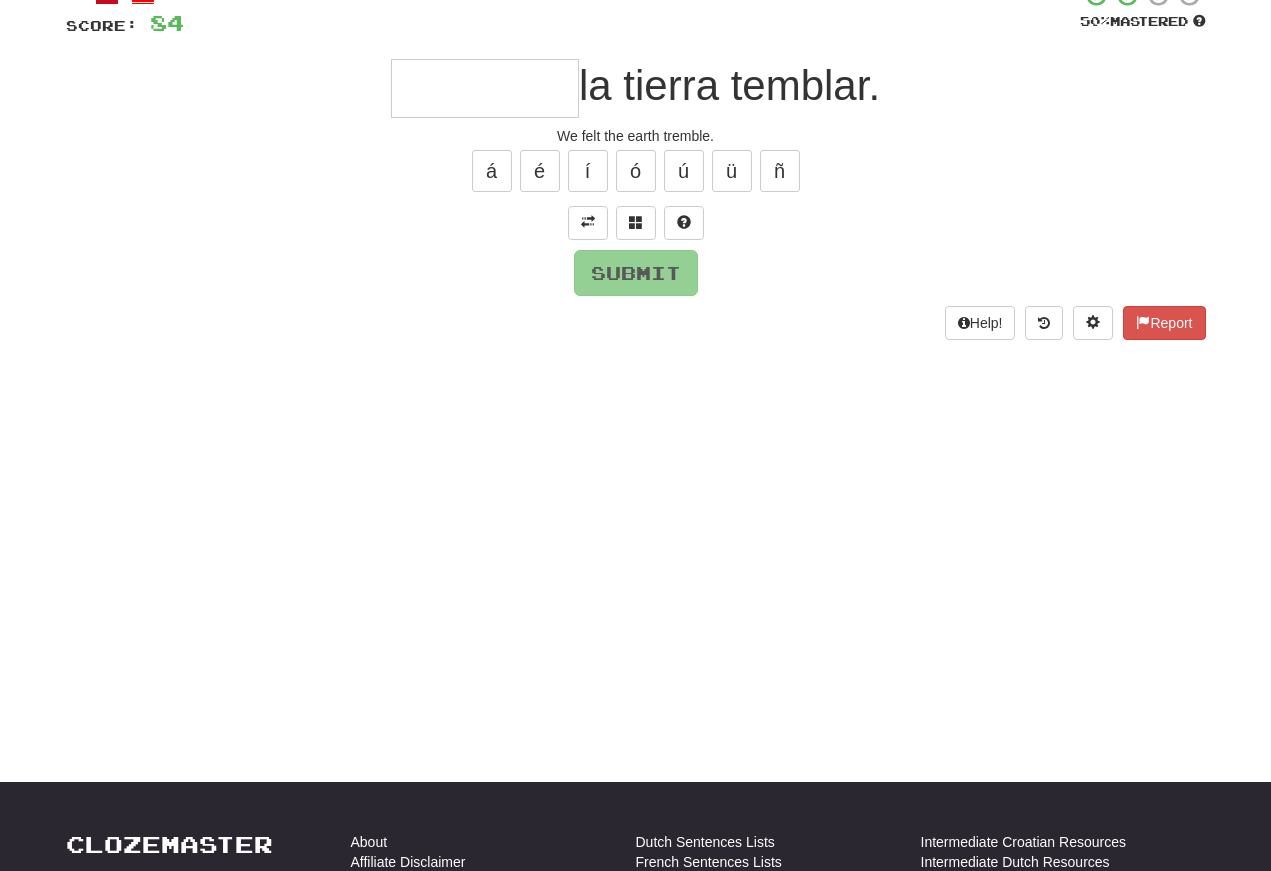 click at bounding box center (485, 88) 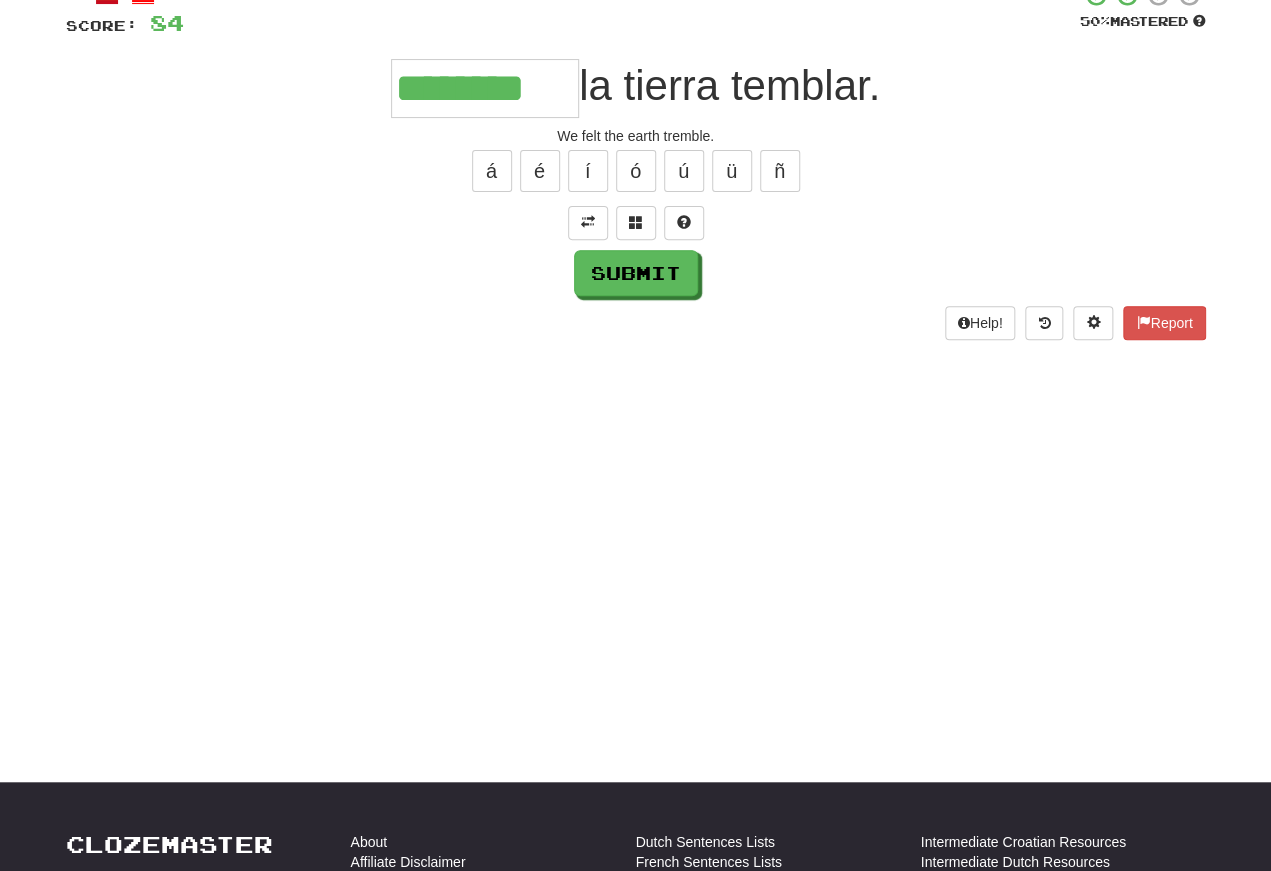 click on "Submit" at bounding box center (636, 273) 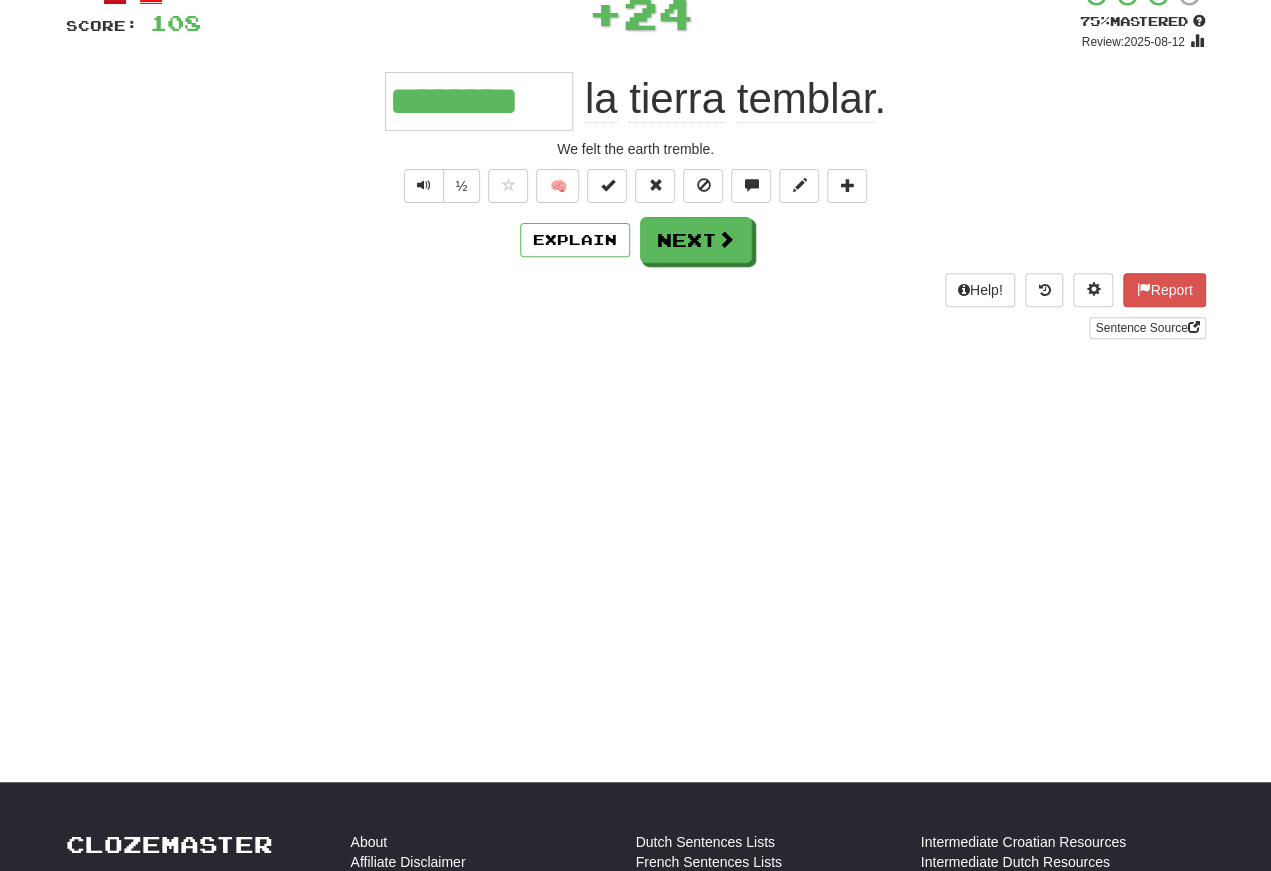scroll, scrollTop: 139, scrollLeft: 0, axis: vertical 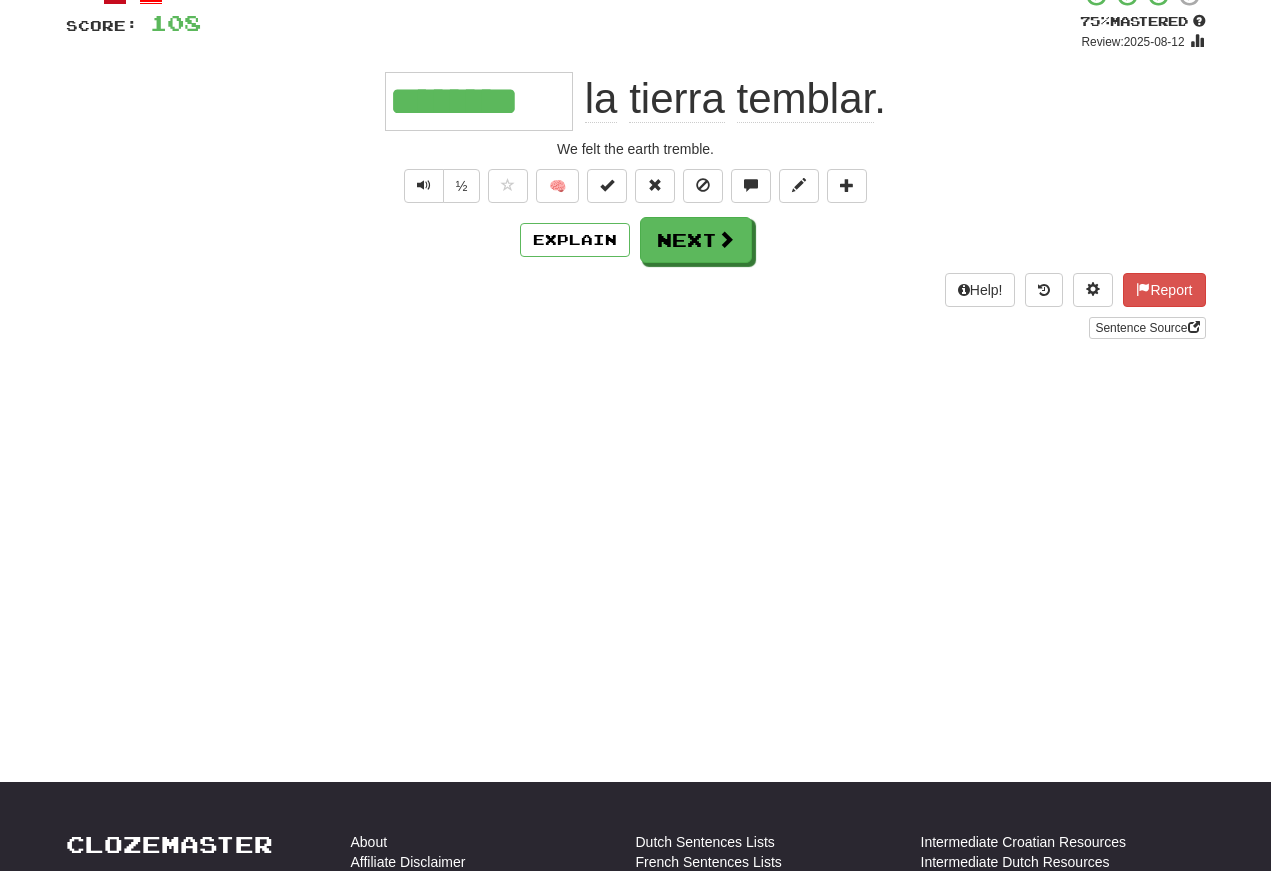 click at bounding box center (424, 185) 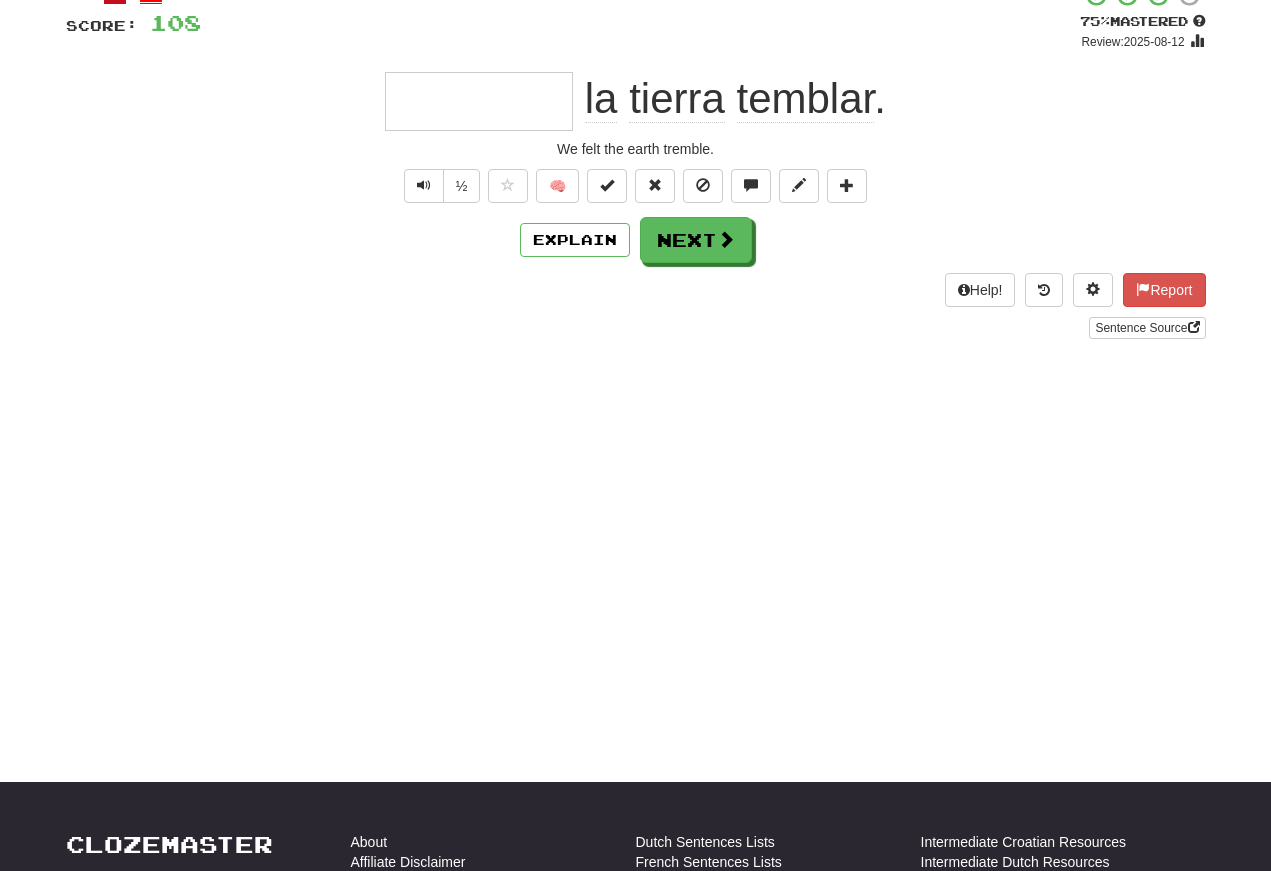 scroll, scrollTop: 139, scrollLeft: 0, axis: vertical 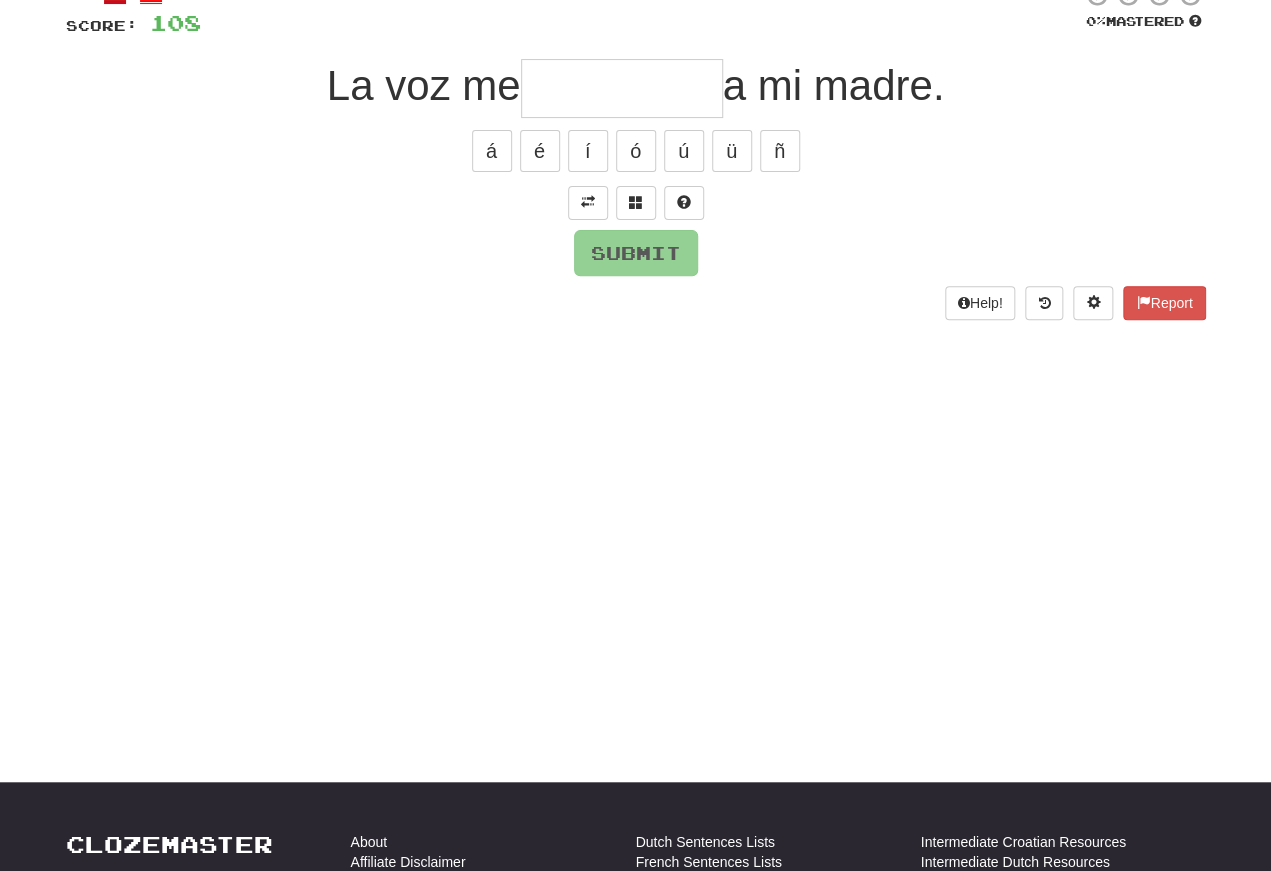 click at bounding box center [588, 202] 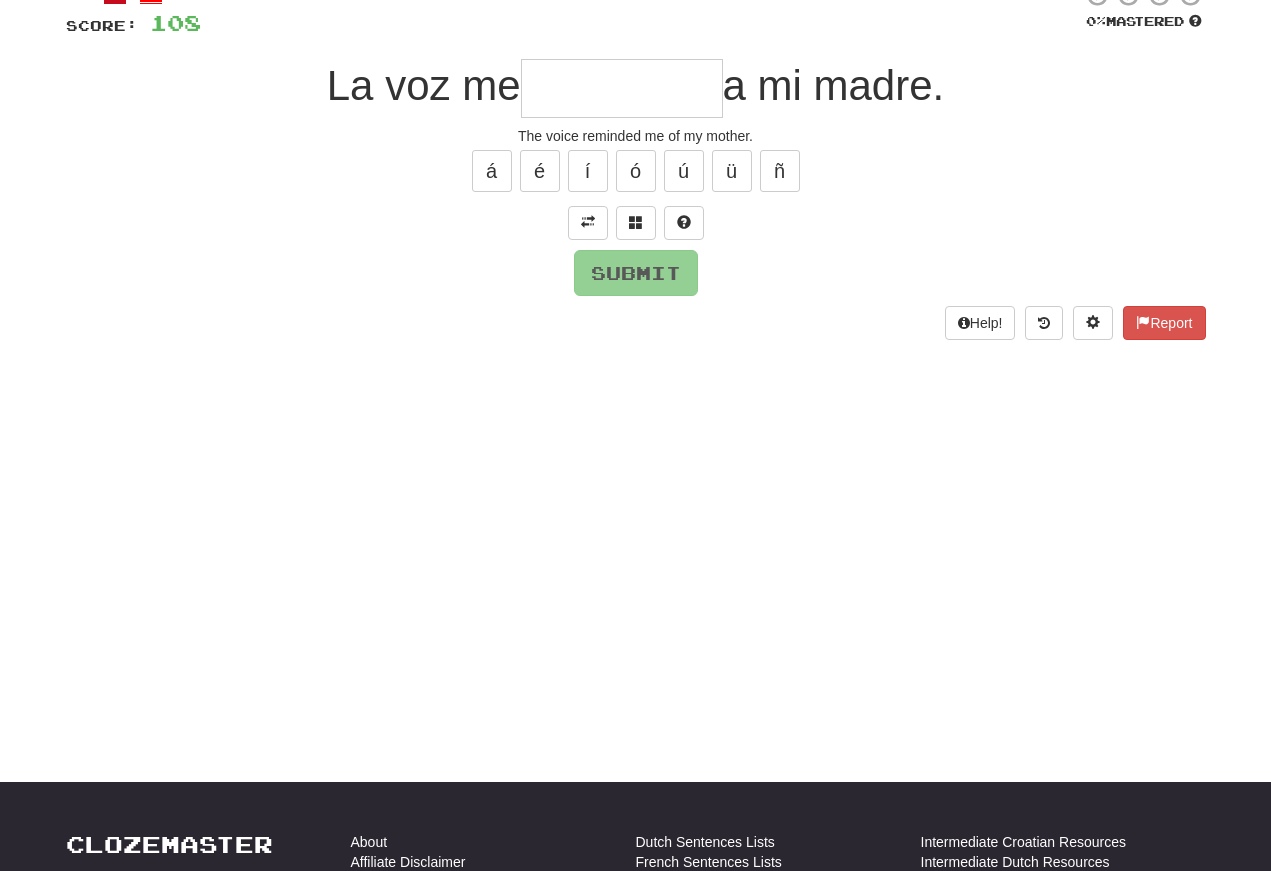 click at bounding box center [622, 88] 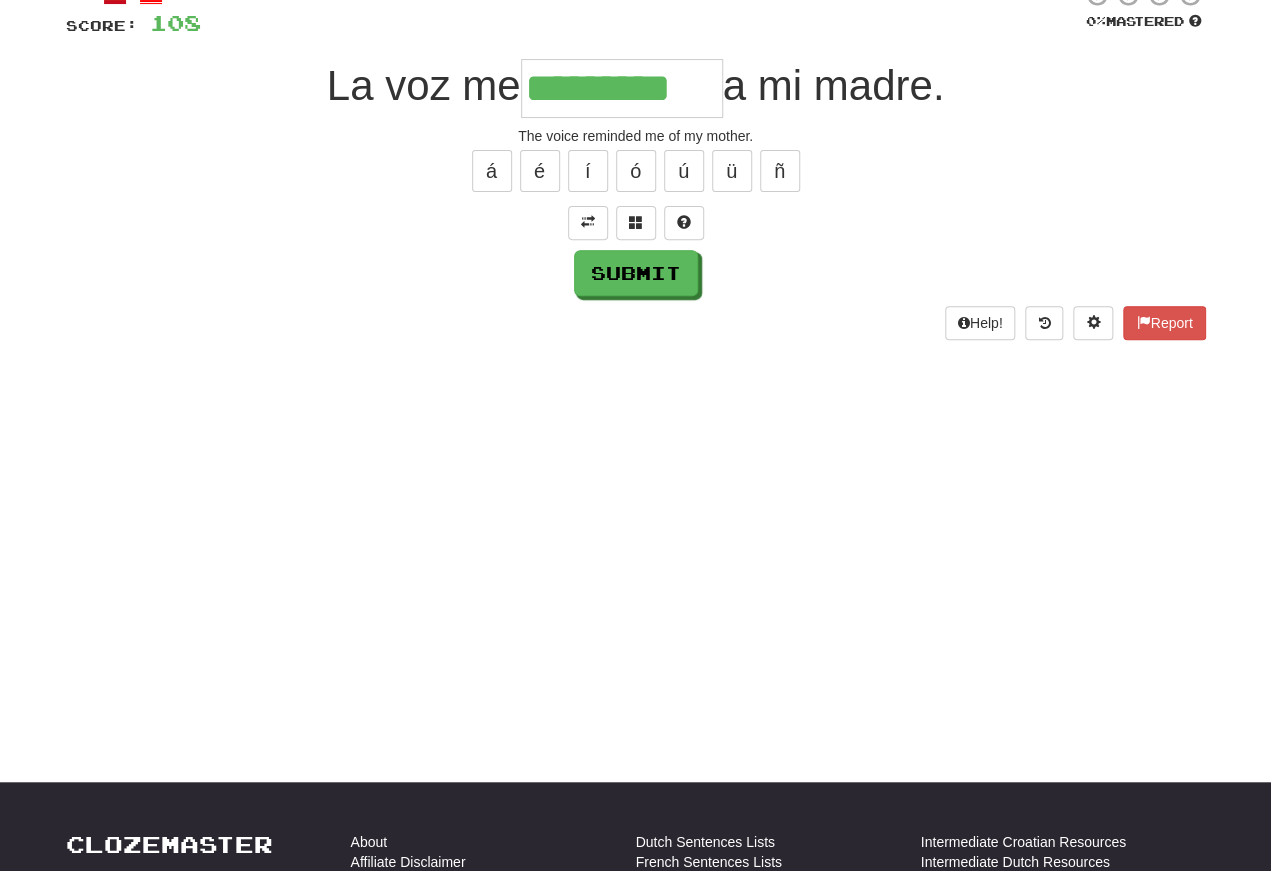 type on "*********" 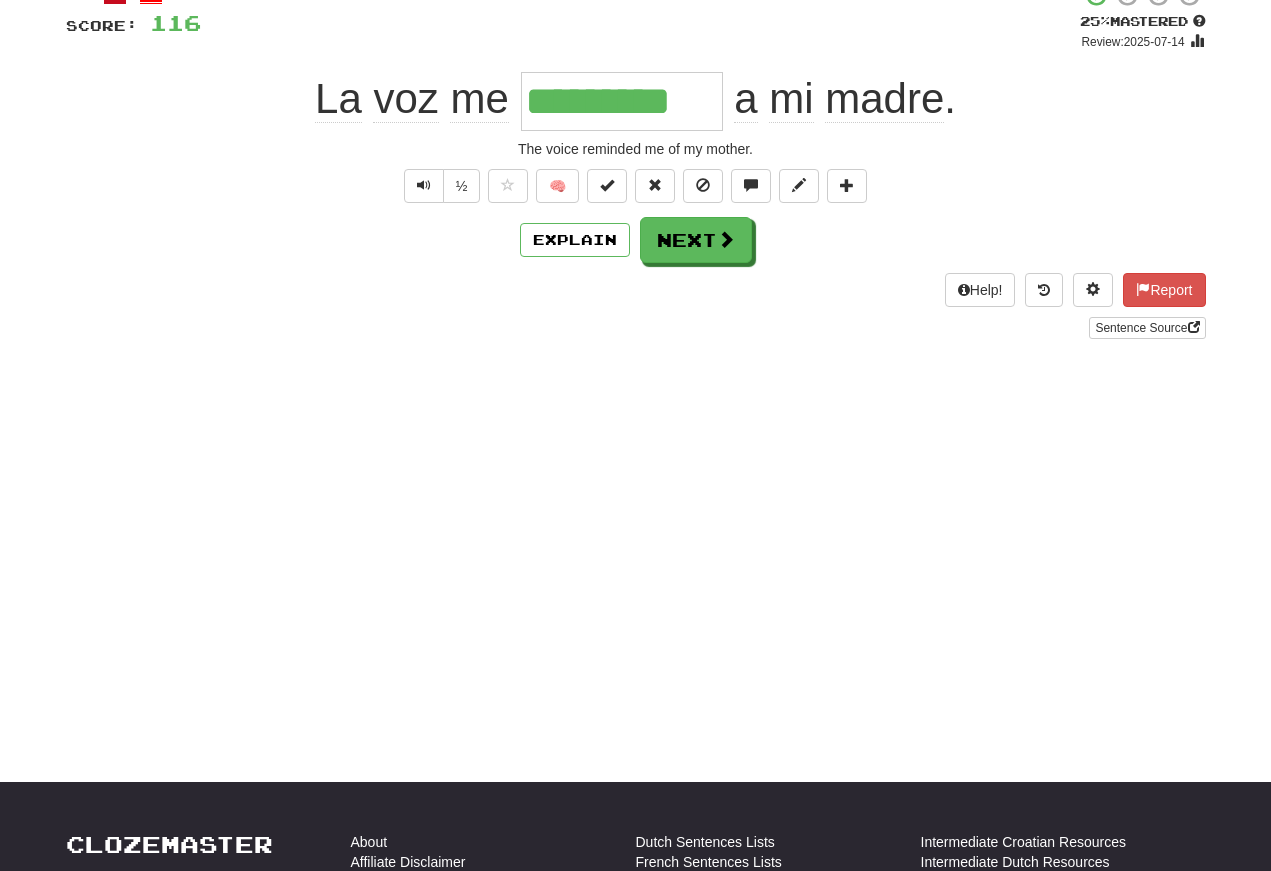 click at bounding box center (424, 185) 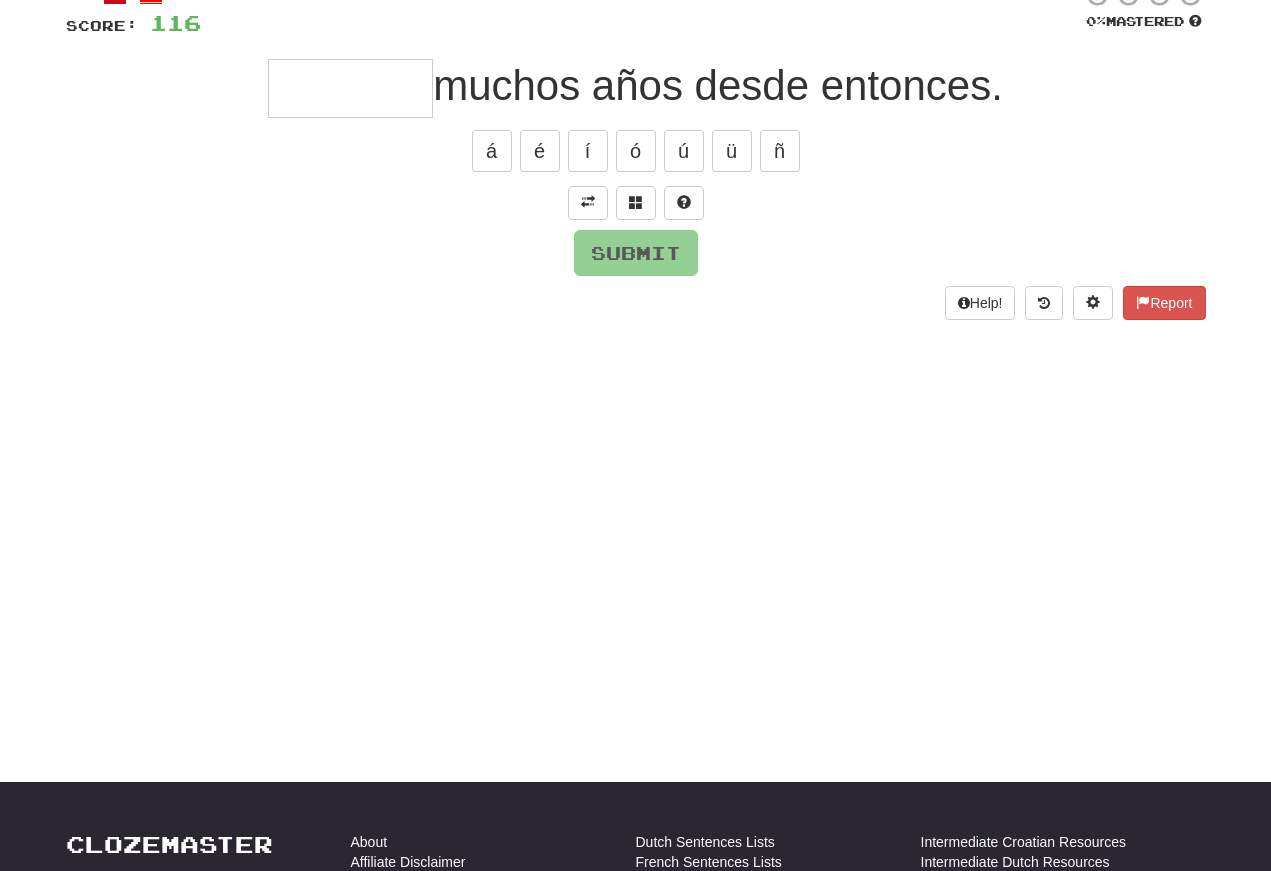 scroll, scrollTop: 139, scrollLeft: 0, axis: vertical 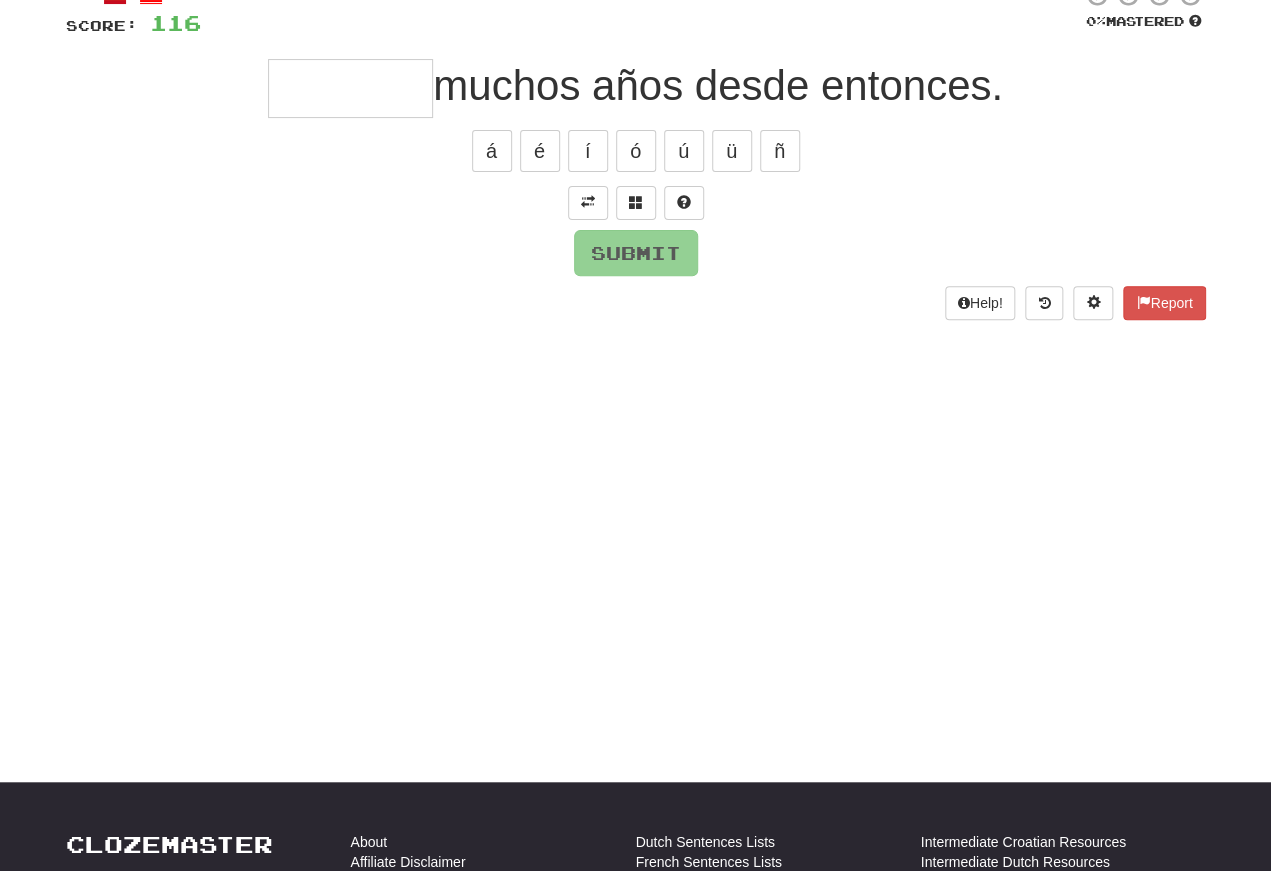 click at bounding box center (588, 202) 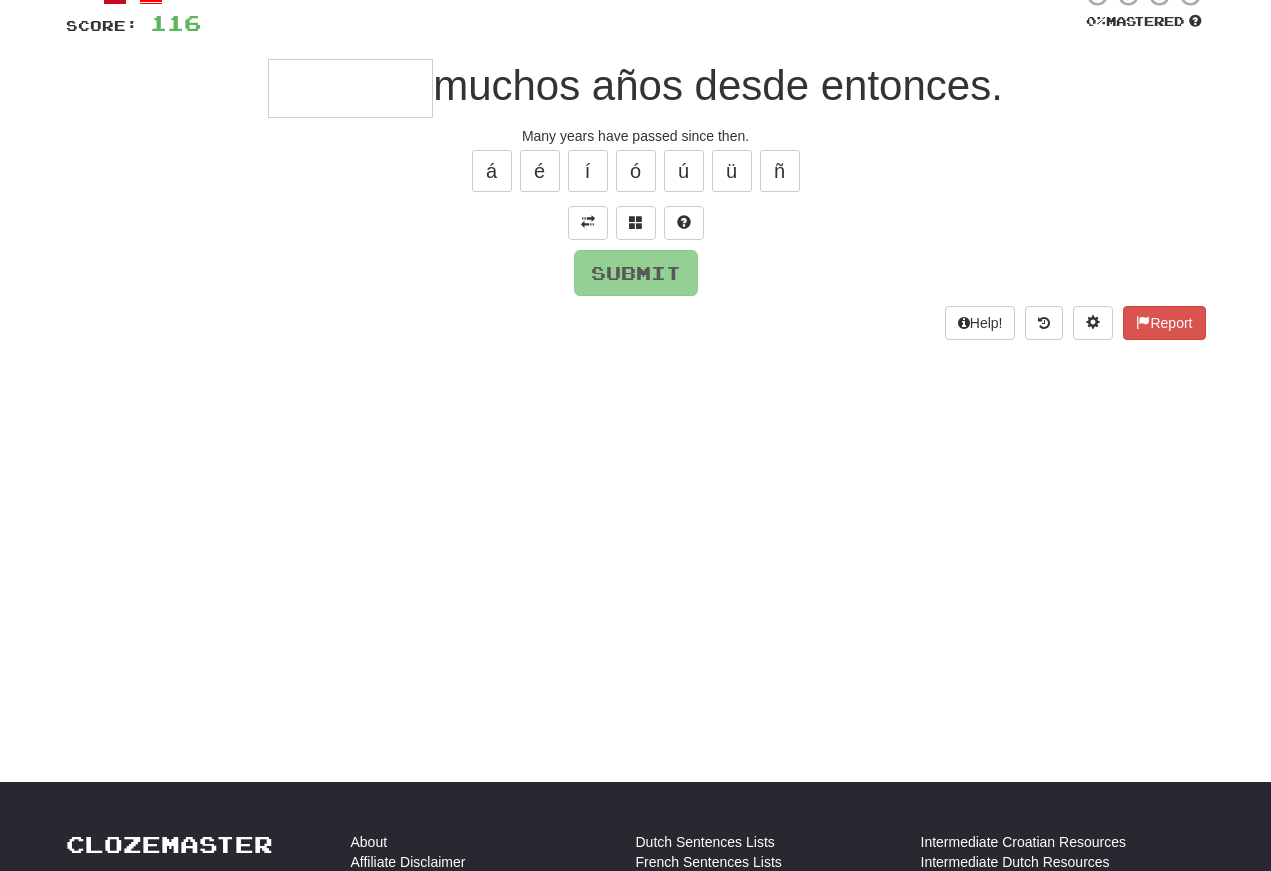 scroll, scrollTop: 139, scrollLeft: 0, axis: vertical 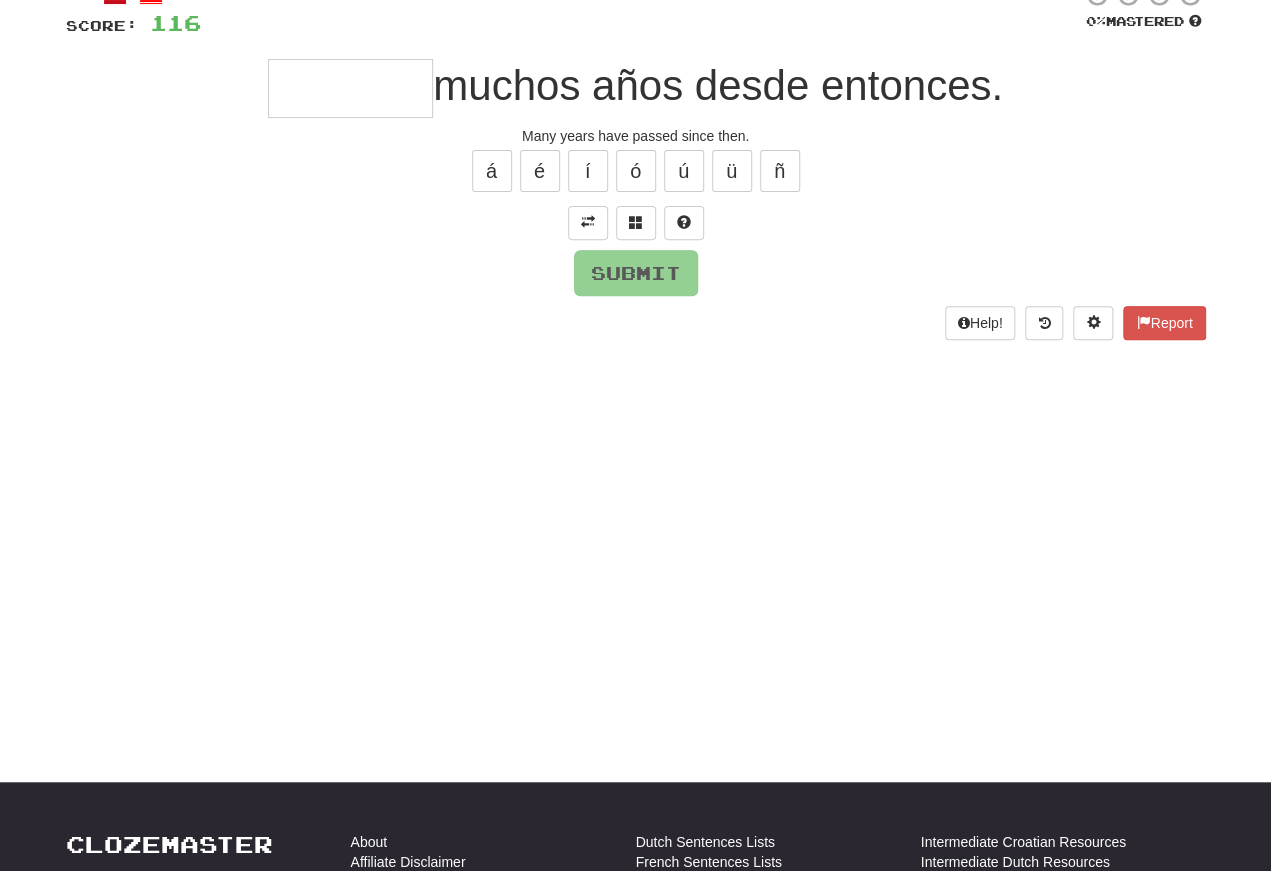 type on "*" 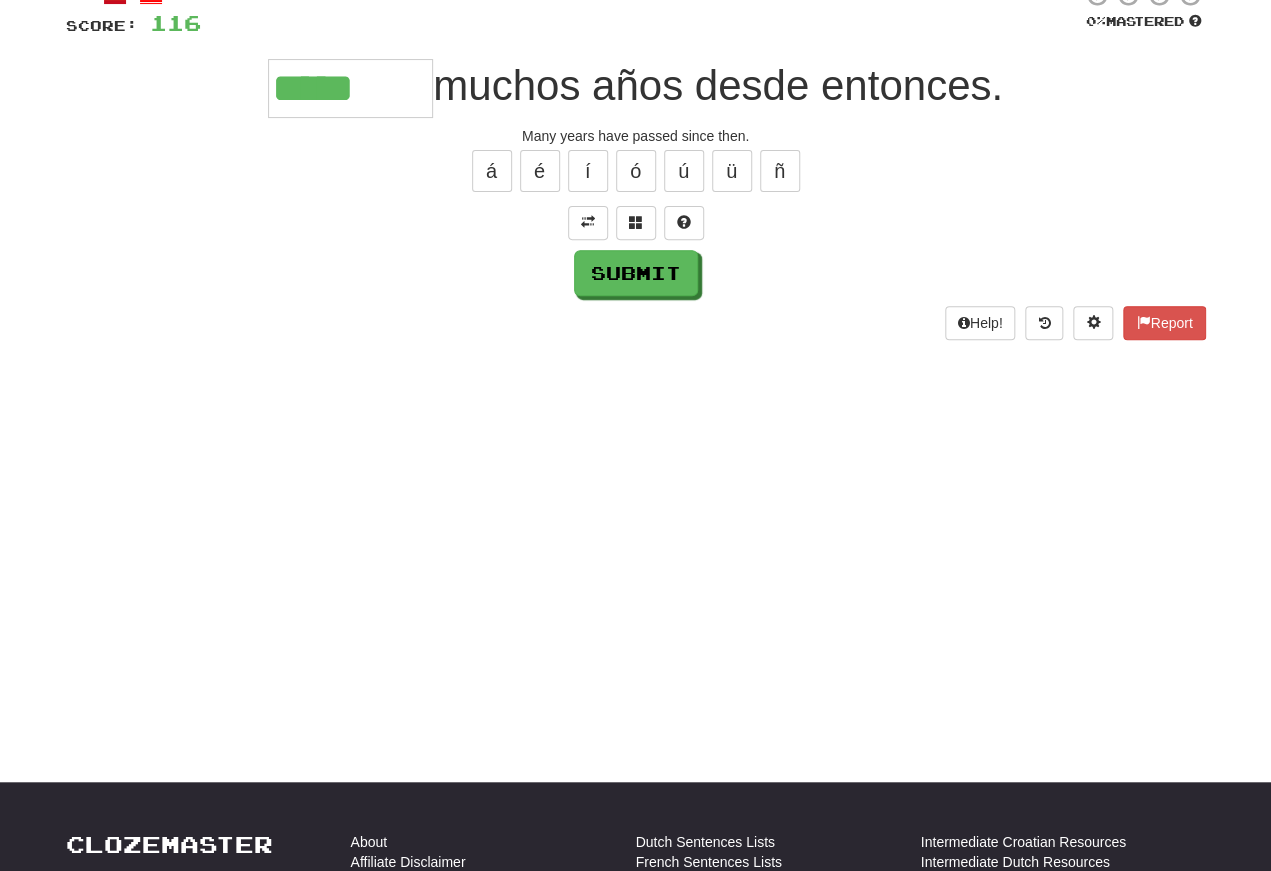 click on "/  Score:   [NUMBER] %  Mastered *****  muchos años desde entonces. Many years have passed since then. á é í ó ú ü ñ Submit  Help!  Report" at bounding box center [636, 161] 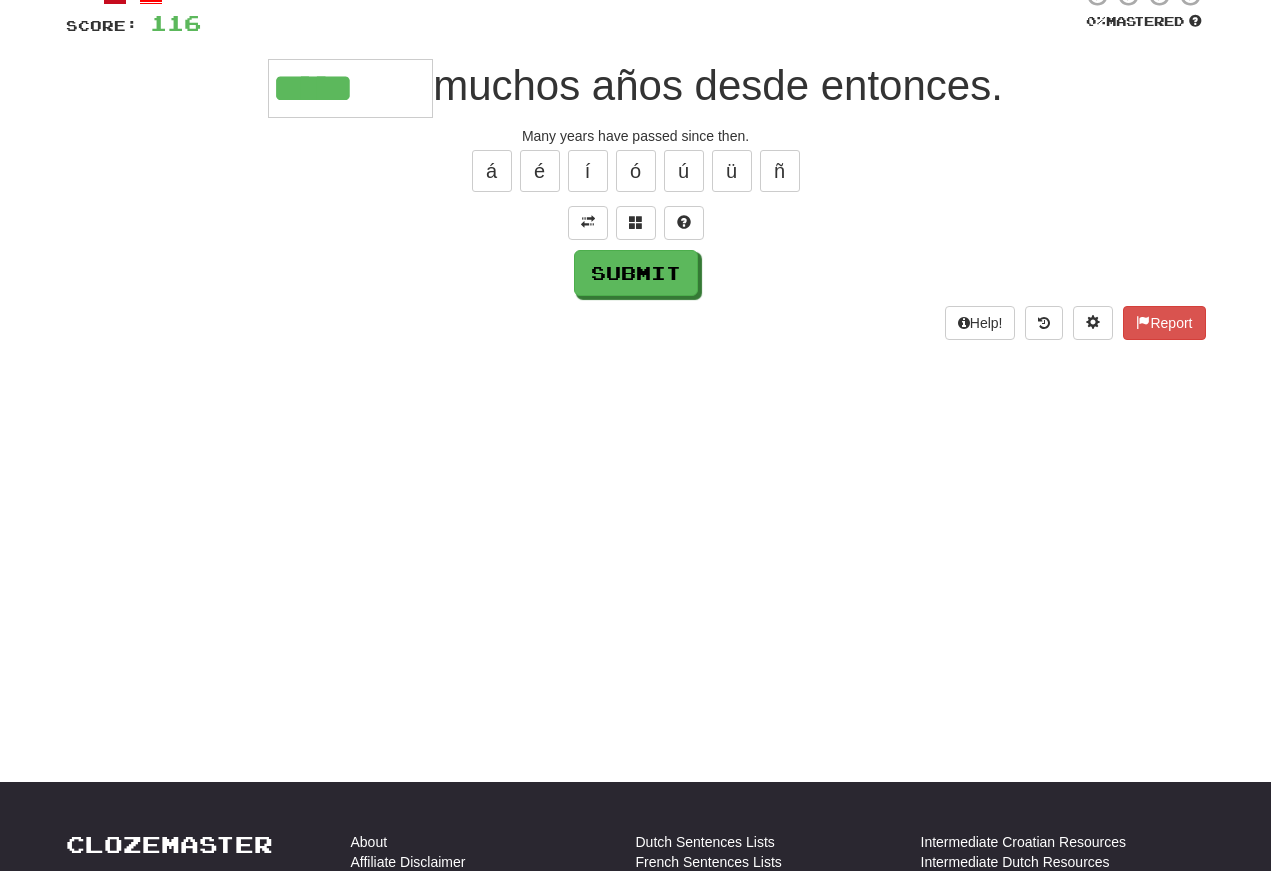 click on "*****" at bounding box center [350, 88] 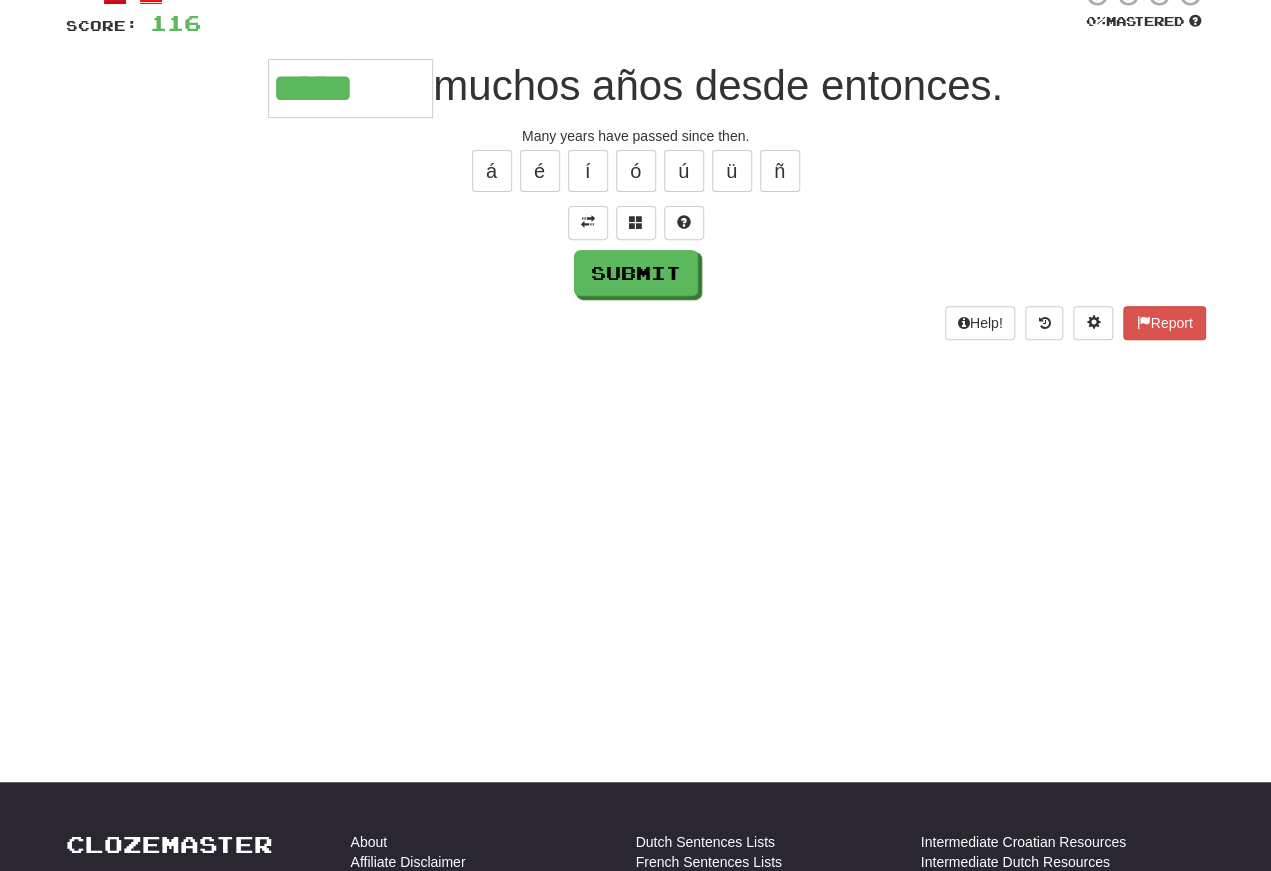 click on "í" at bounding box center (588, 171) 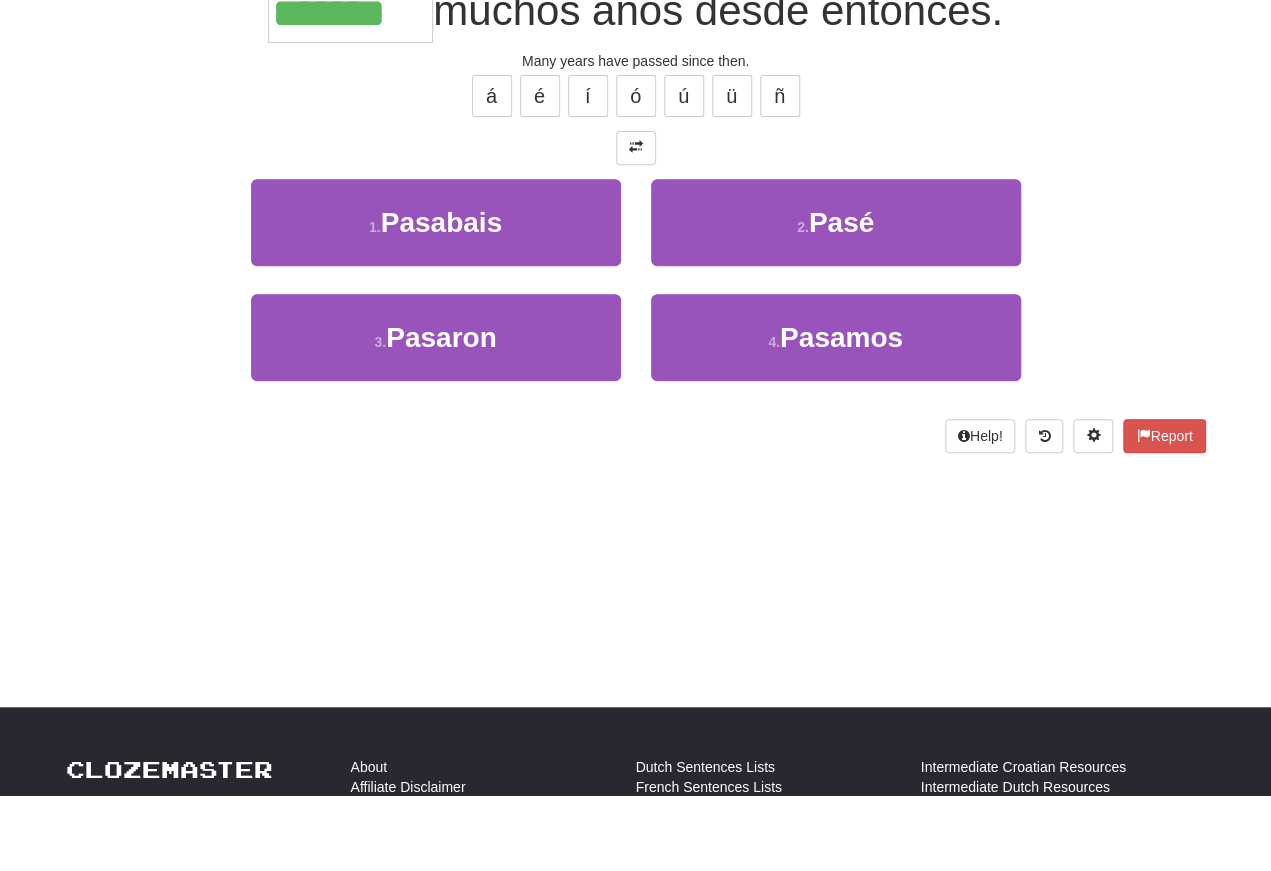 click on "Pasaron" at bounding box center [441, 412] 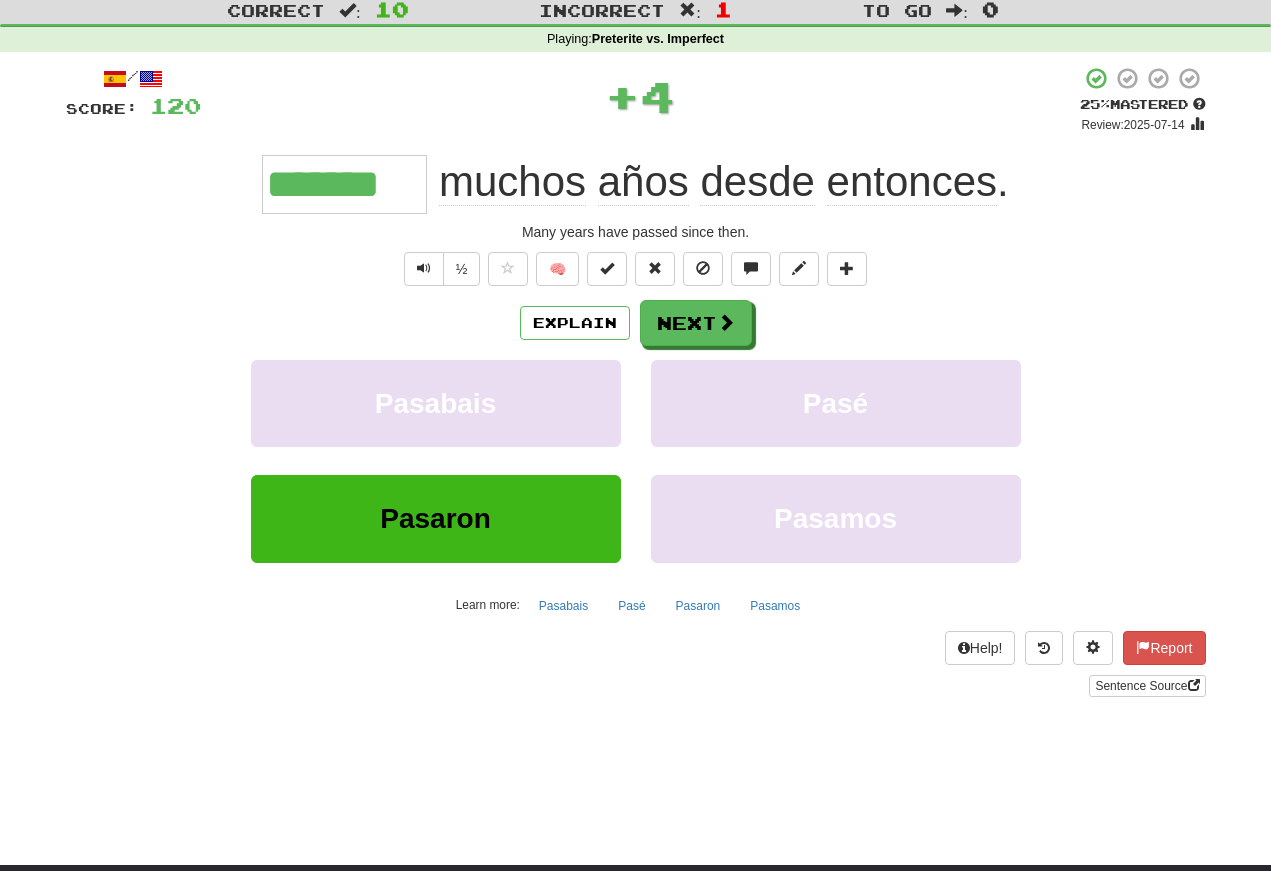 scroll, scrollTop: 56, scrollLeft: 0, axis: vertical 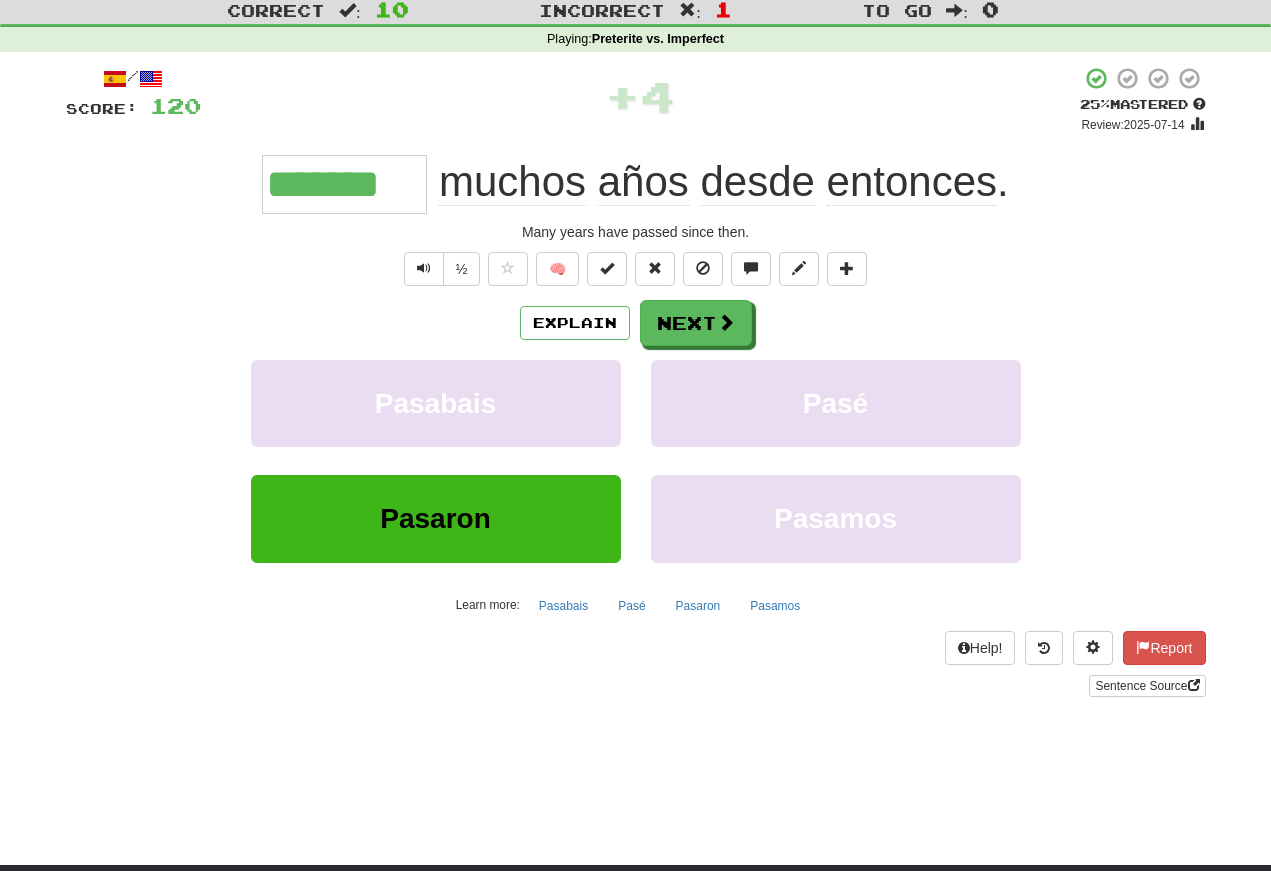 click at bounding box center [424, 268] 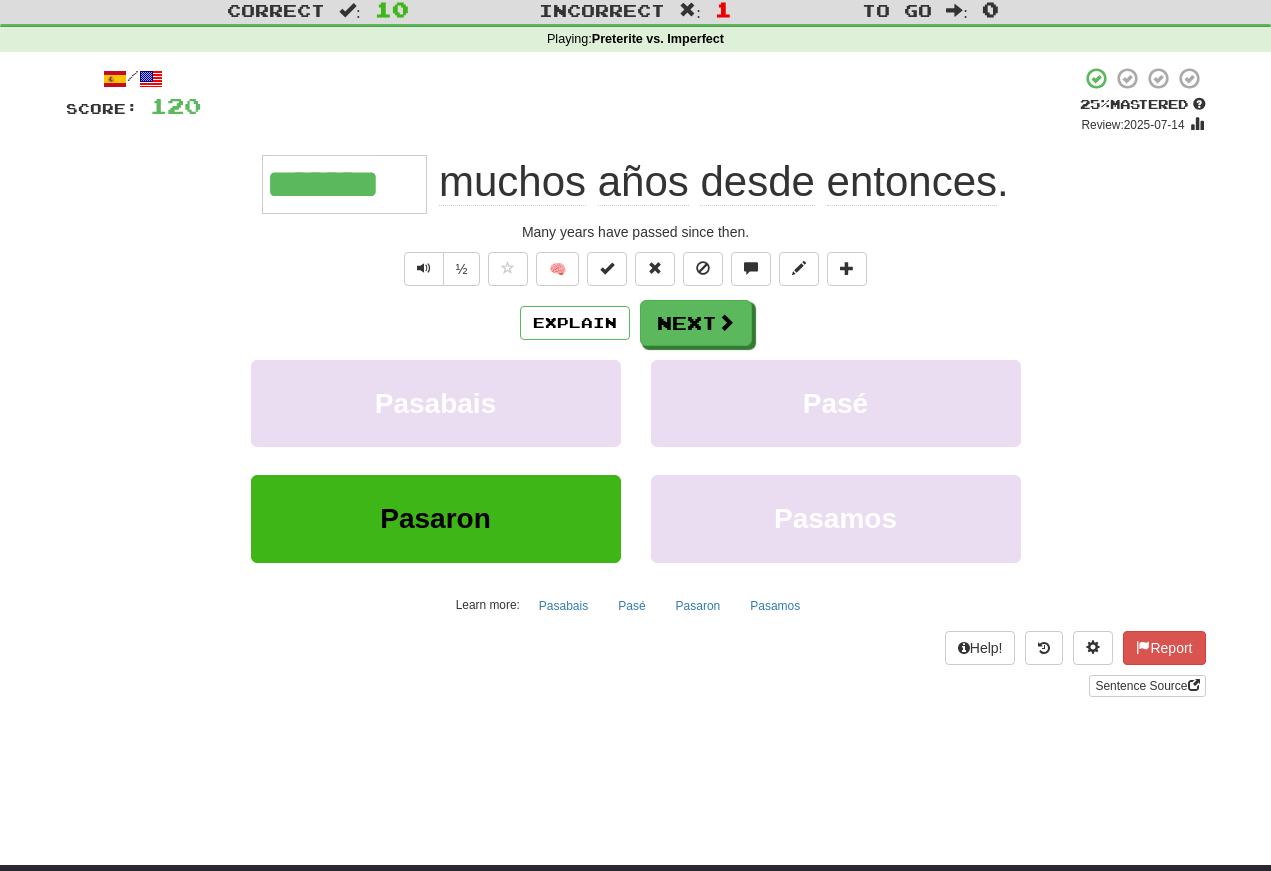 click at bounding box center (424, 268) 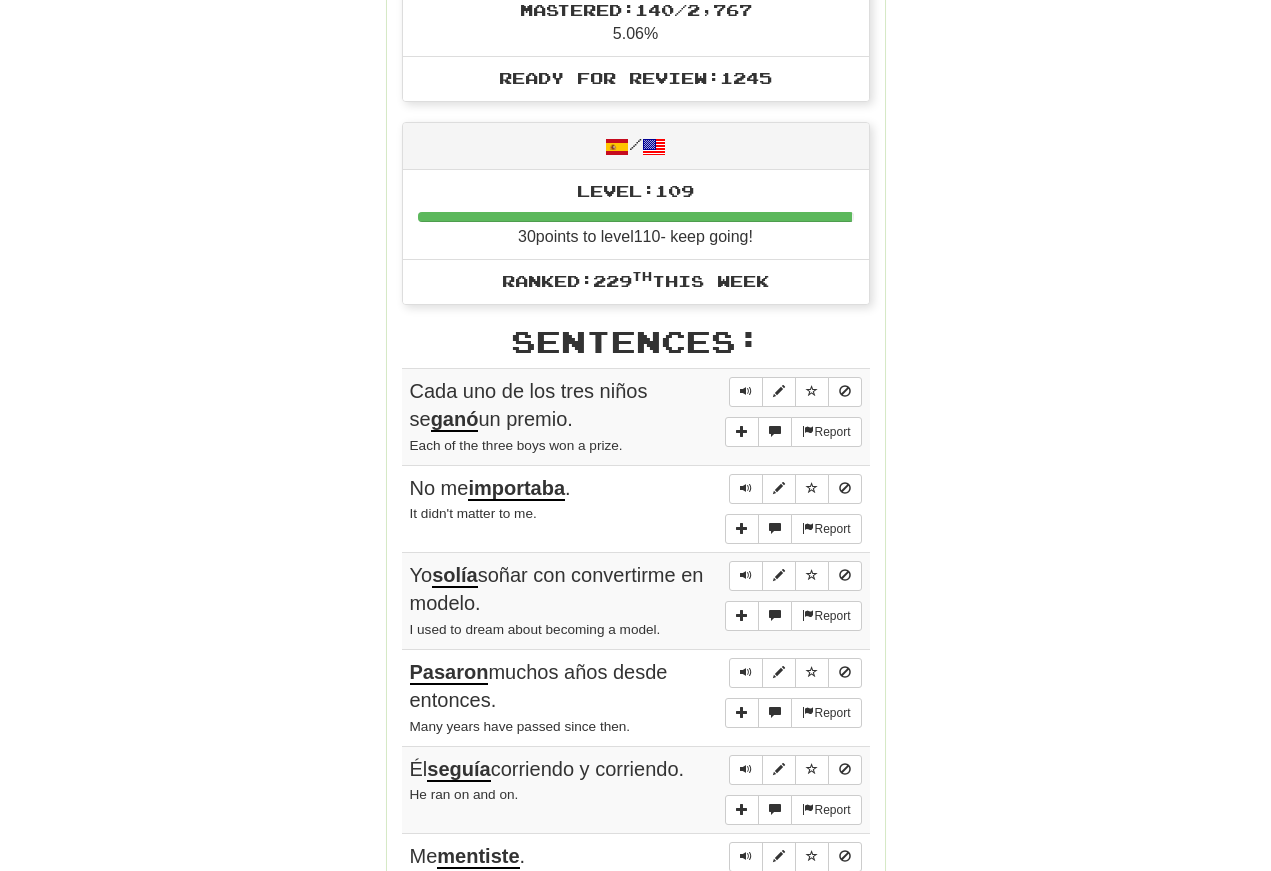 scroll, scrollTop: 857, scrollLeft: 0, axis: vertical 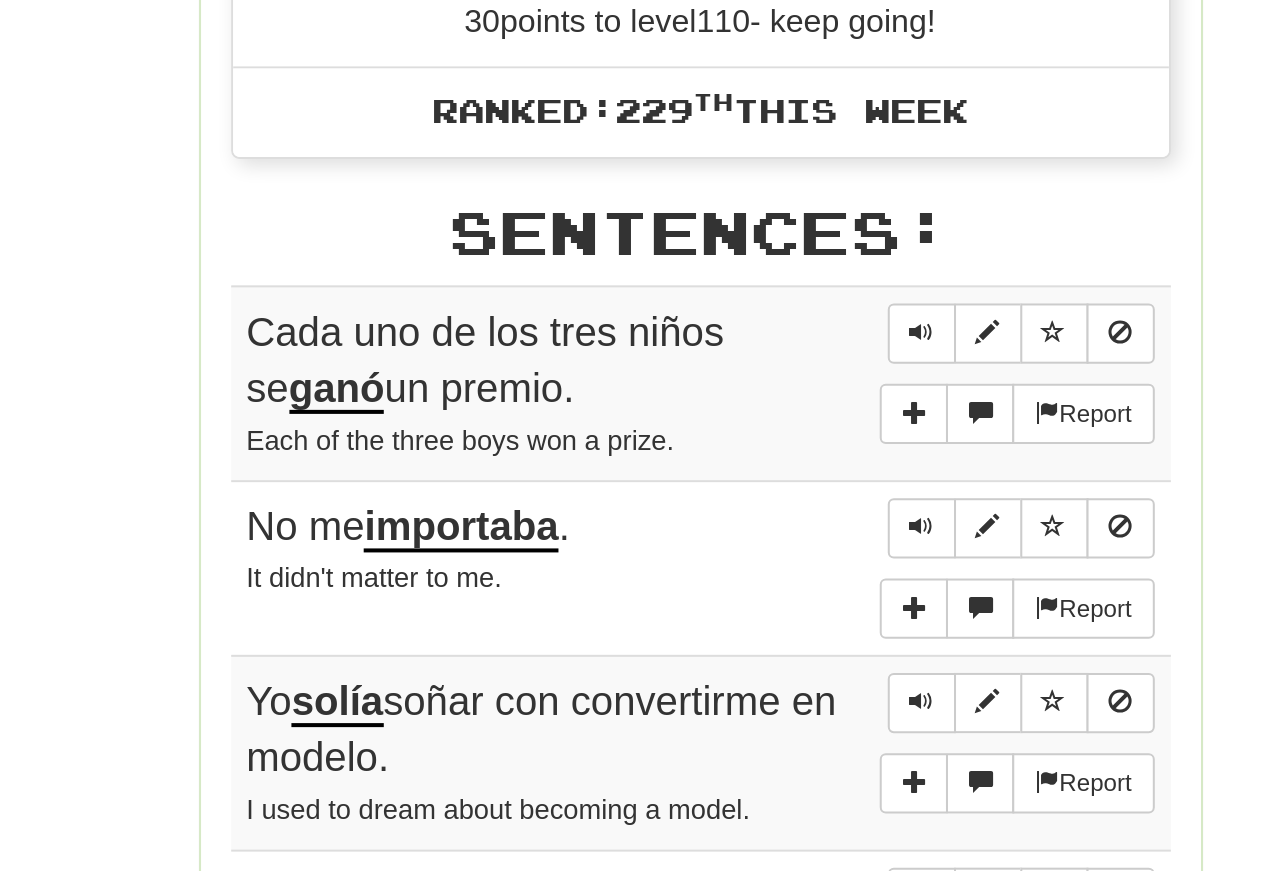 click at bounding box center [746, 354] 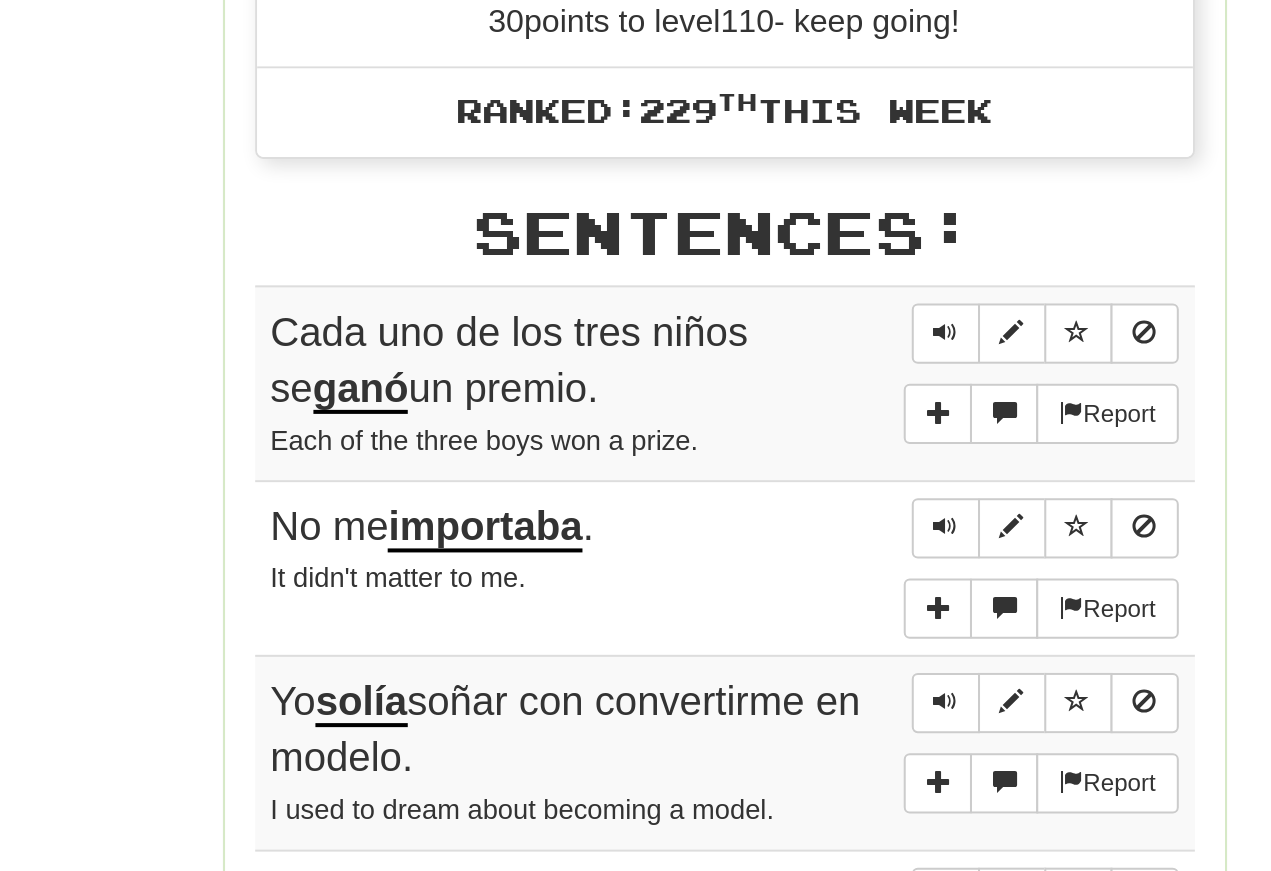 click at bounding box center (746, 451) 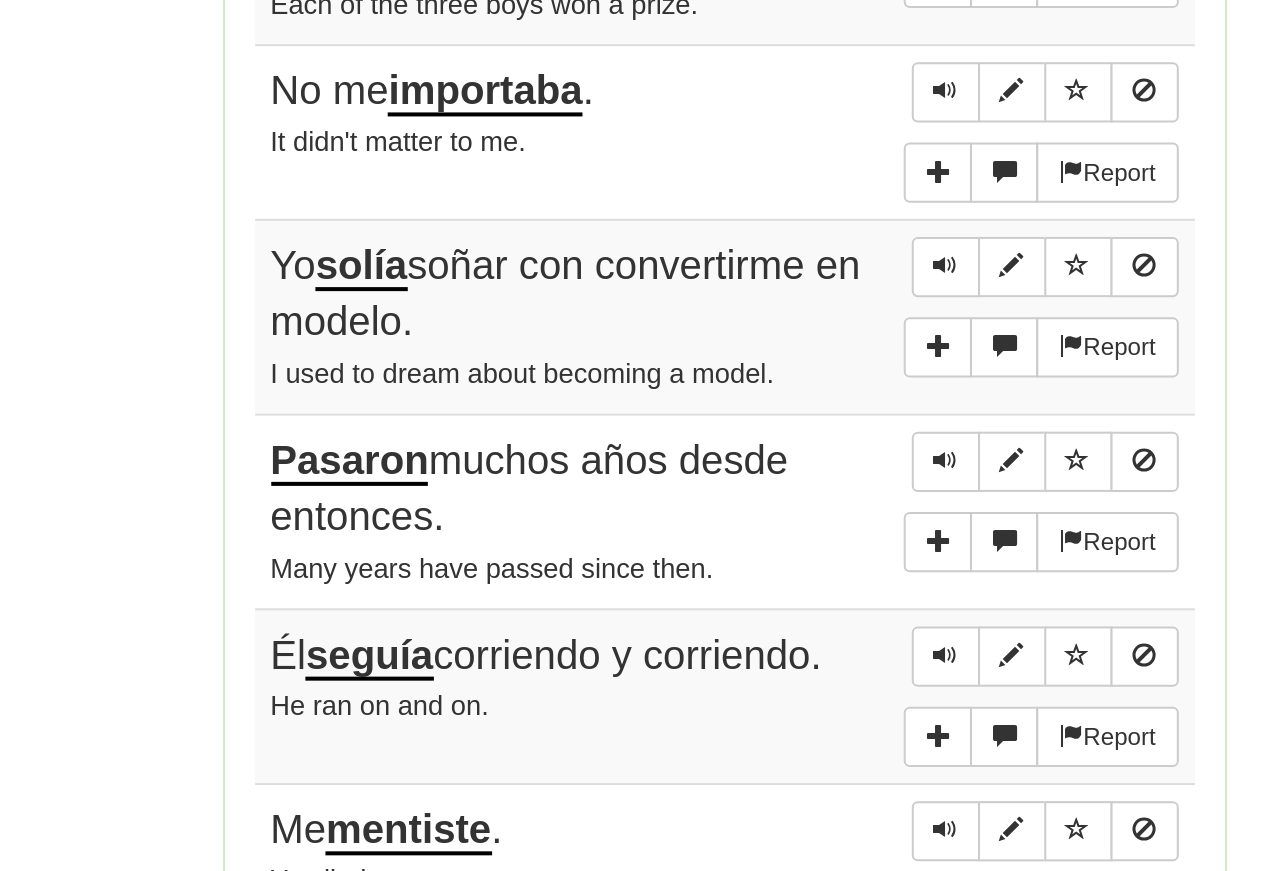click at bounding box center (746, 538) 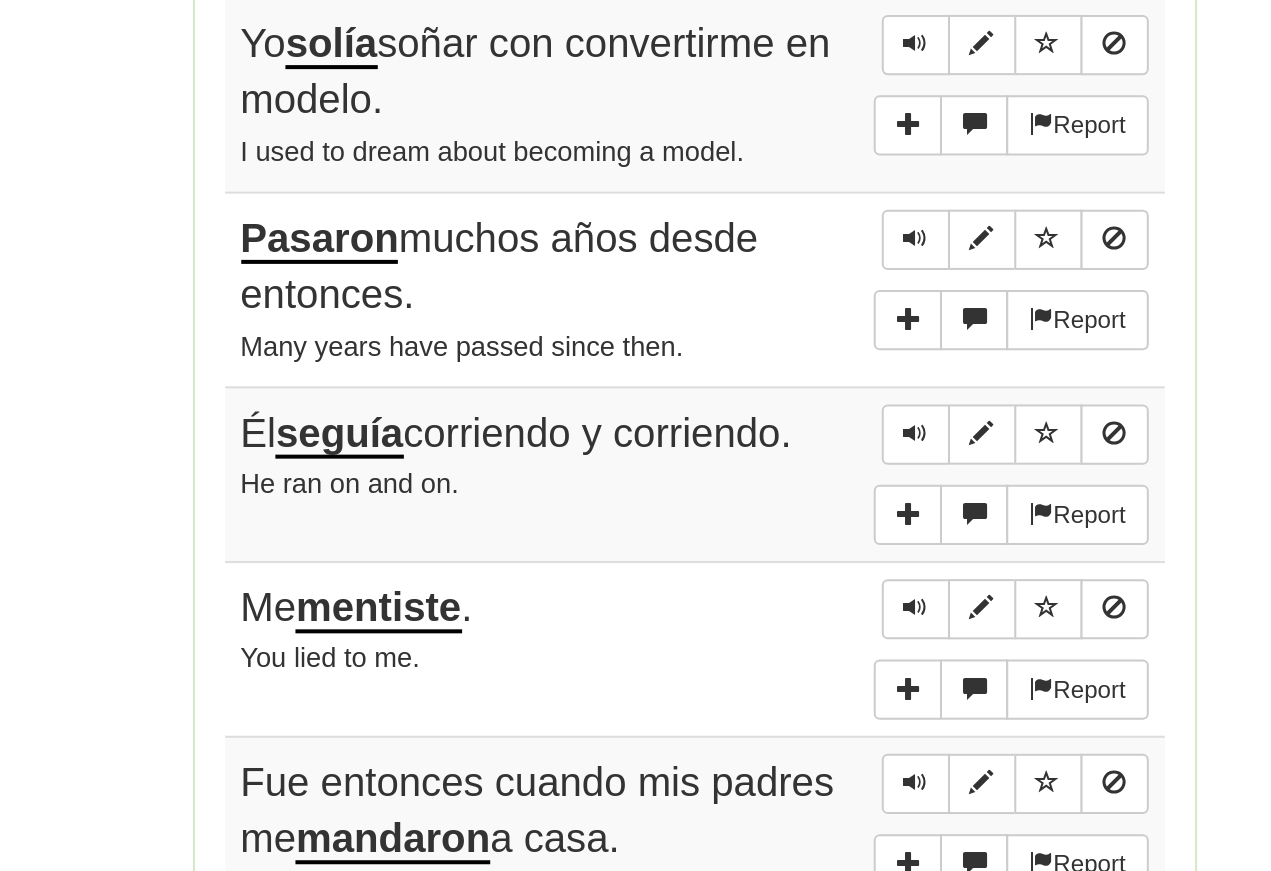 scroll, scrollTop: 955, scrollLeft: 0, axis: vertical 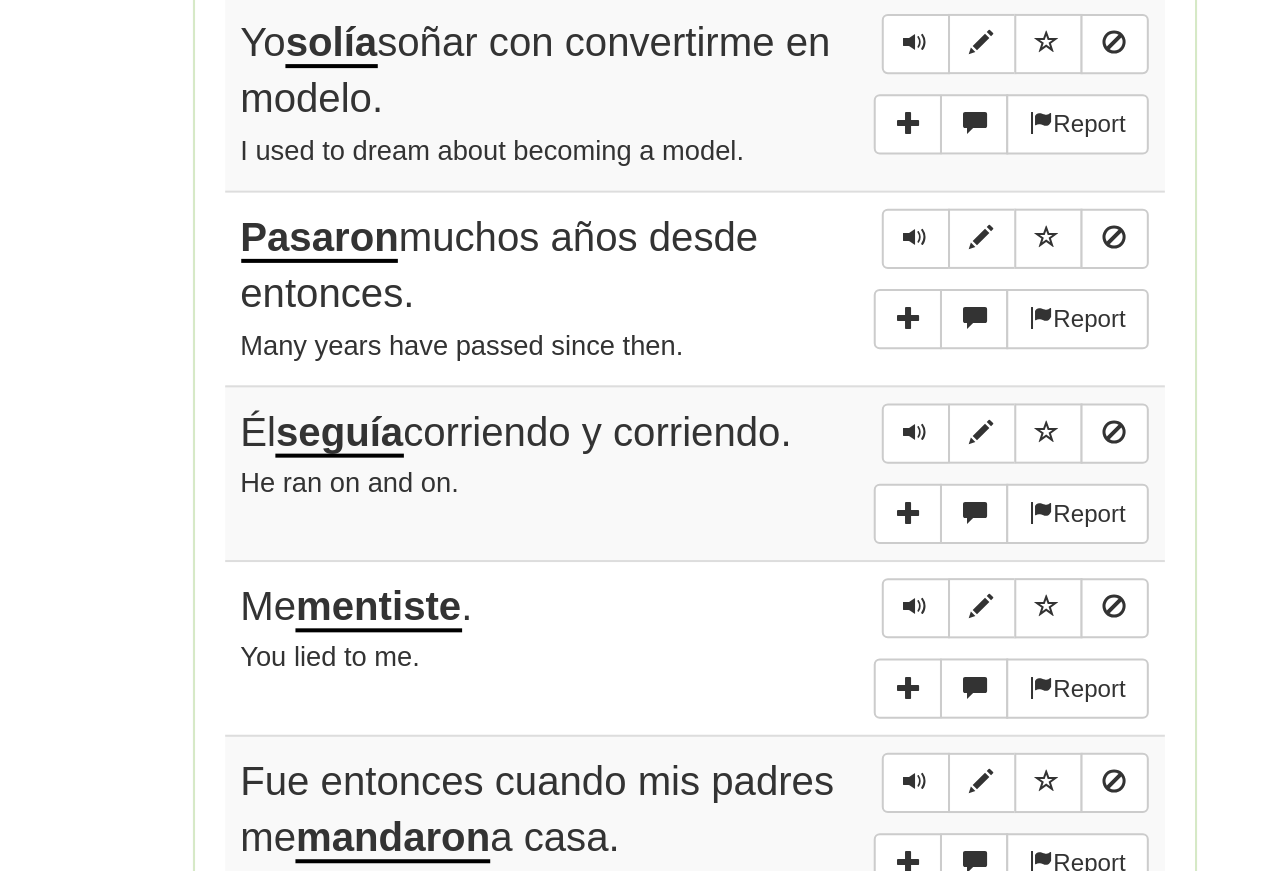 click at bounding box center (746, 537) 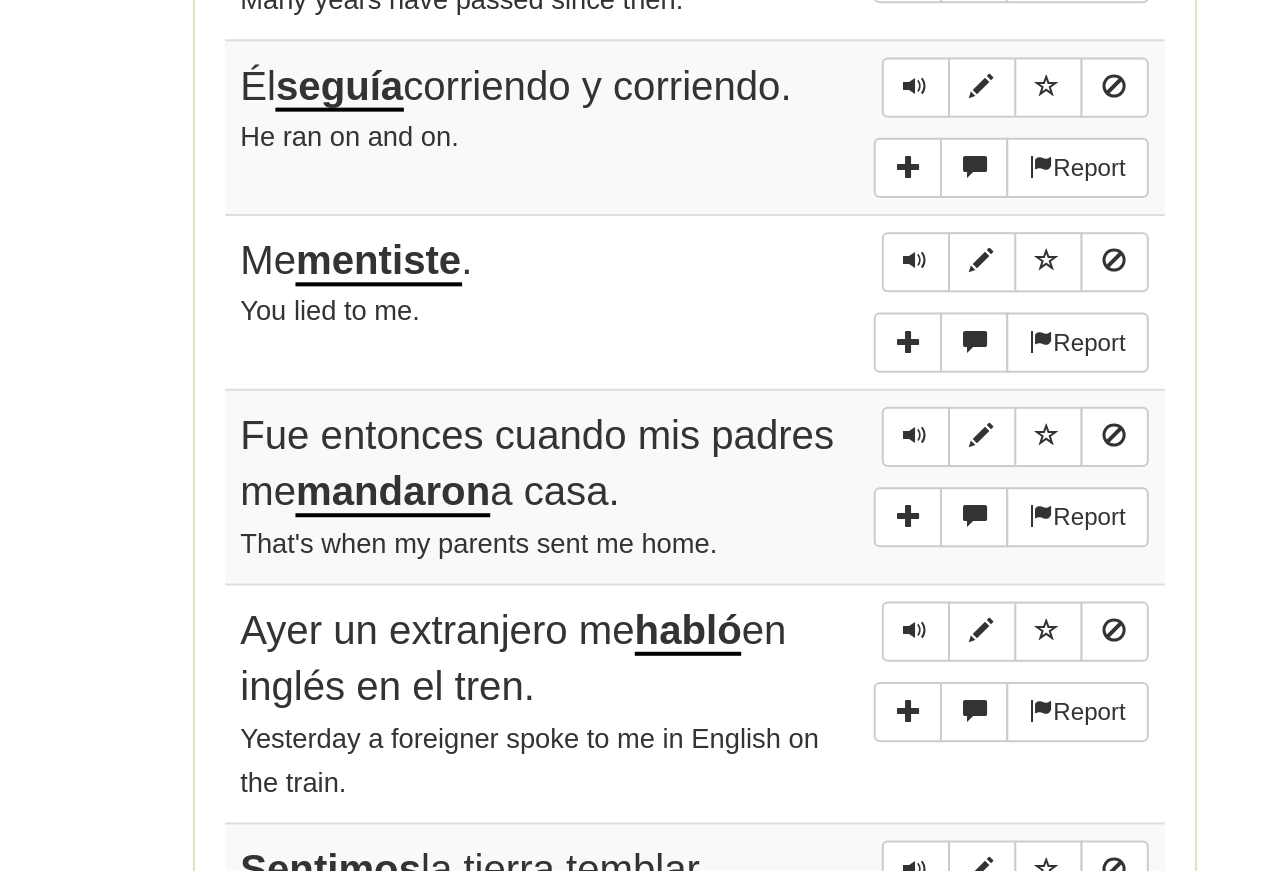 scroll, scrollTop: 1128, scrollLeft: 0, axis: vertical 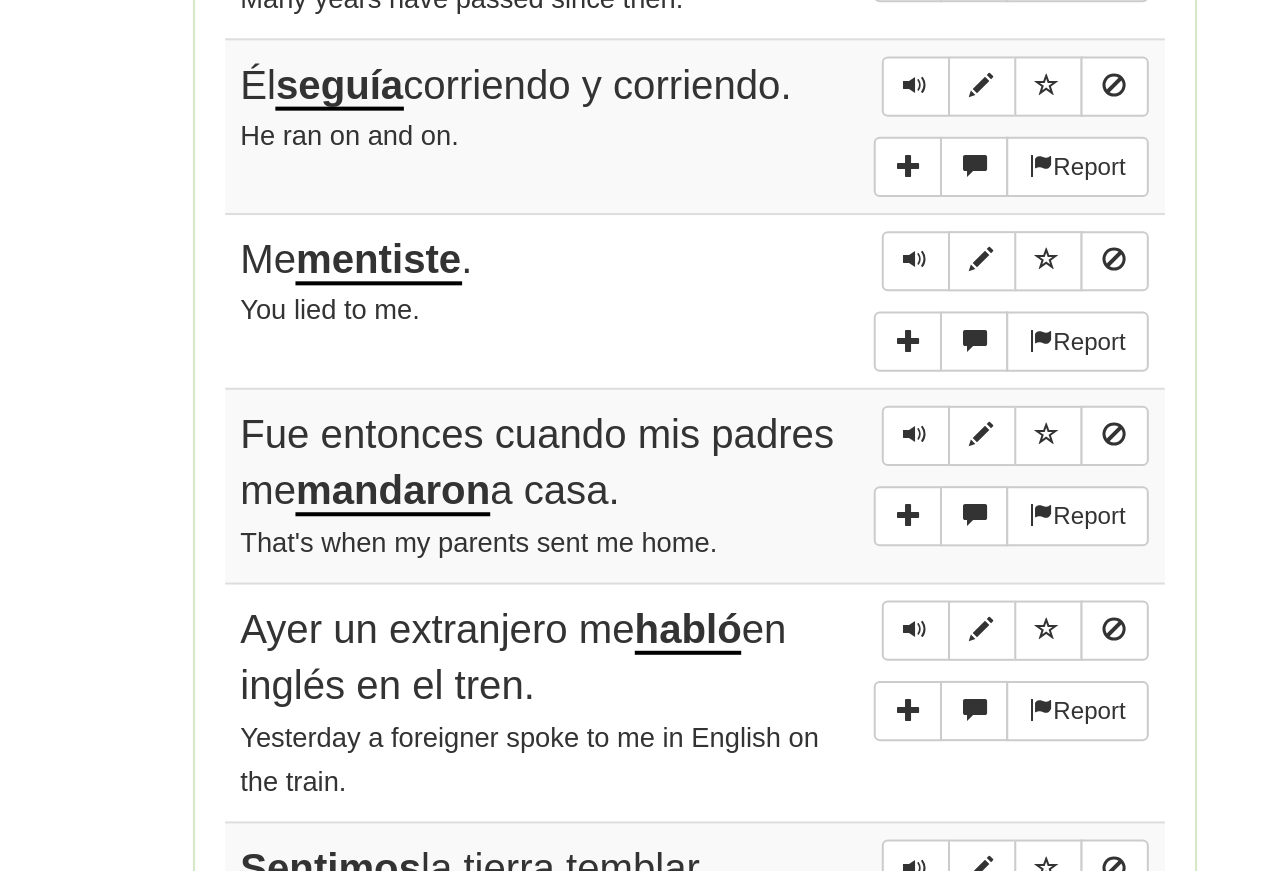 click at bounding box center (746, 548) 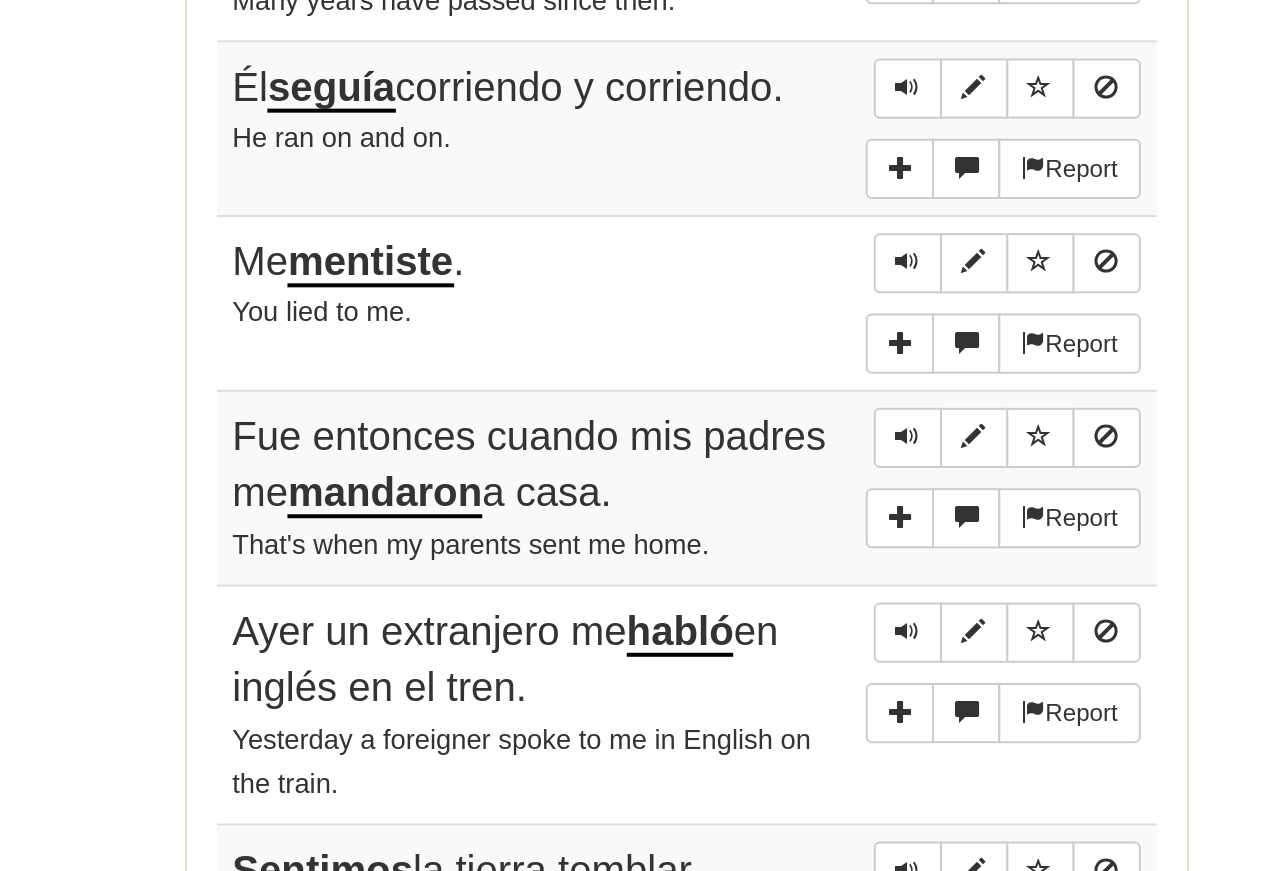 scroll, scrollTop: 1128, scrollLeft: 0, axis: vertical 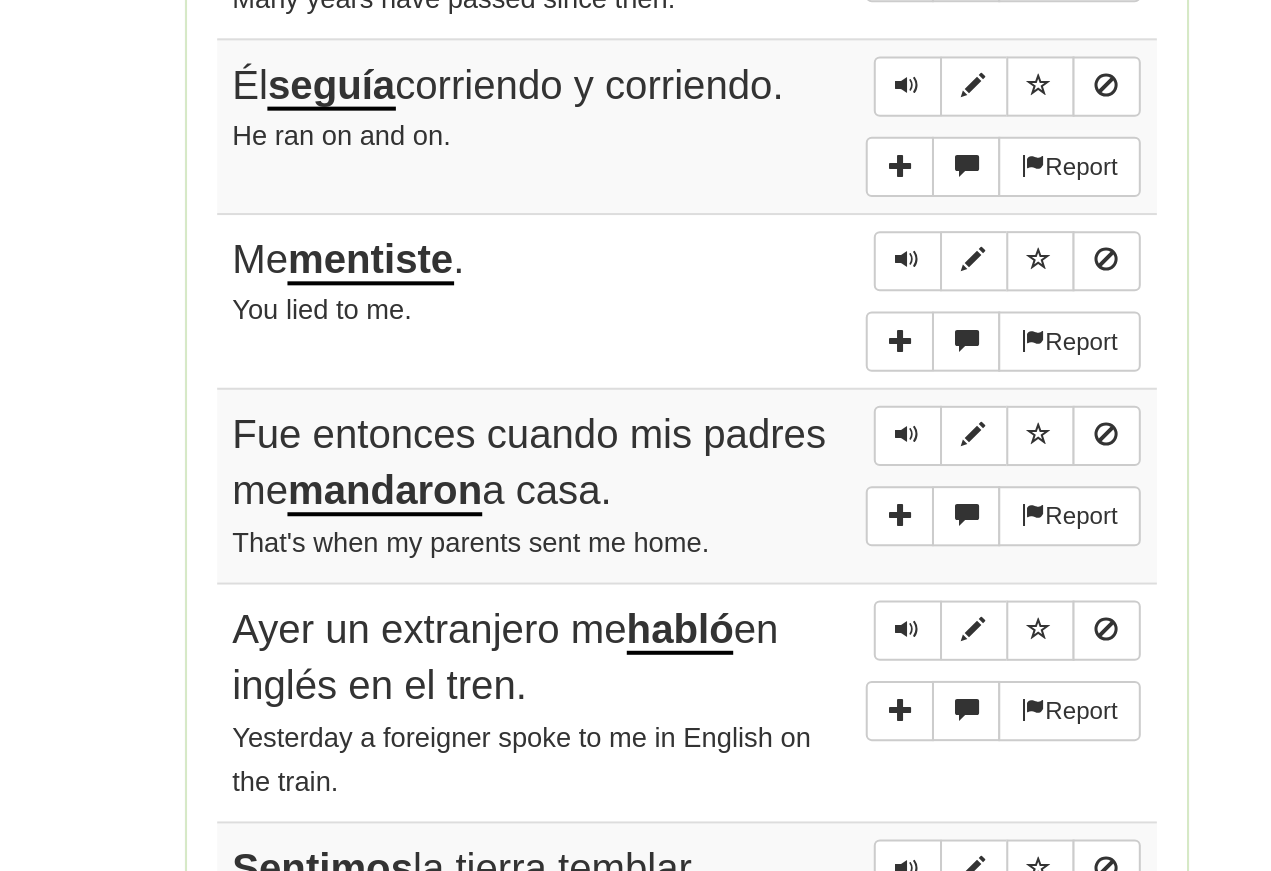 click at bounding box center [746, 548] 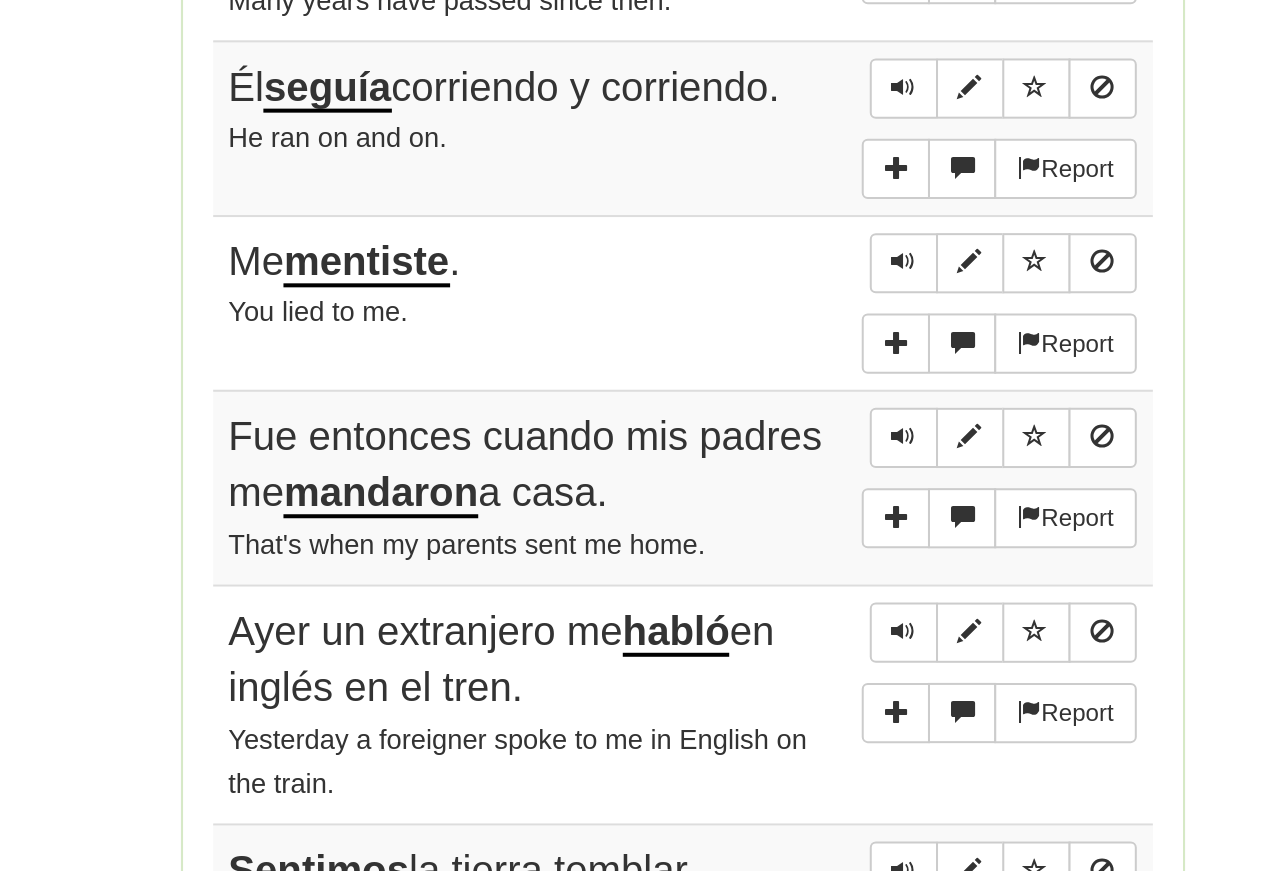 click at bounding box center (746, 636) 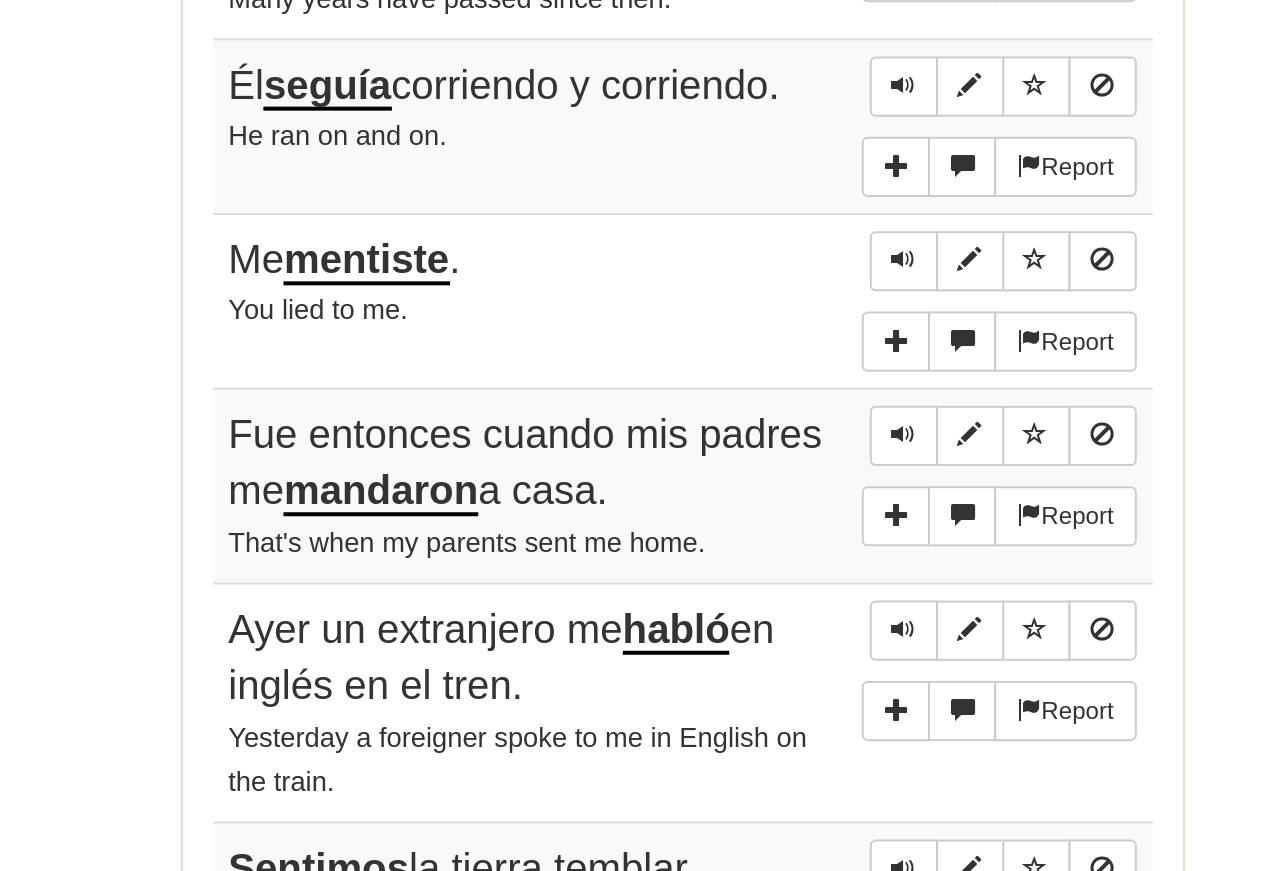 click at bounding box center (746, 635) 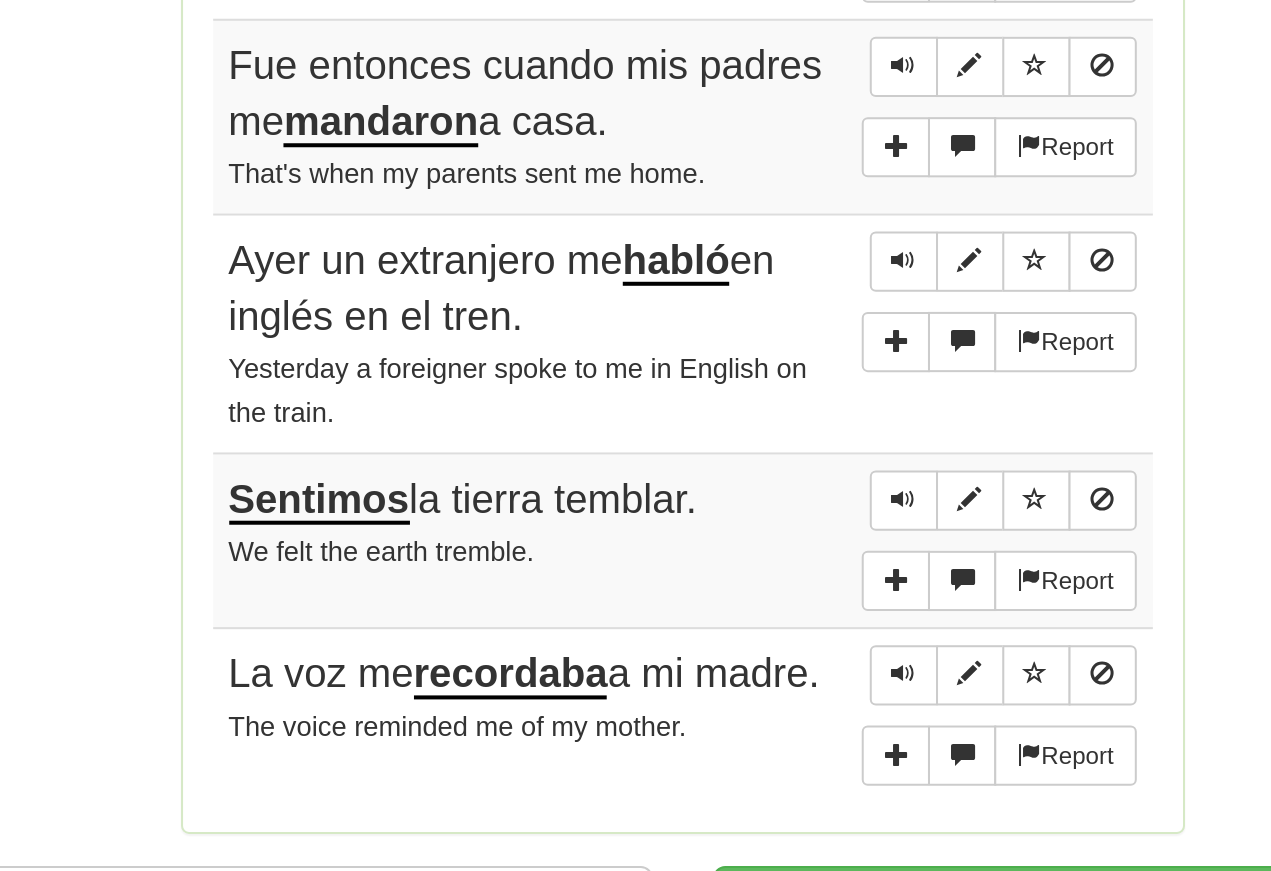 scroll, scrollTop: 1312, scrollLeft: 0, axis: vertical 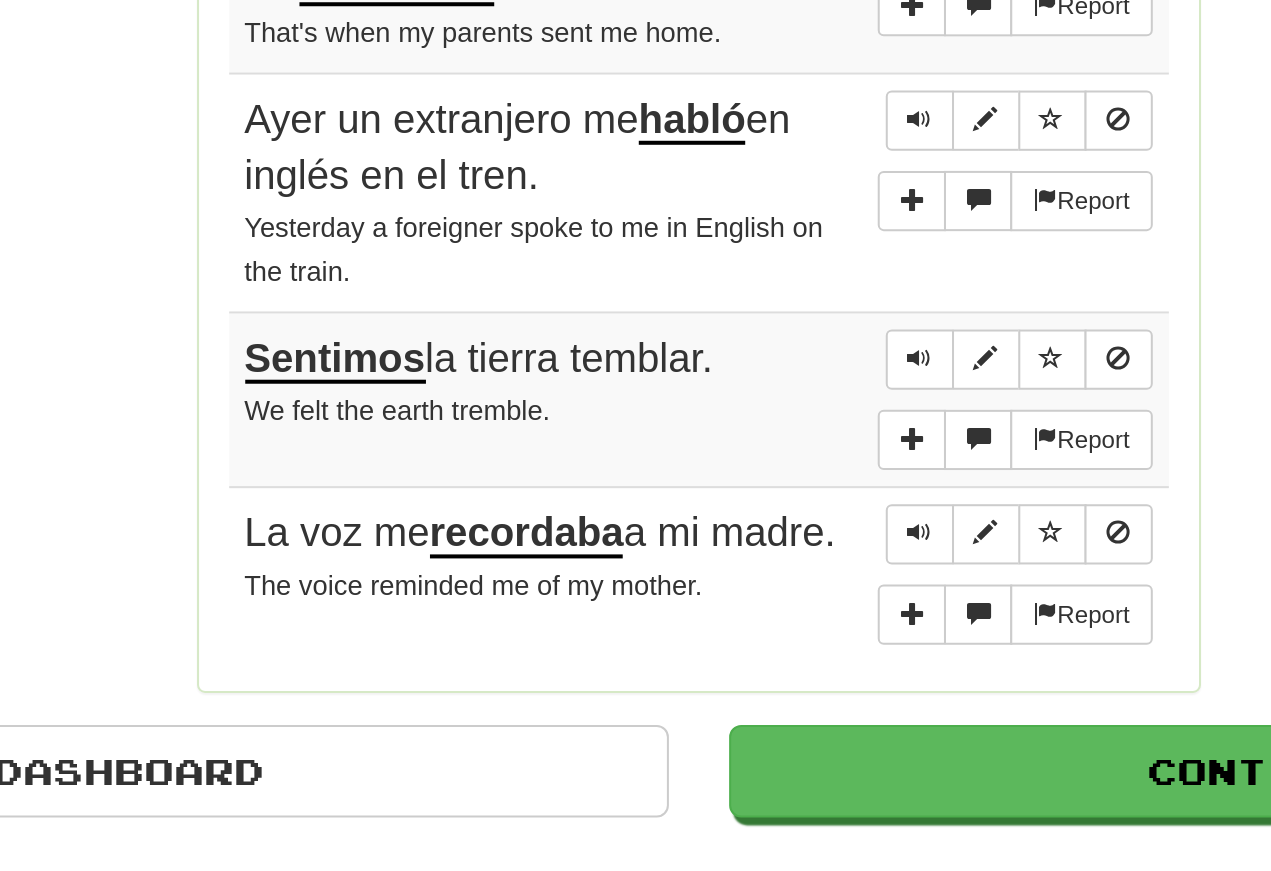 click at bounding box center (746, 684) 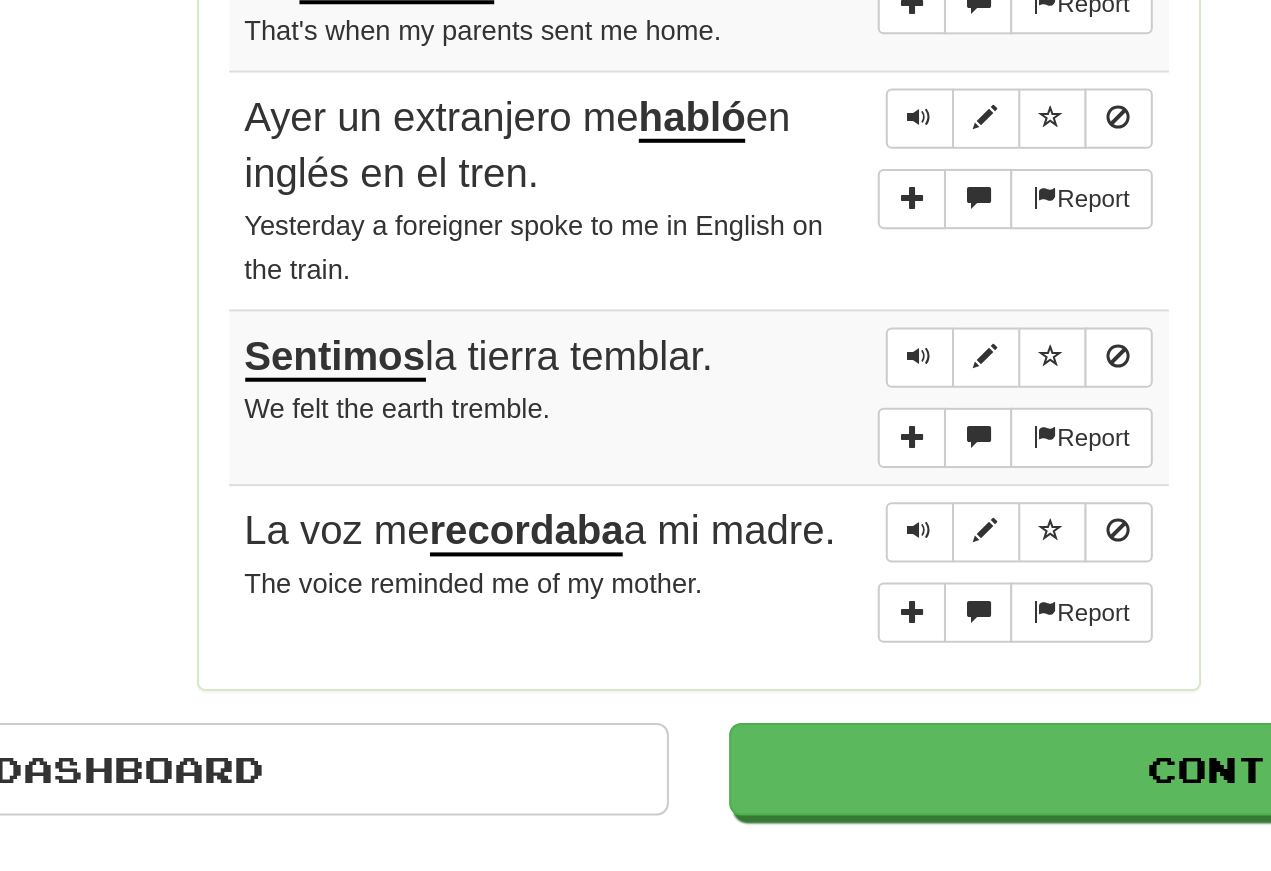 click at bounding box center (746, 683) 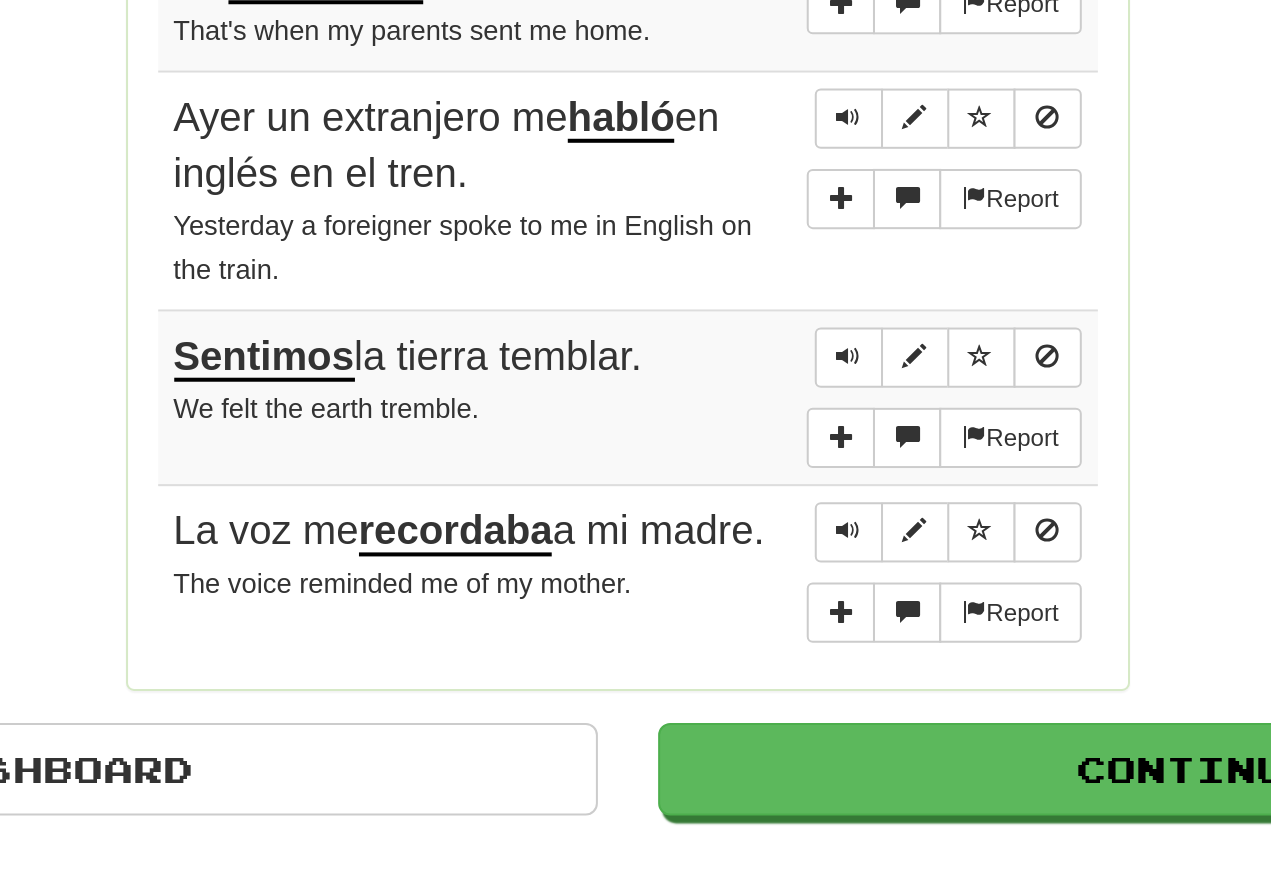click at bounding box center (746, 683) 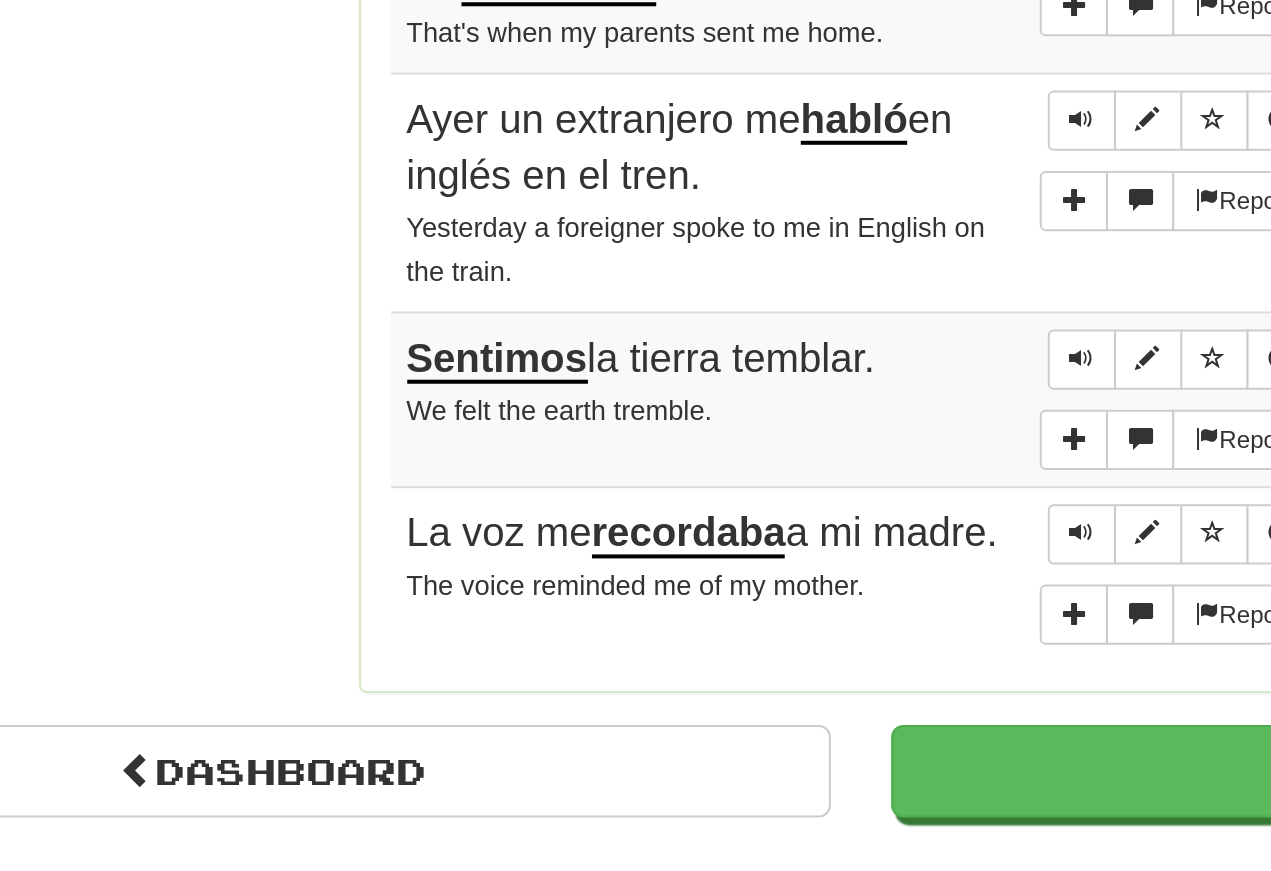 scroll, scrollTop: 1383, scrollLeft: 0, axis: vertical 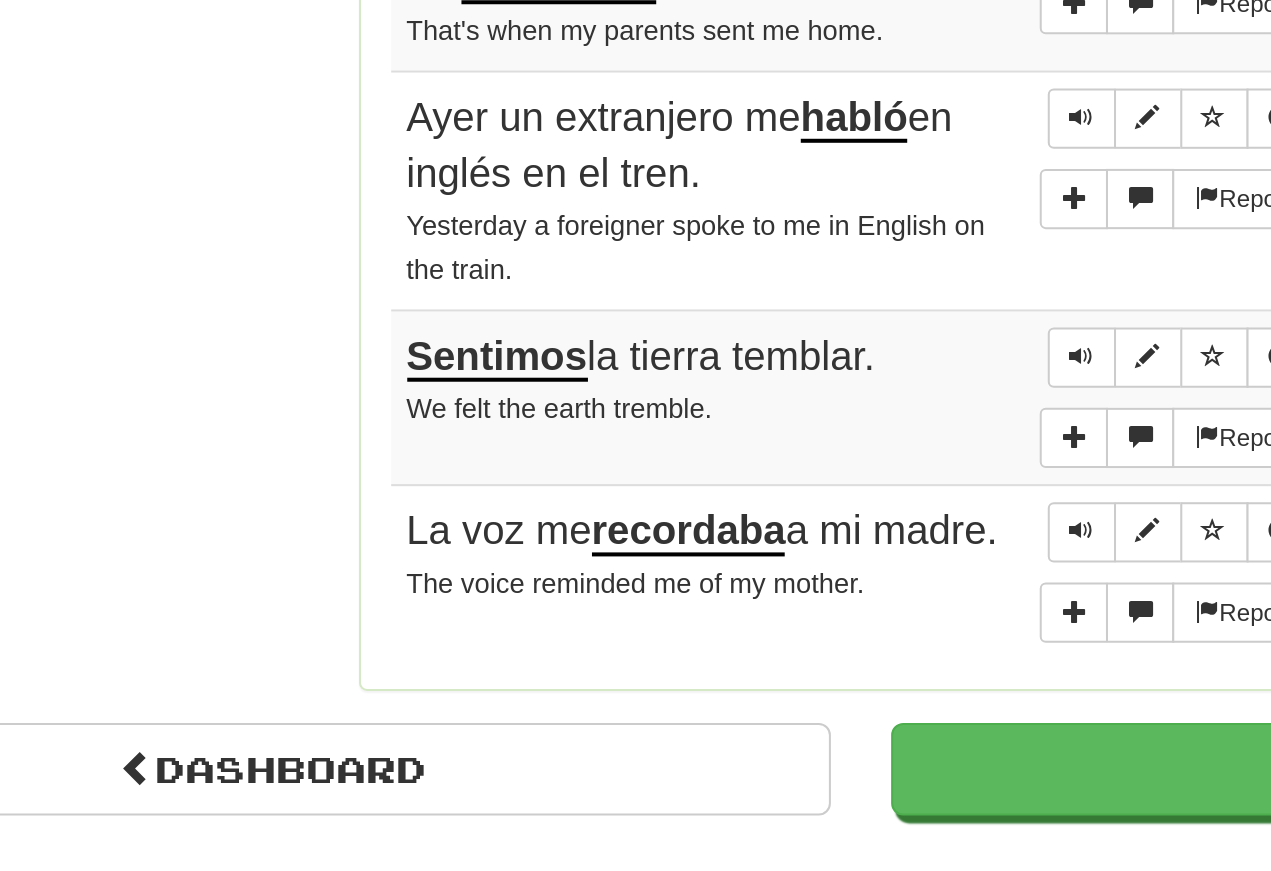 click on "Dashboard" at bounding box center (343, 802) 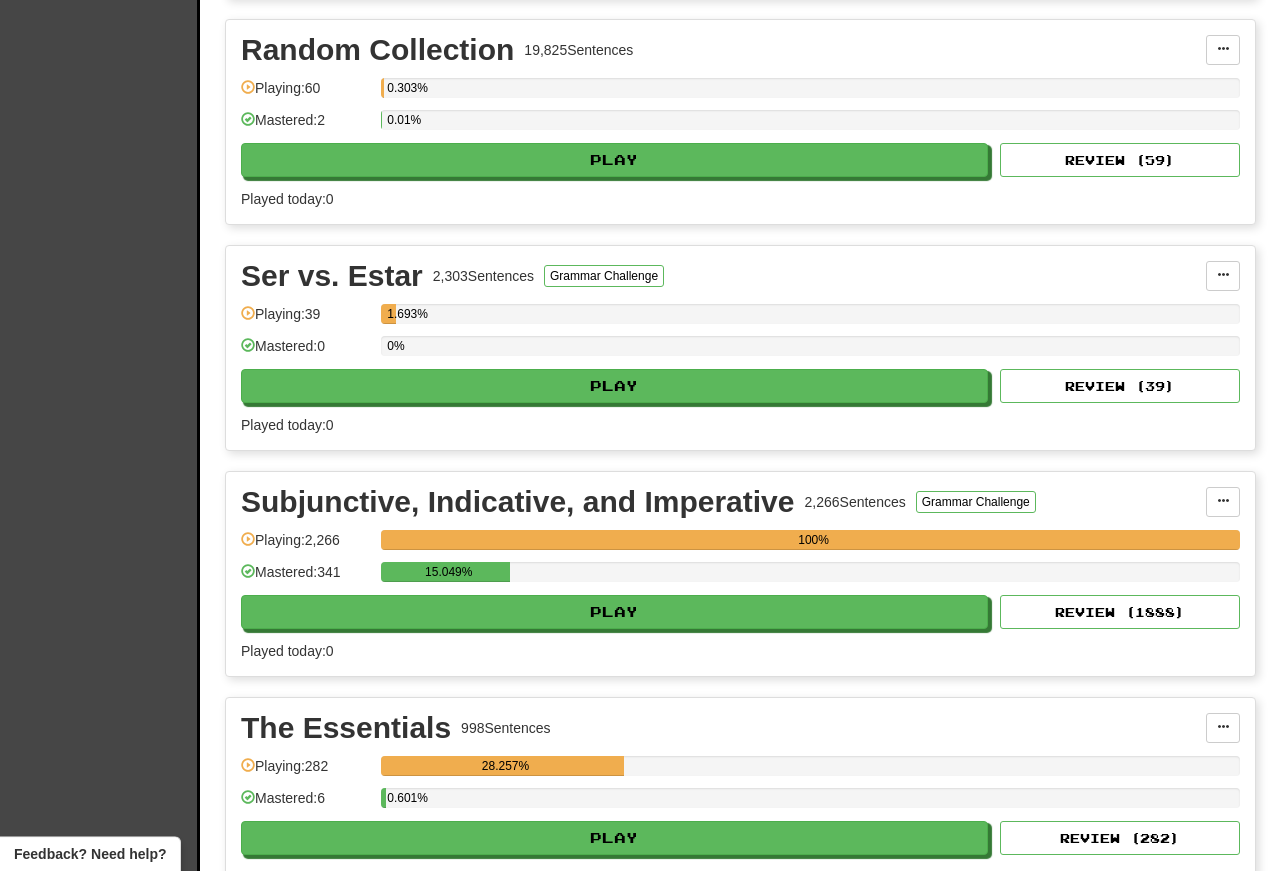 scroll, scrollTop: 7202, scrollLeft: 0, axis: vertical 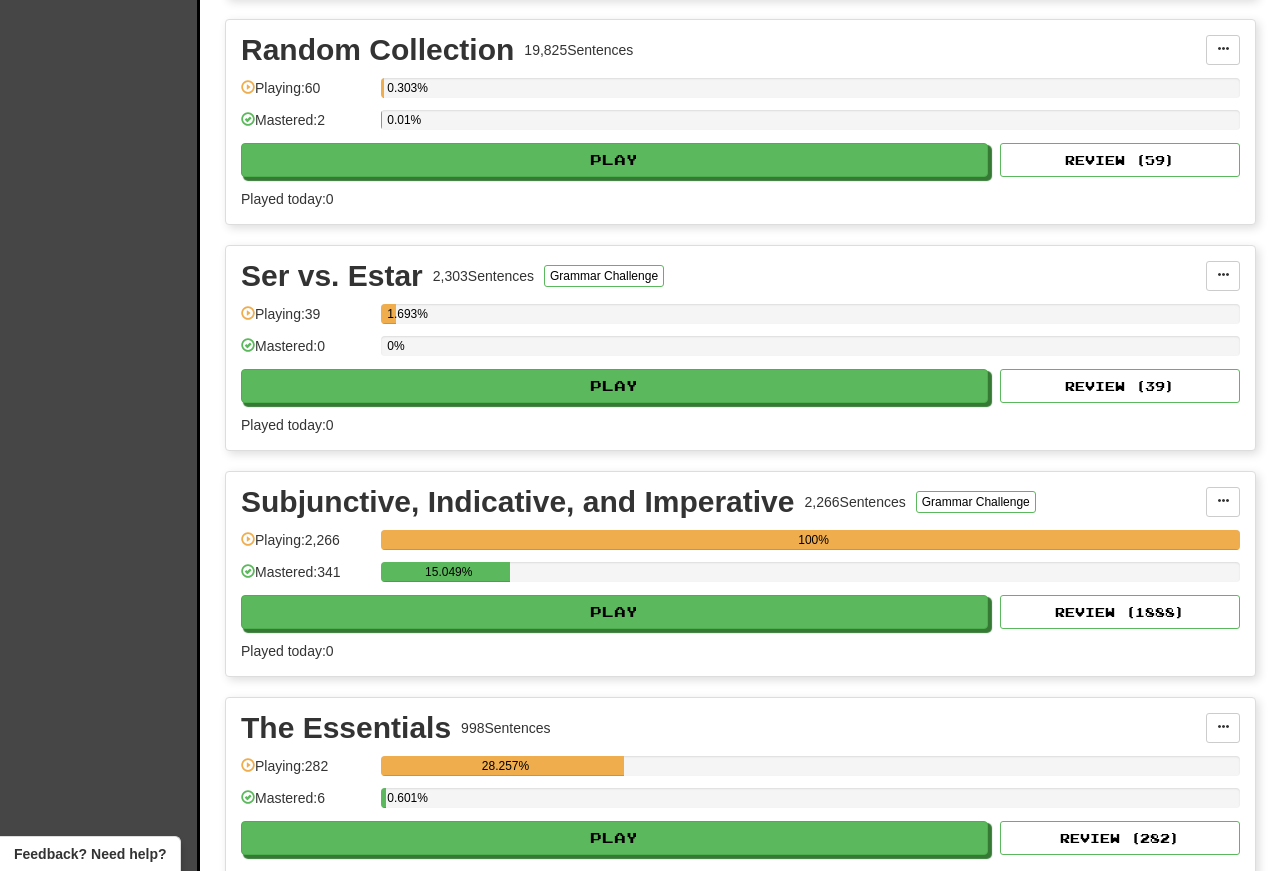 click on "Play" at bounding box center (614, 612) 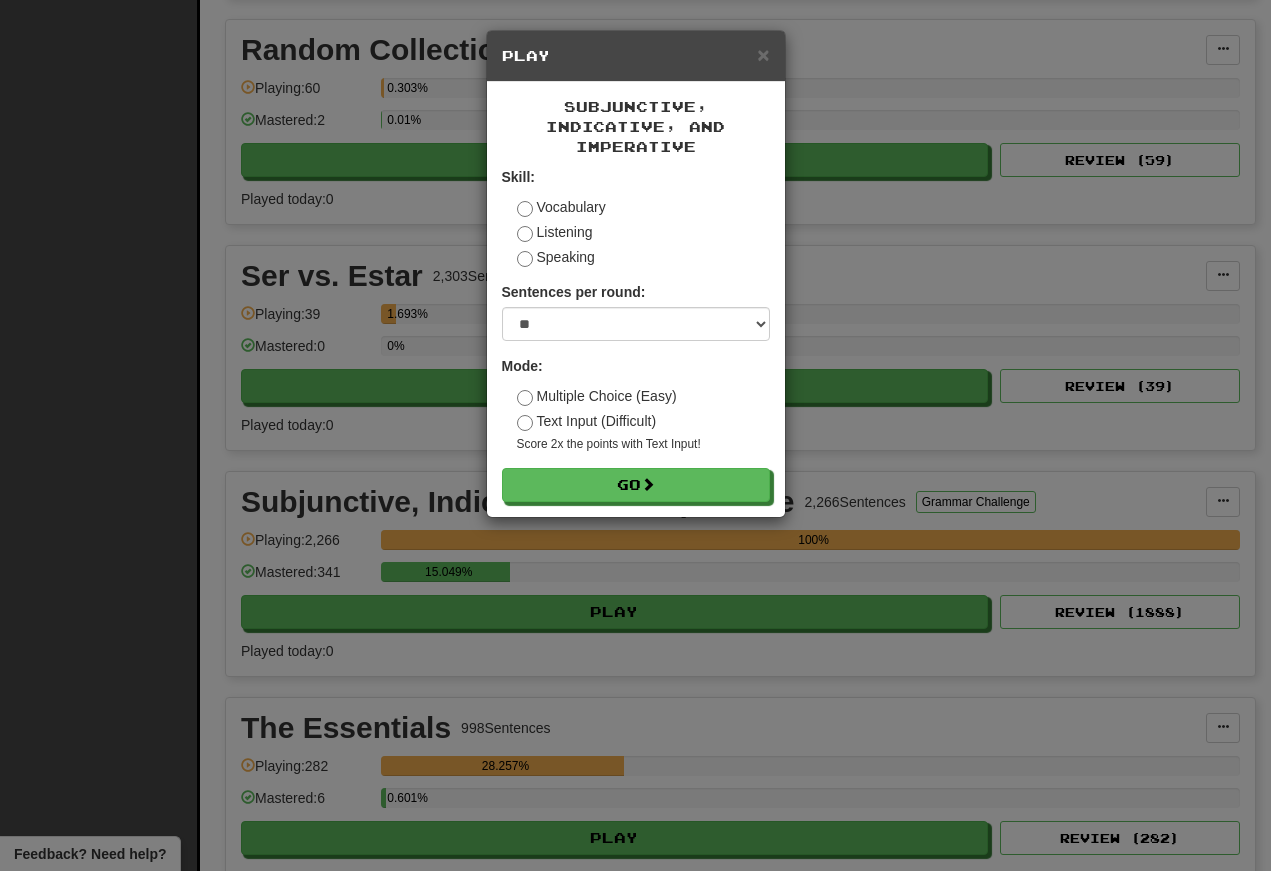 click on "Go" at bounding box center (636, 485) 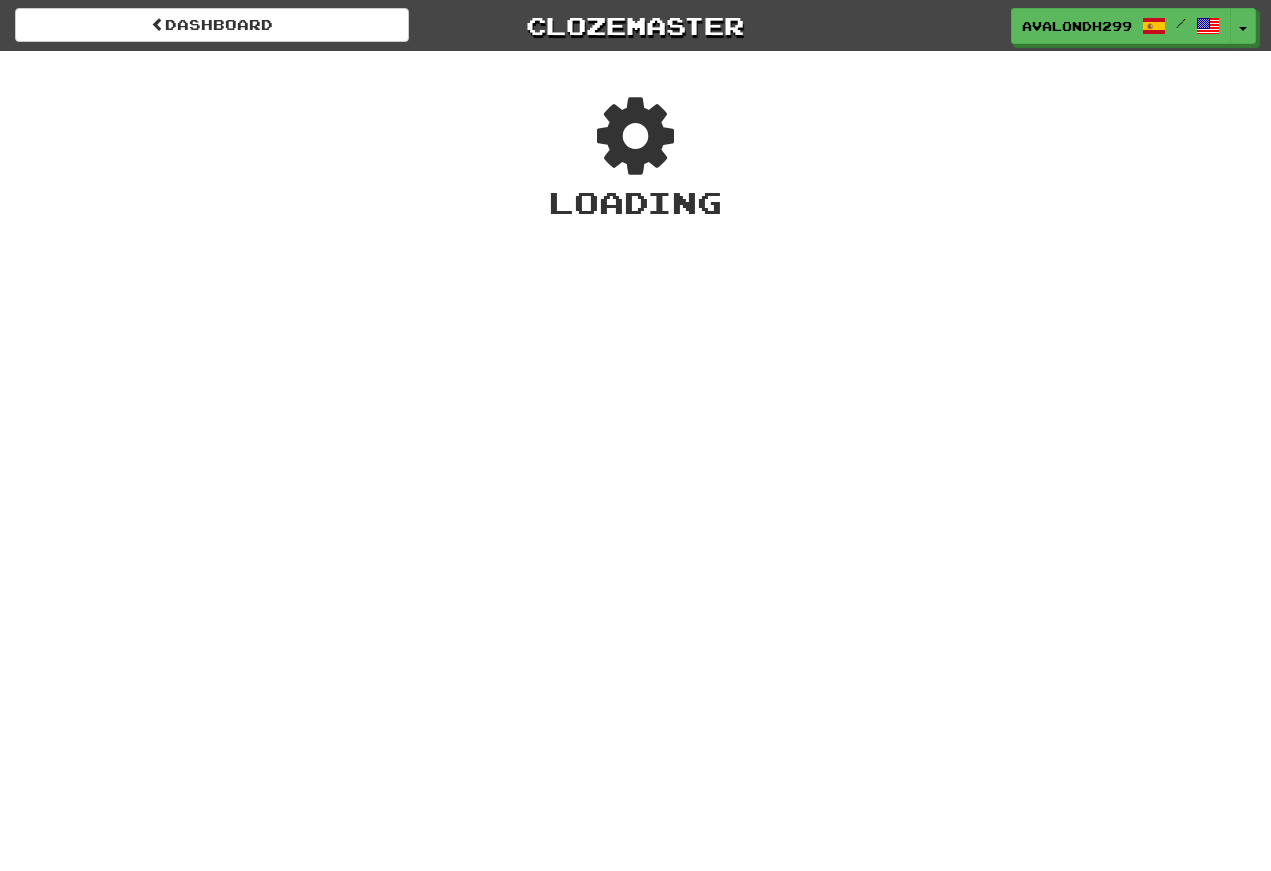scroll, scrollTop: 0, scrollLeft: 0, axis: both 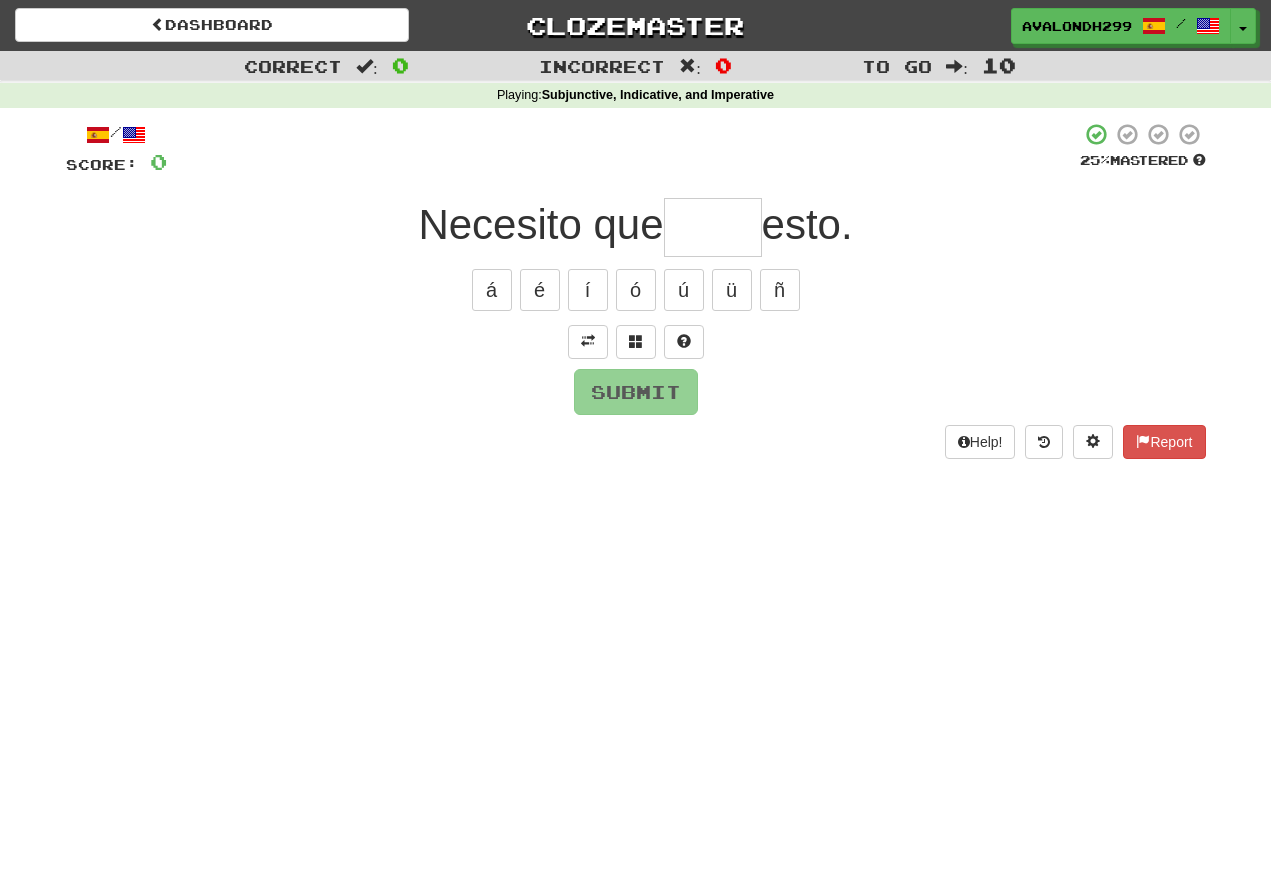click at bounding box center (588, 341) 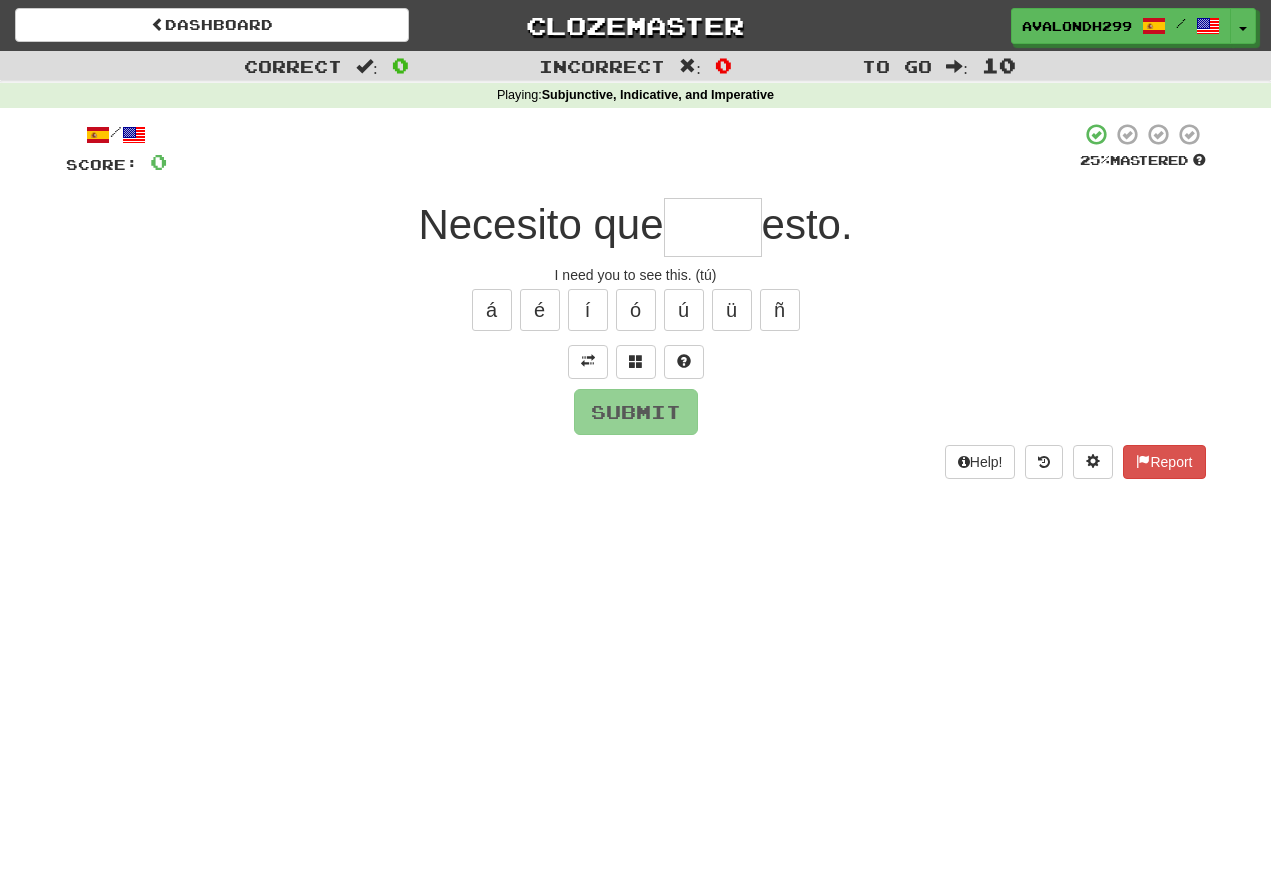 click at bounding box center (713, 227) 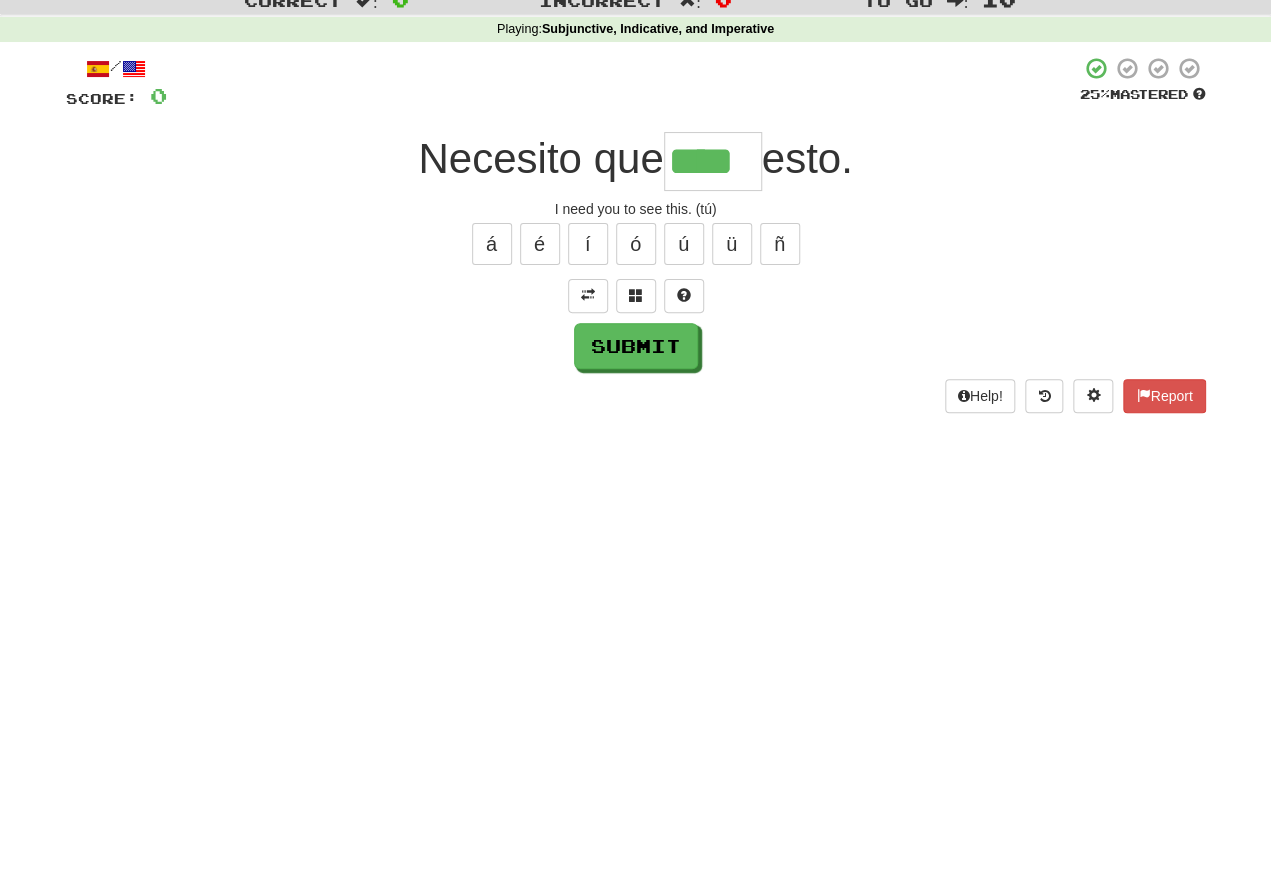 type on "****" 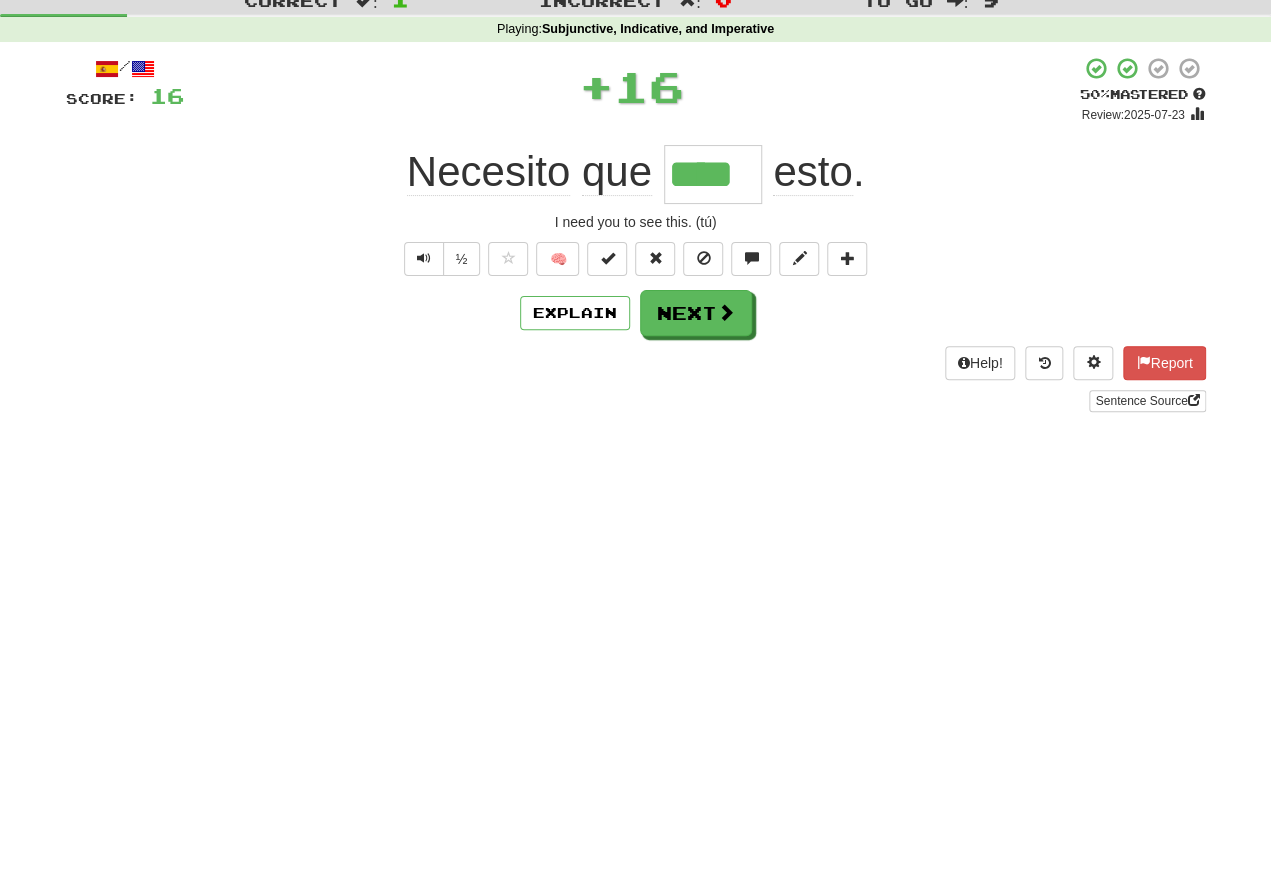 scroll, scrollTop: 66, scrollLeft: 0, axis: vertical 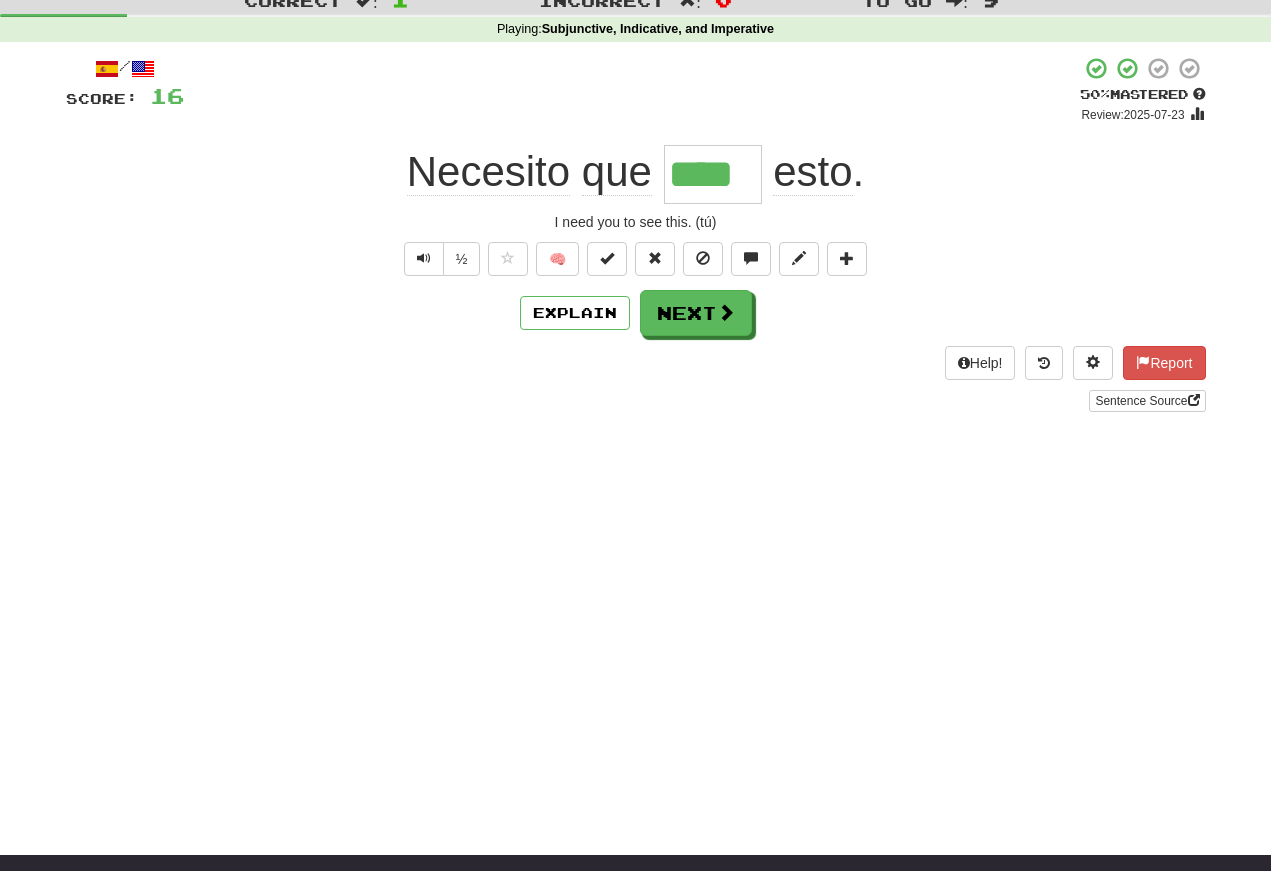 click at bounding box center [424, 259] 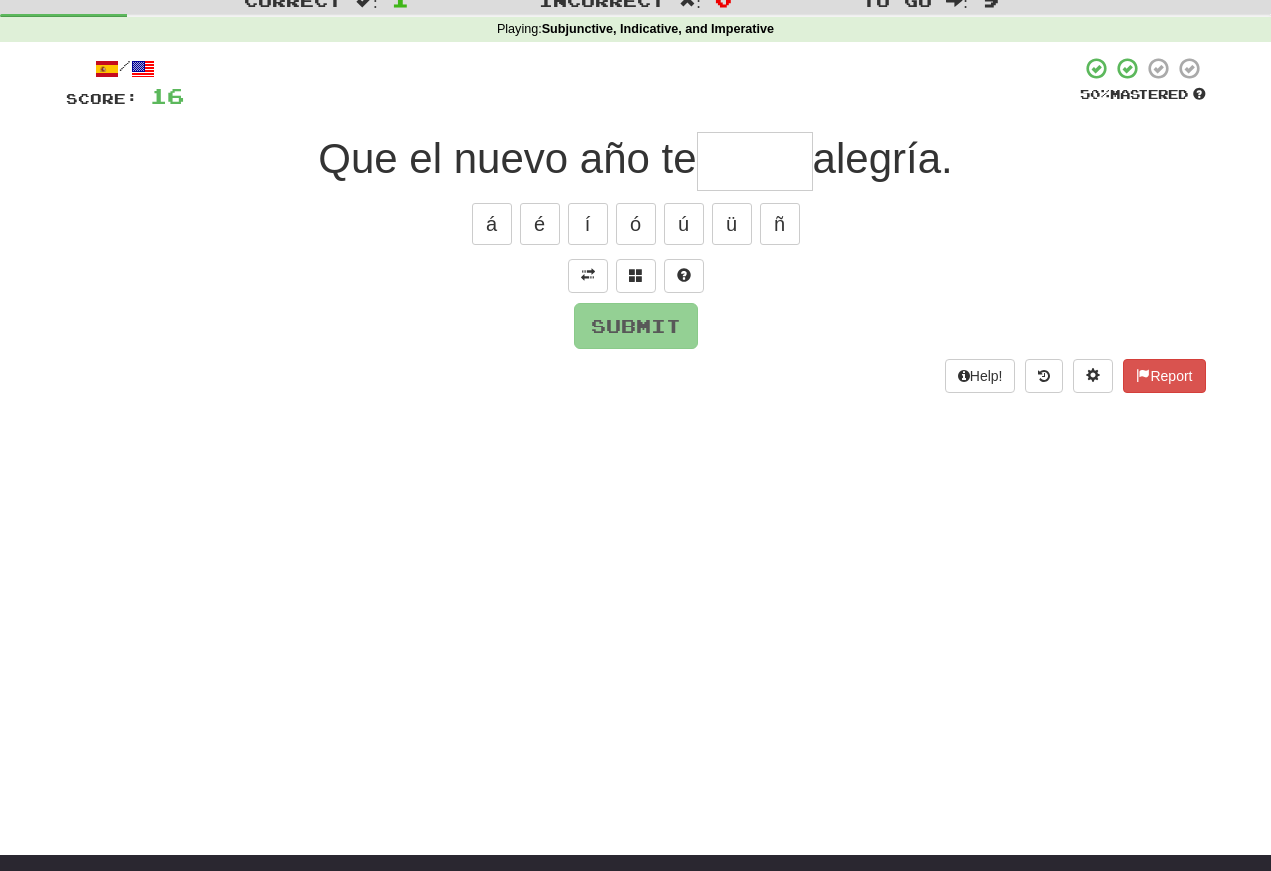 scroll, scrollTop: 66, scrollLeft: 0, axis: vertical 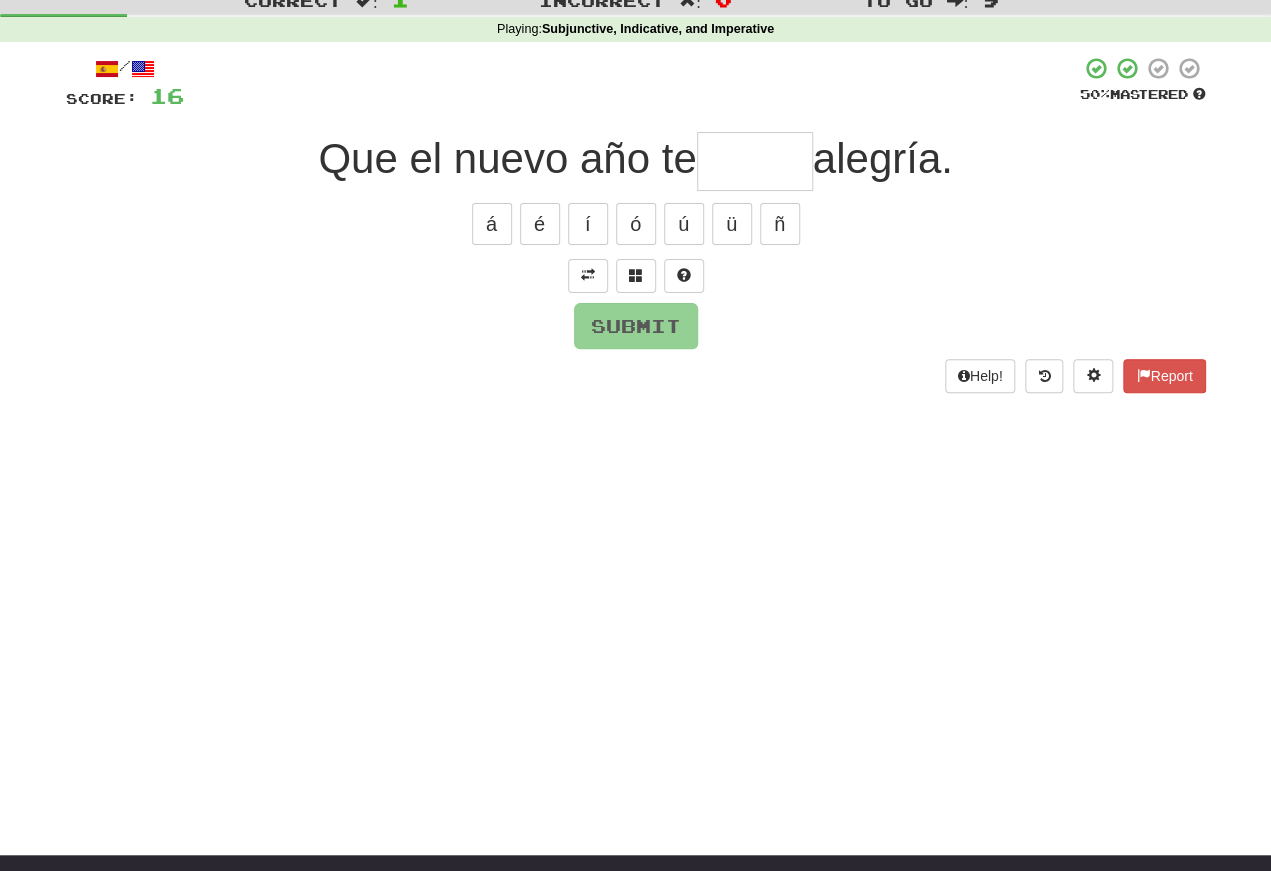 click at bounding box center (588, 275) 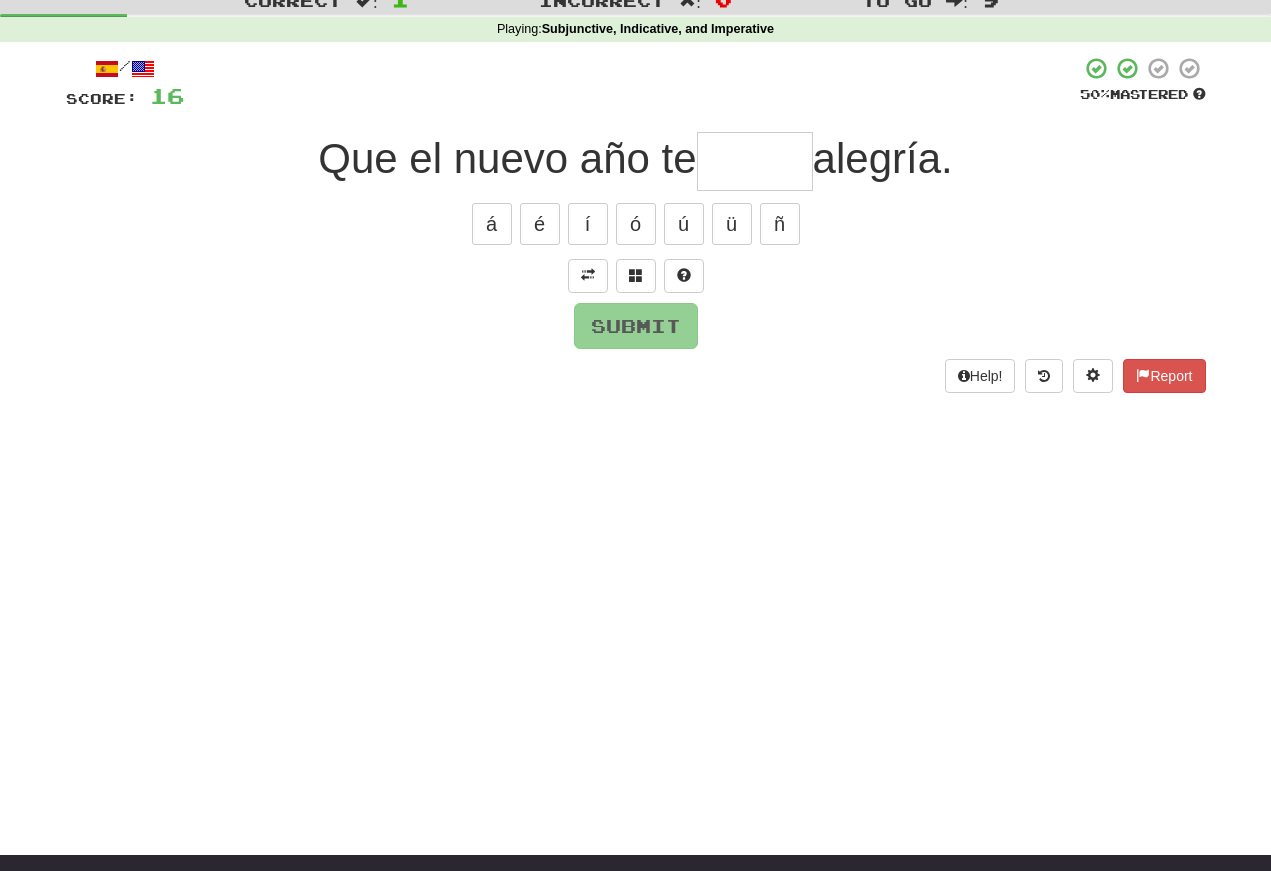 scroll, scrollTop: 66, scrollLeft: 0, axis: vertical 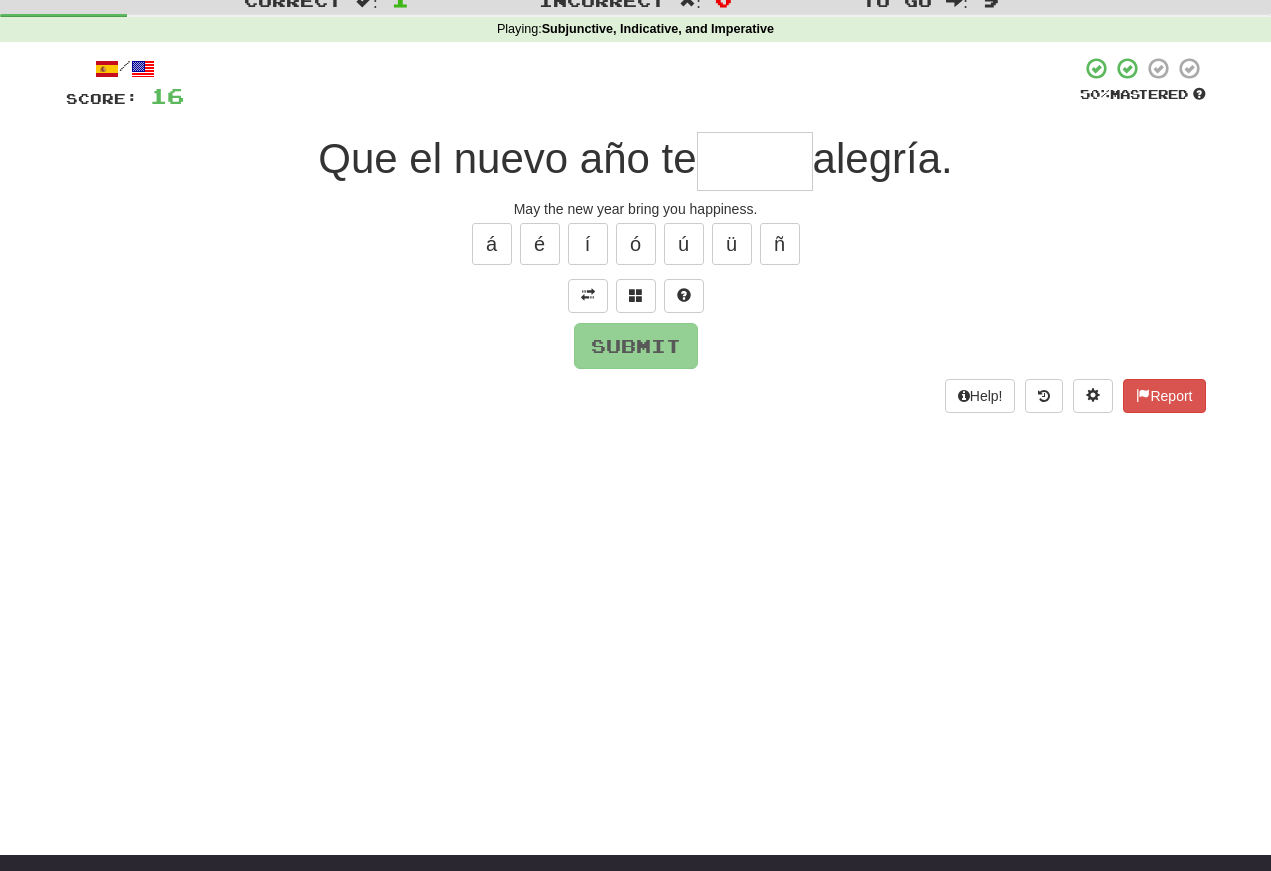 click at bounding box center [755, 161] 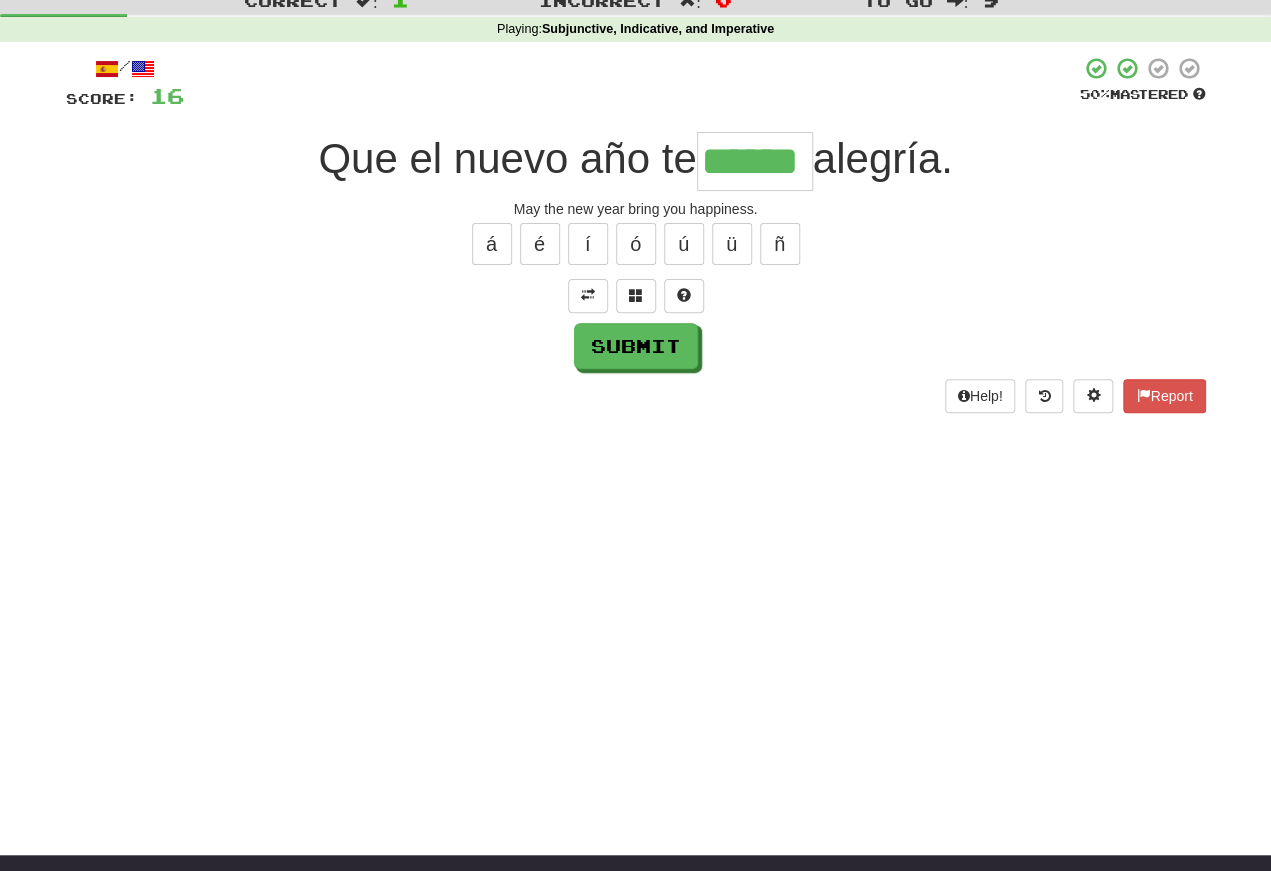 type on "******" 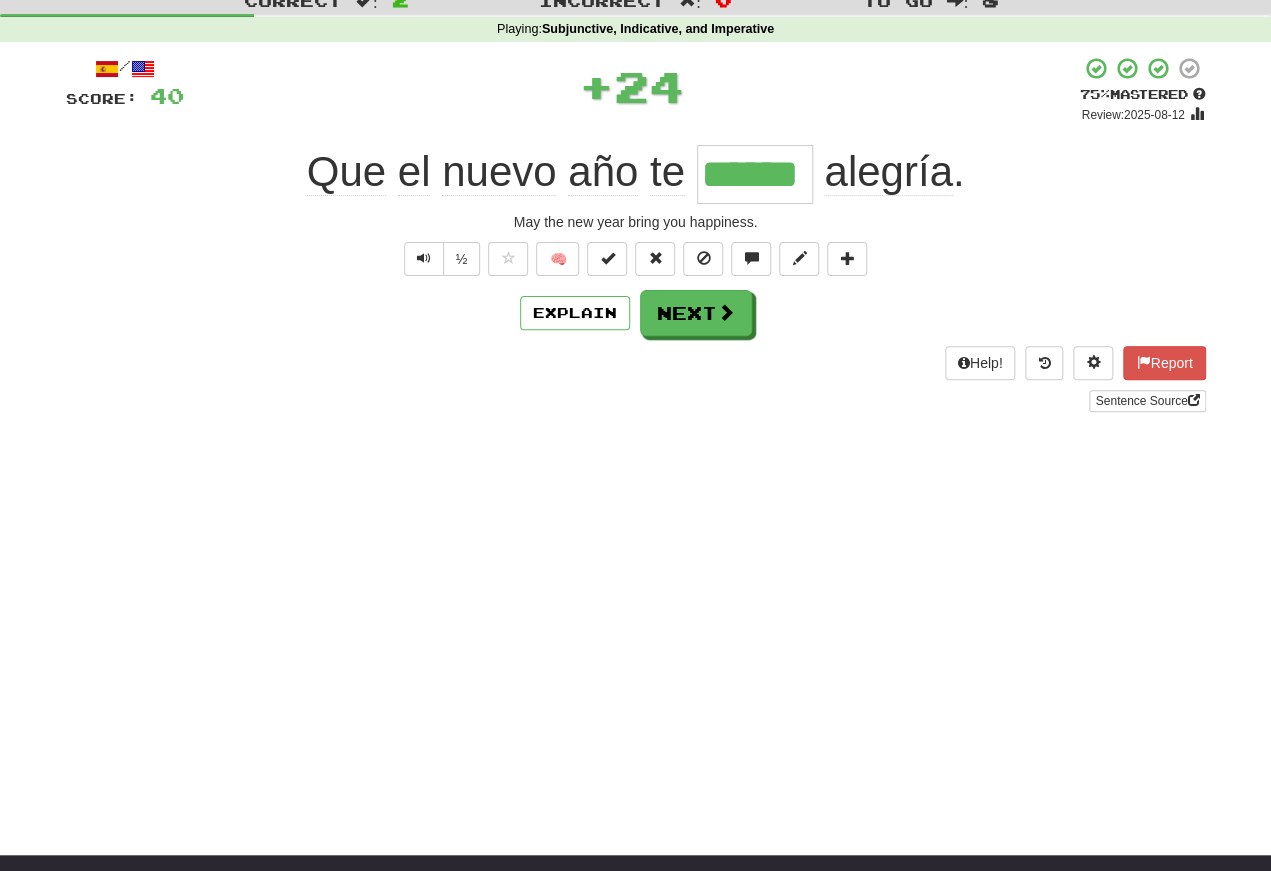 scroll, scrollTop: 66, scrollLeft: 0, axis: vertical 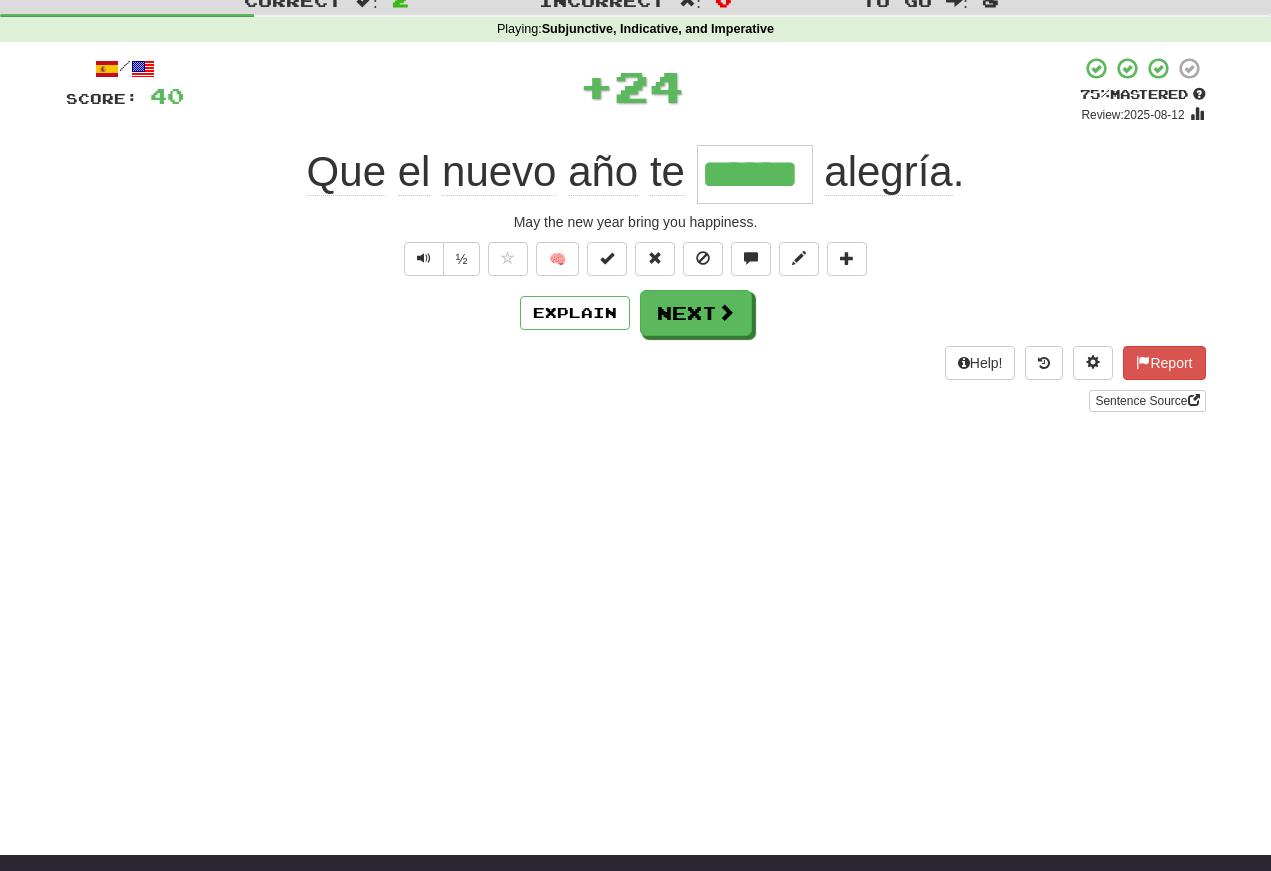 click on "Help!  Report Sentence Source" at bounding box center (636, 379) 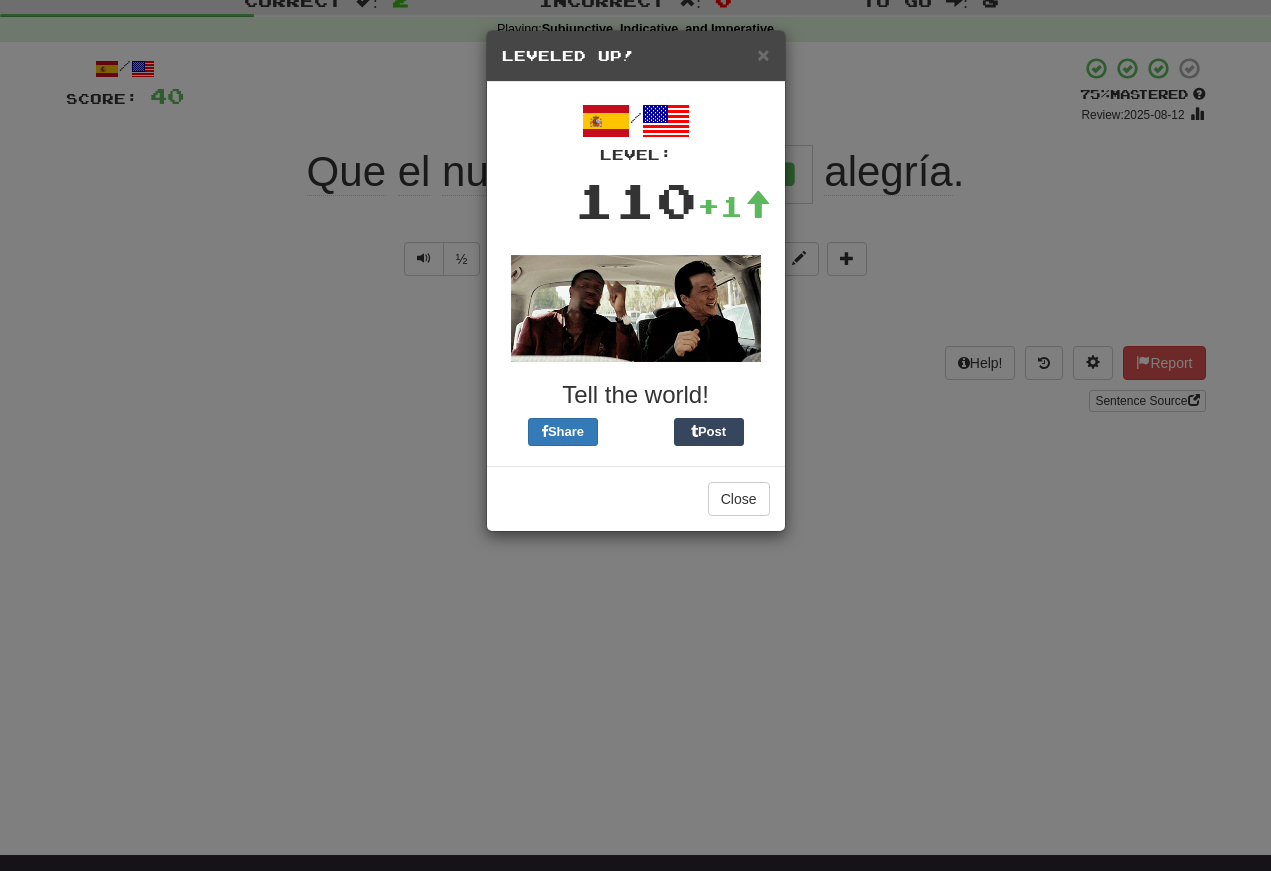 click on "Close" at bounding box center (636, 498) 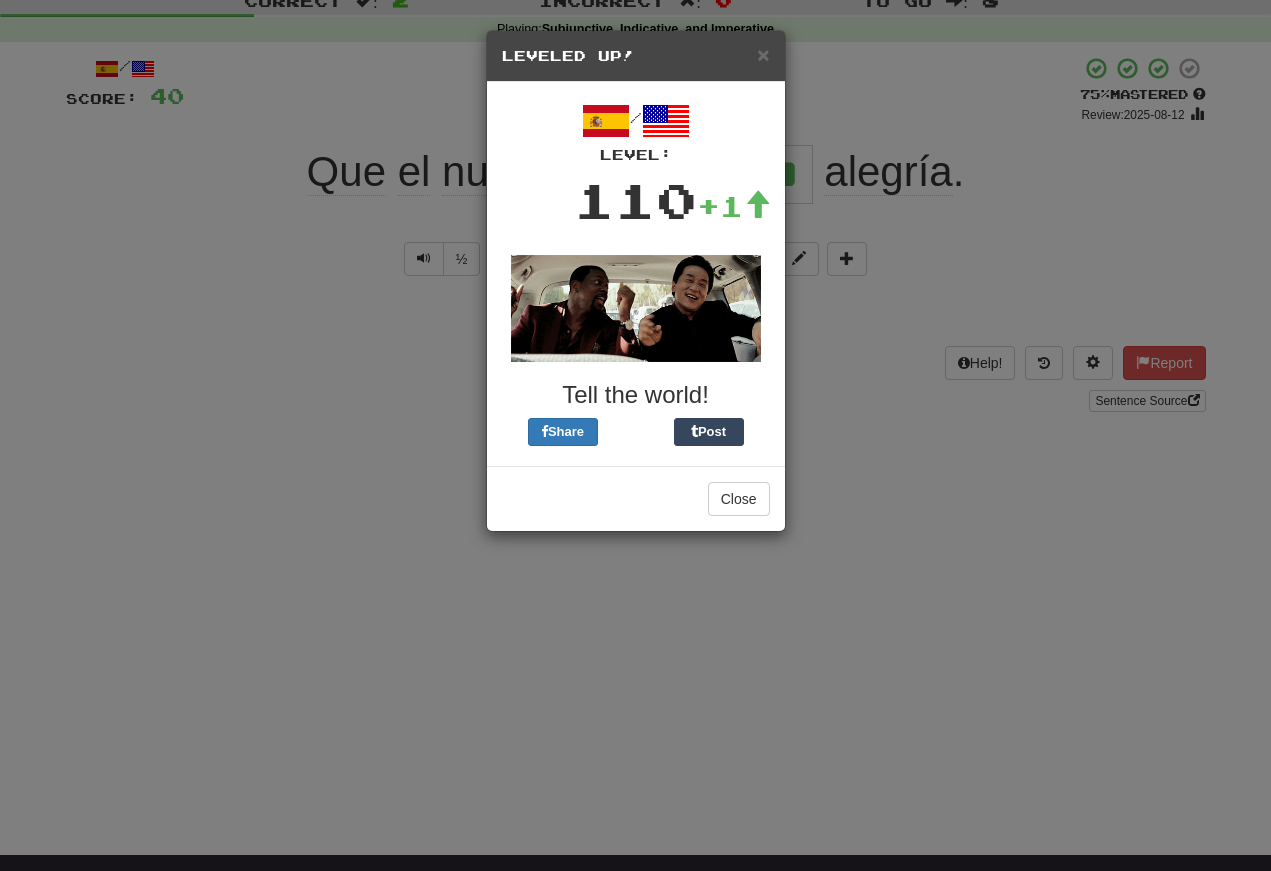 click on "Close" at bounding box center [739, 499] 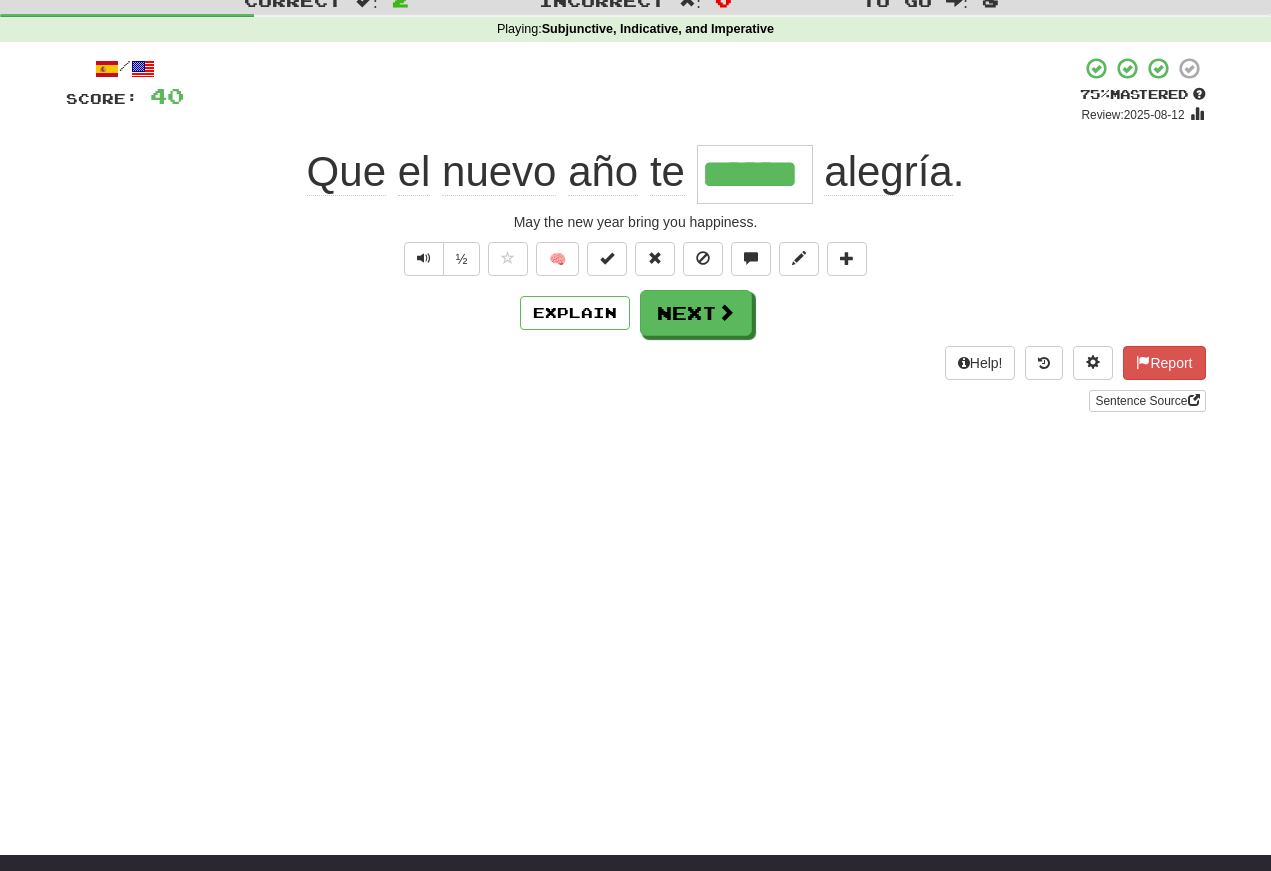 click at bounding box center (424, 259) 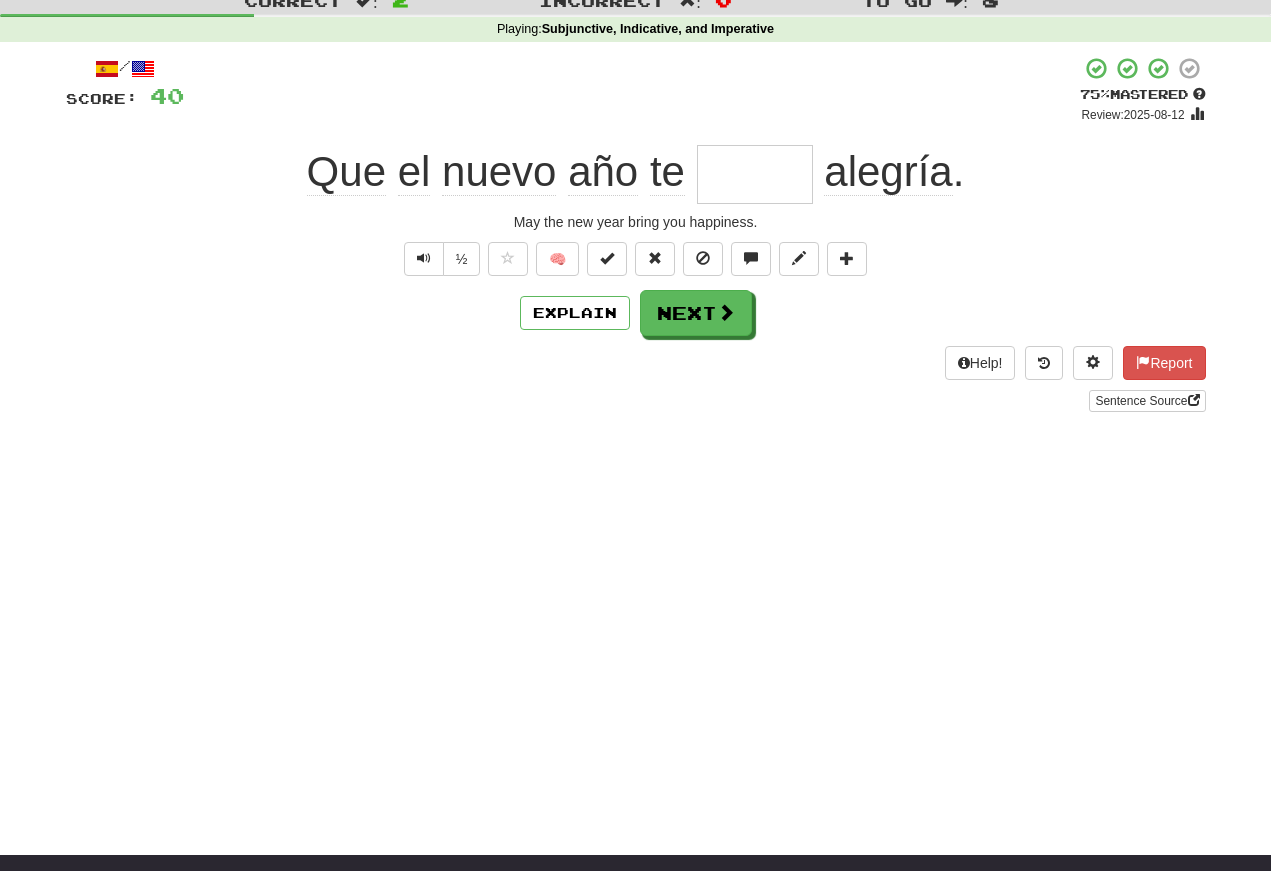 scroll, scrollTop: 66, scrollLeft: 0, axis: vertical 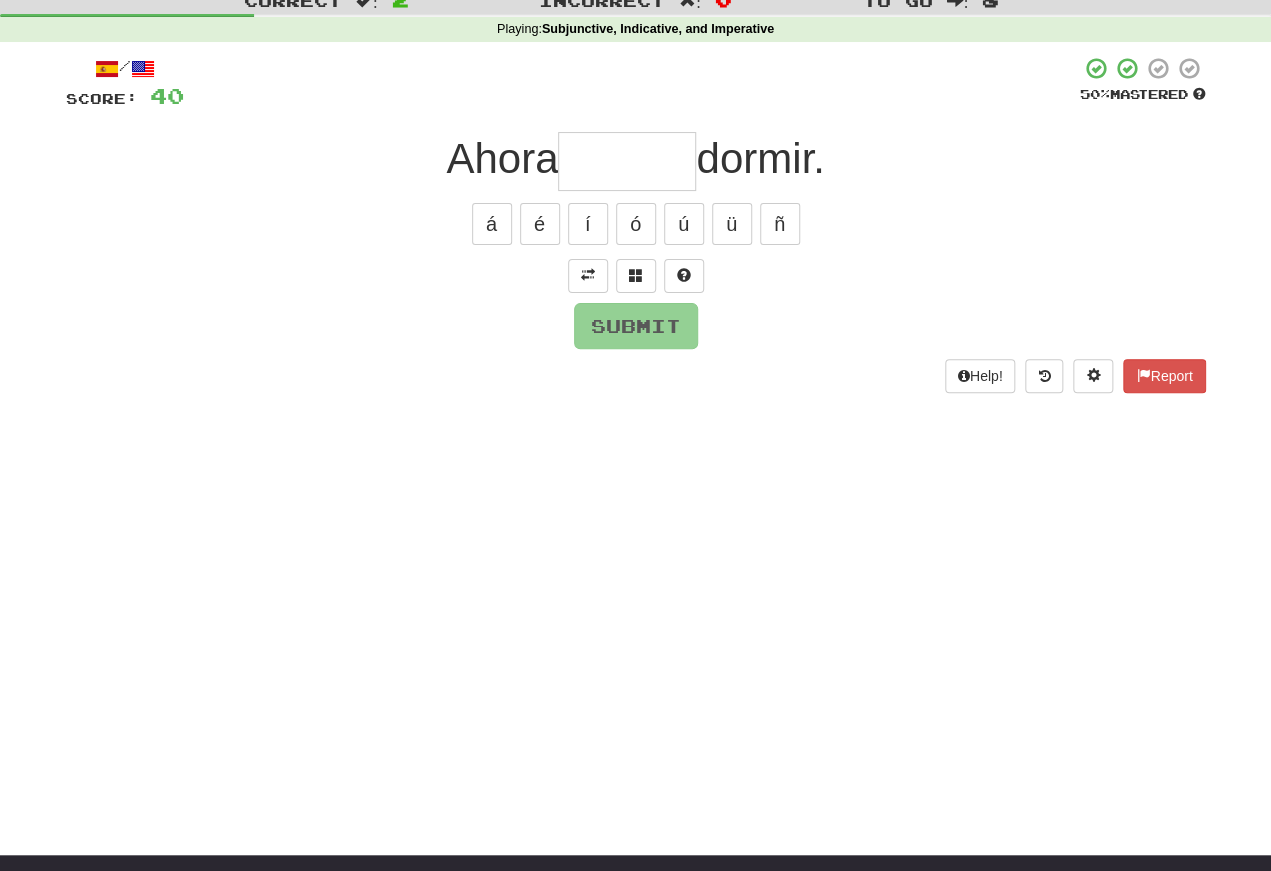 click at bounding box center (588, 275) 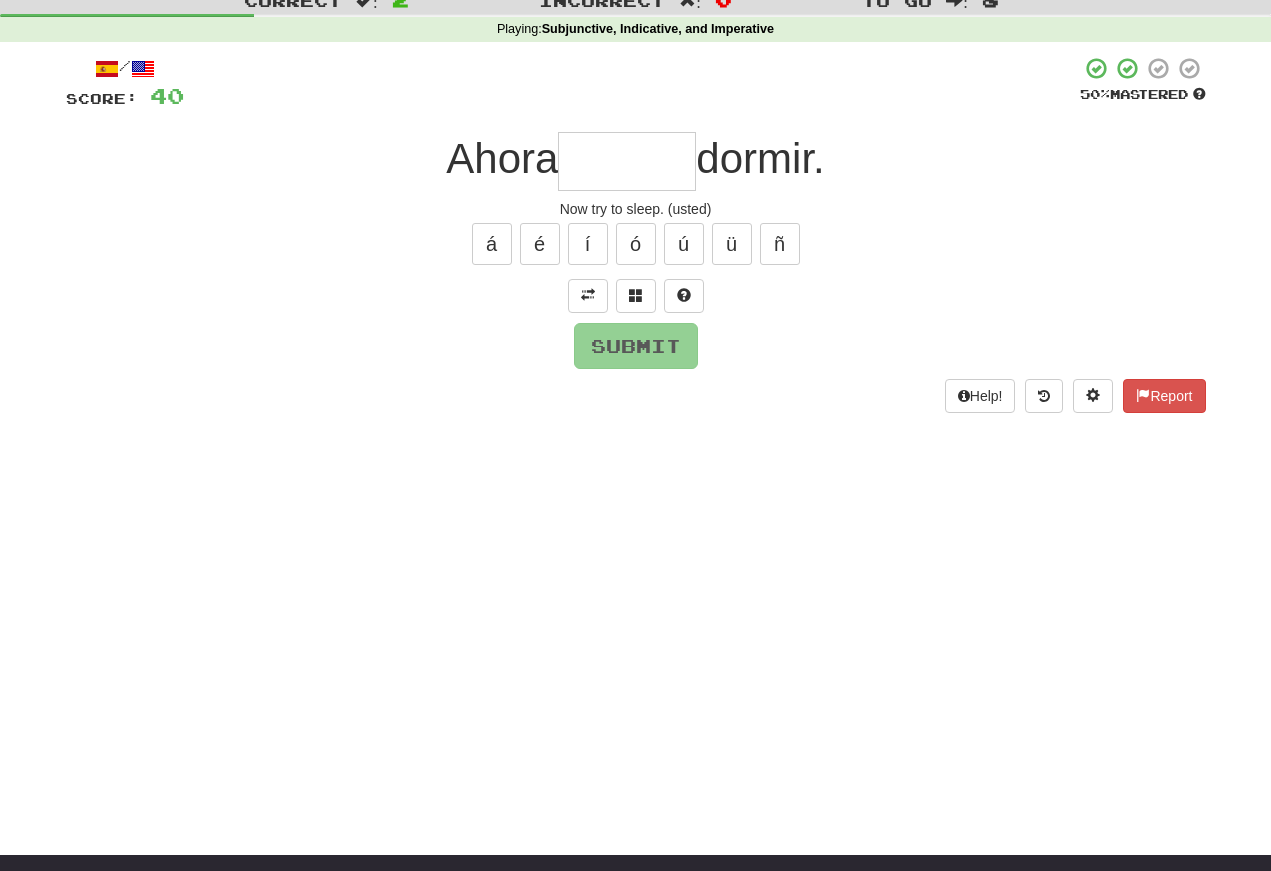 click at bounding box center [627, 161] 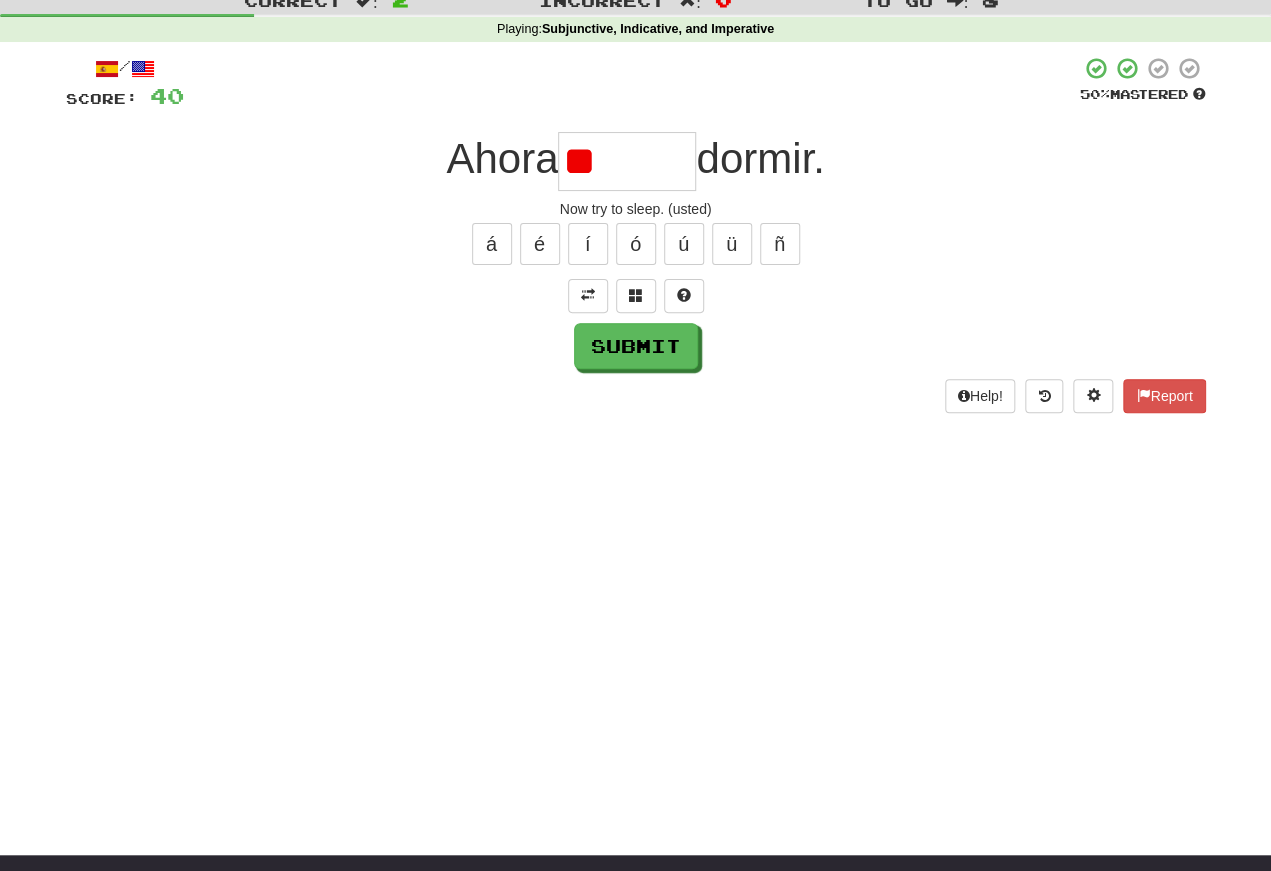 type on "*" 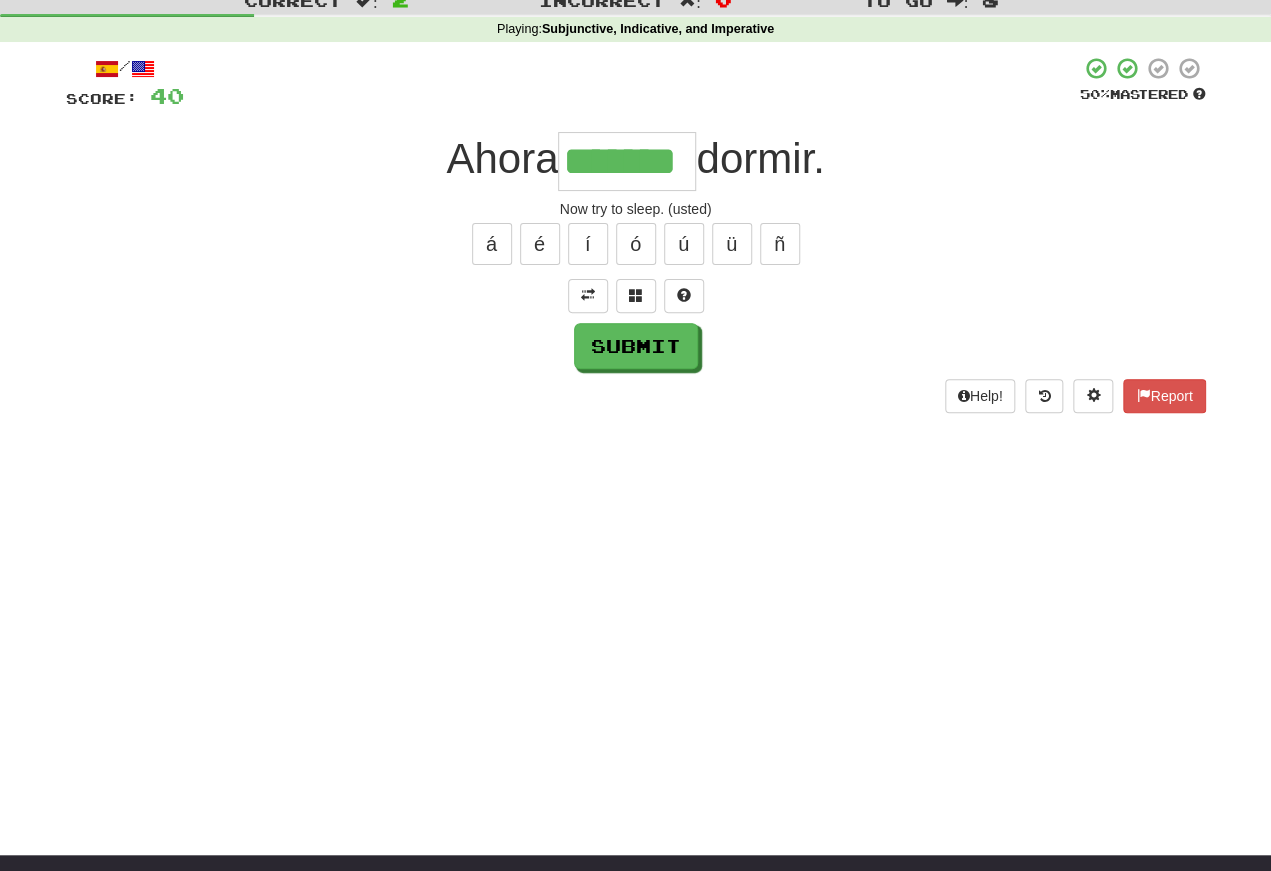 type on "*******" 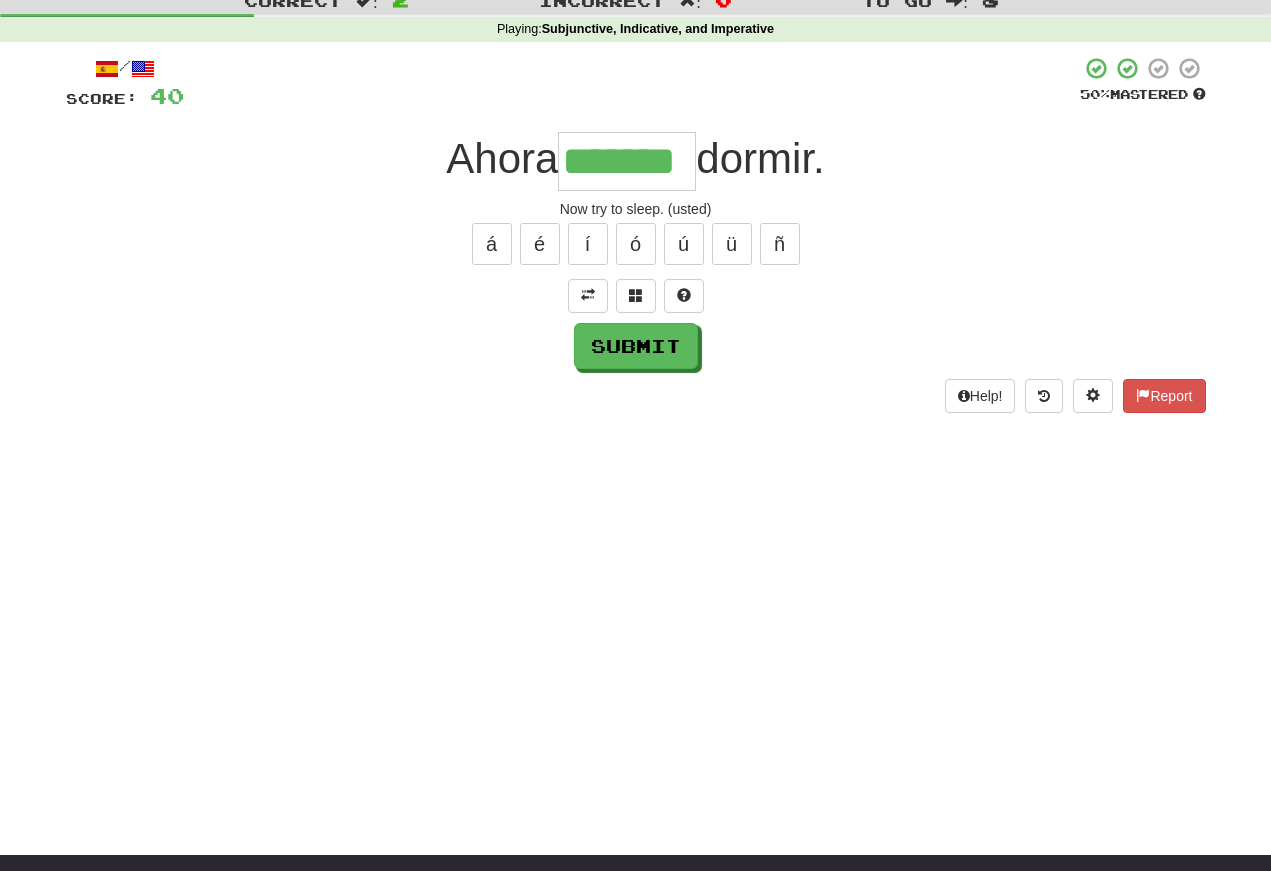 scroll, scrollTop: 66, scrollLeft: 0, axis: vertical 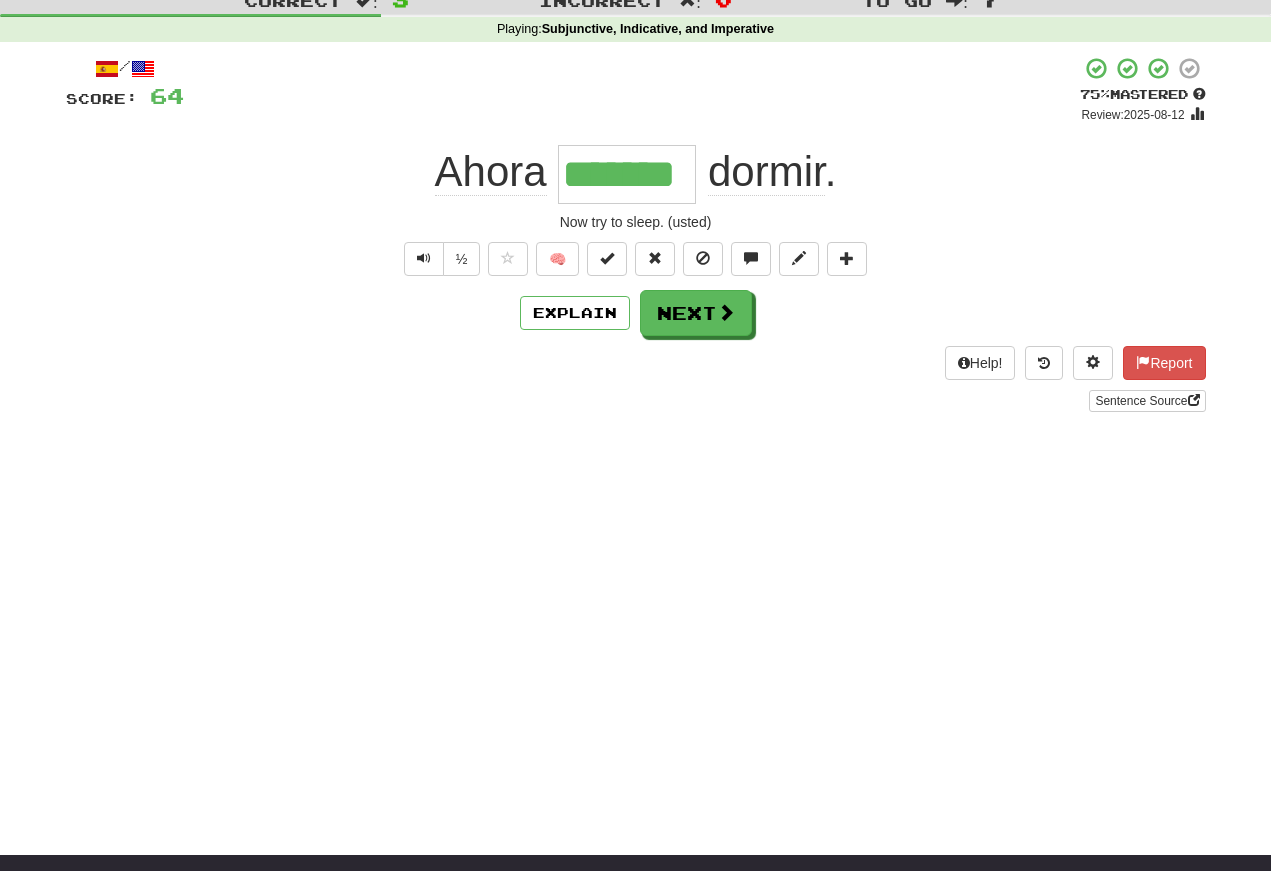 click at bounding box center (424, 258) 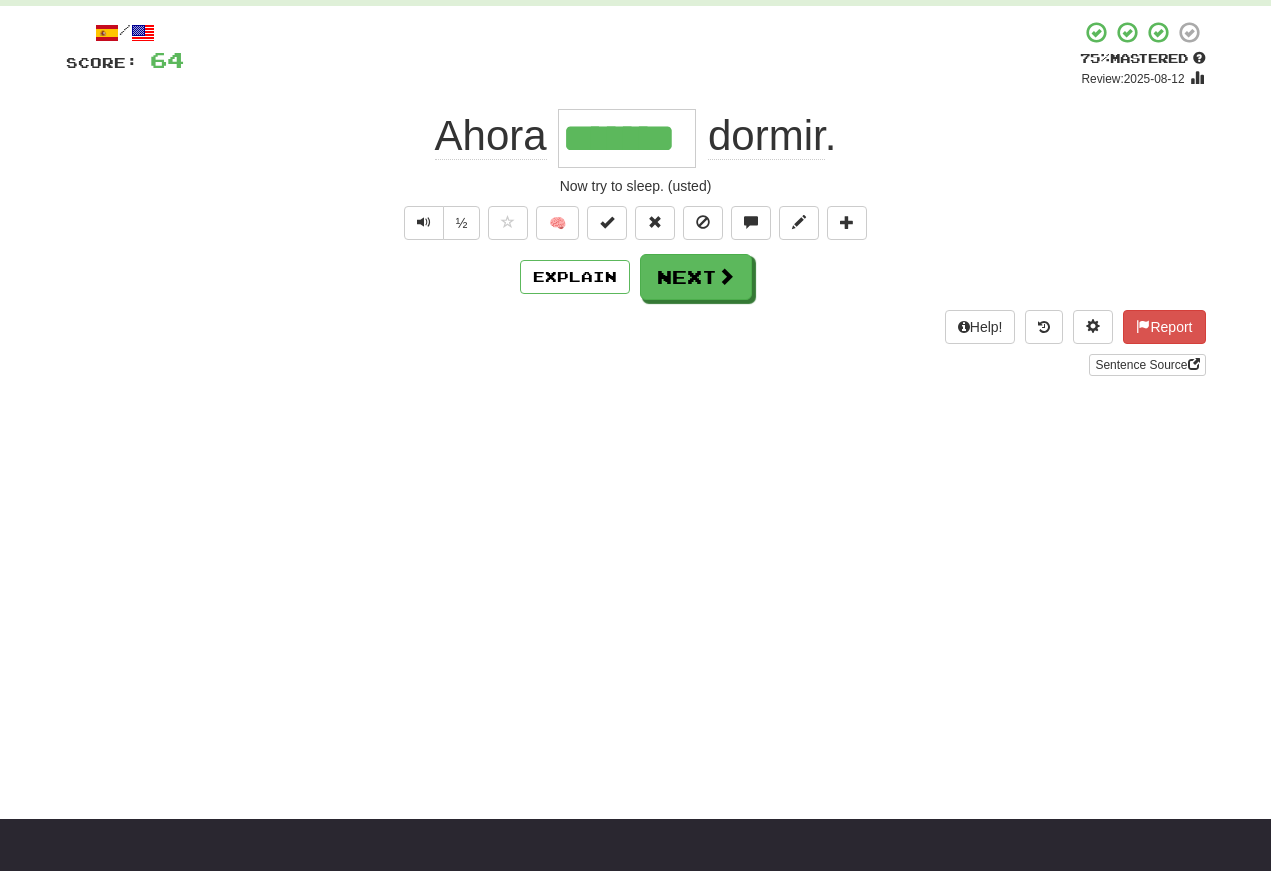 scroll, scrollTop: 103, scrollLeft: 0, axis: vertical 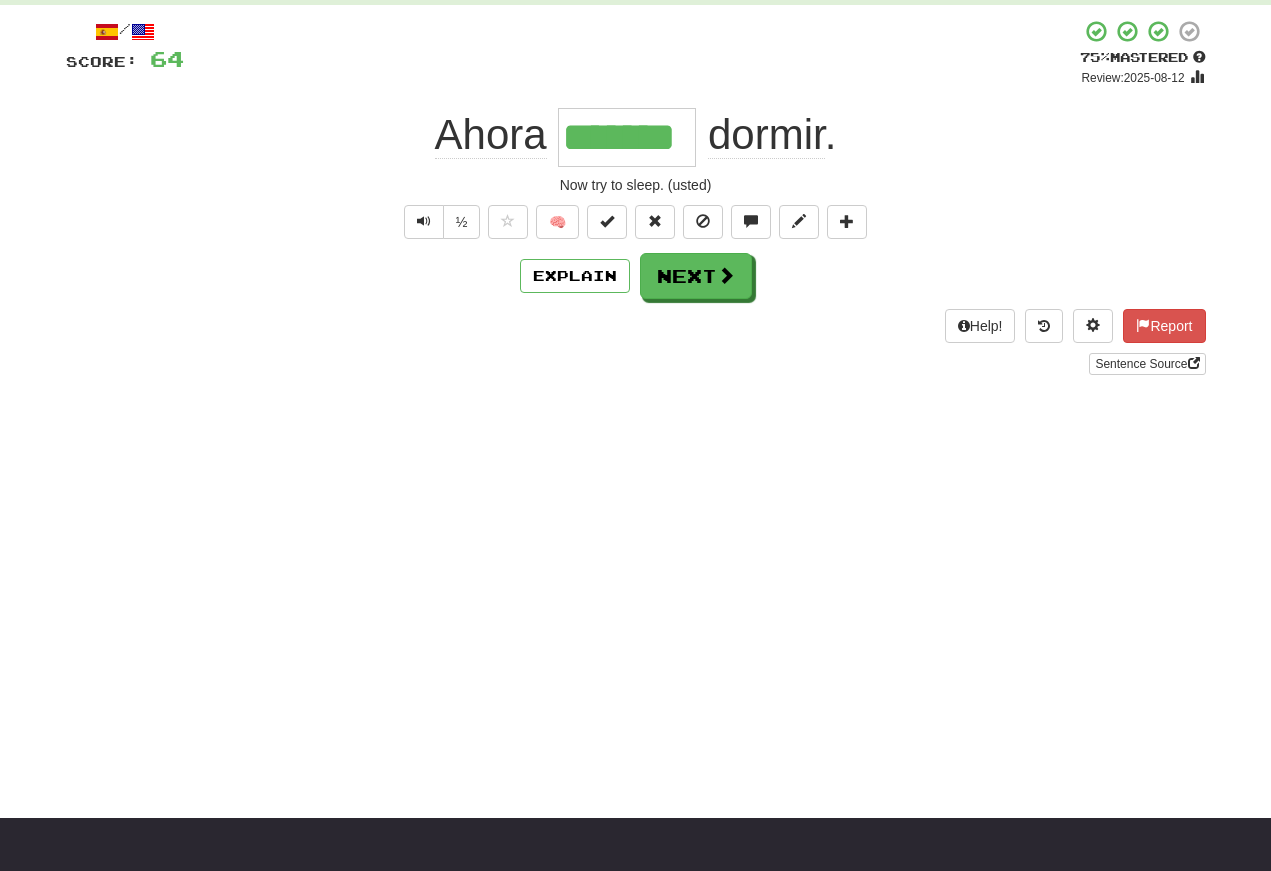 click at bounding box center (424, 222) 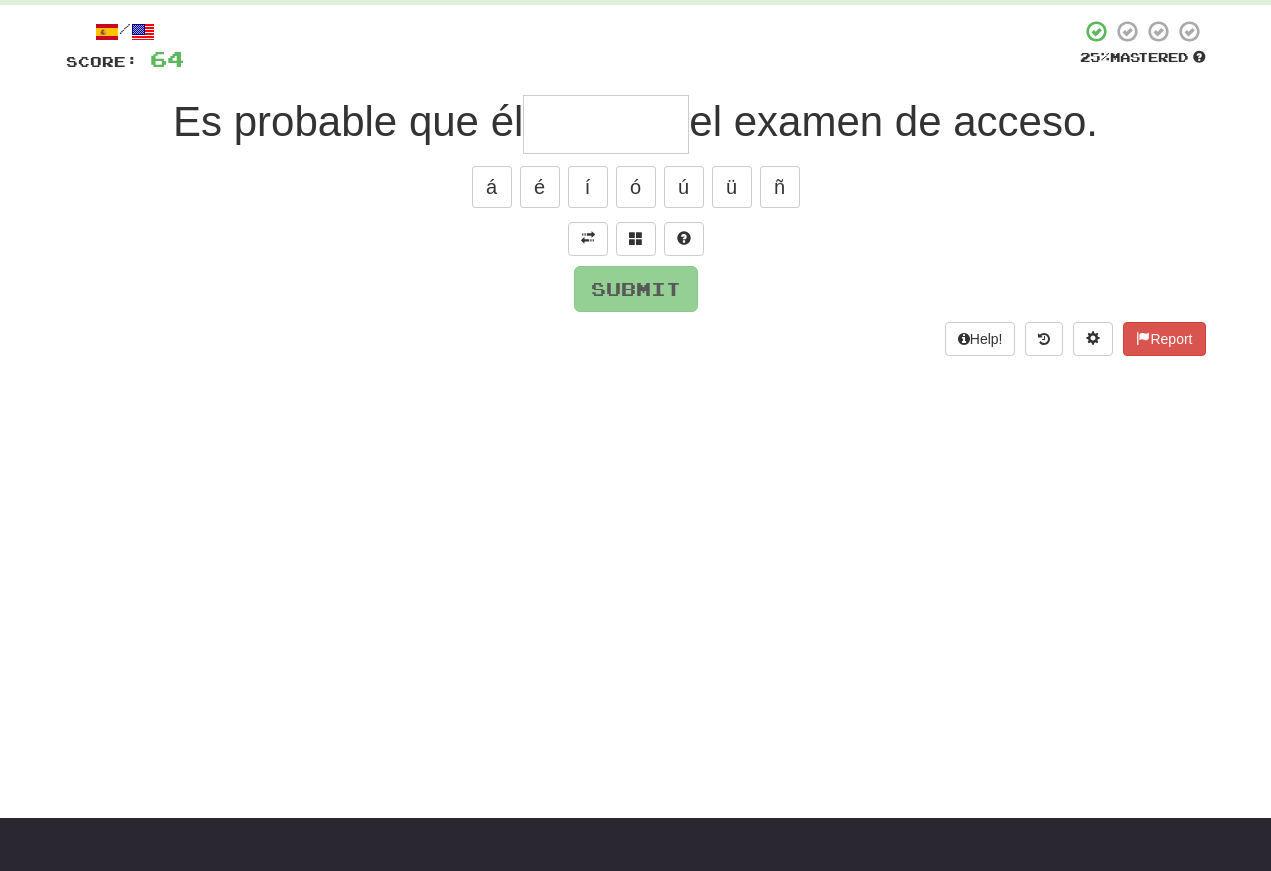 scroll, scrollTop: 102, scrollLeft: 0, axis: vertical 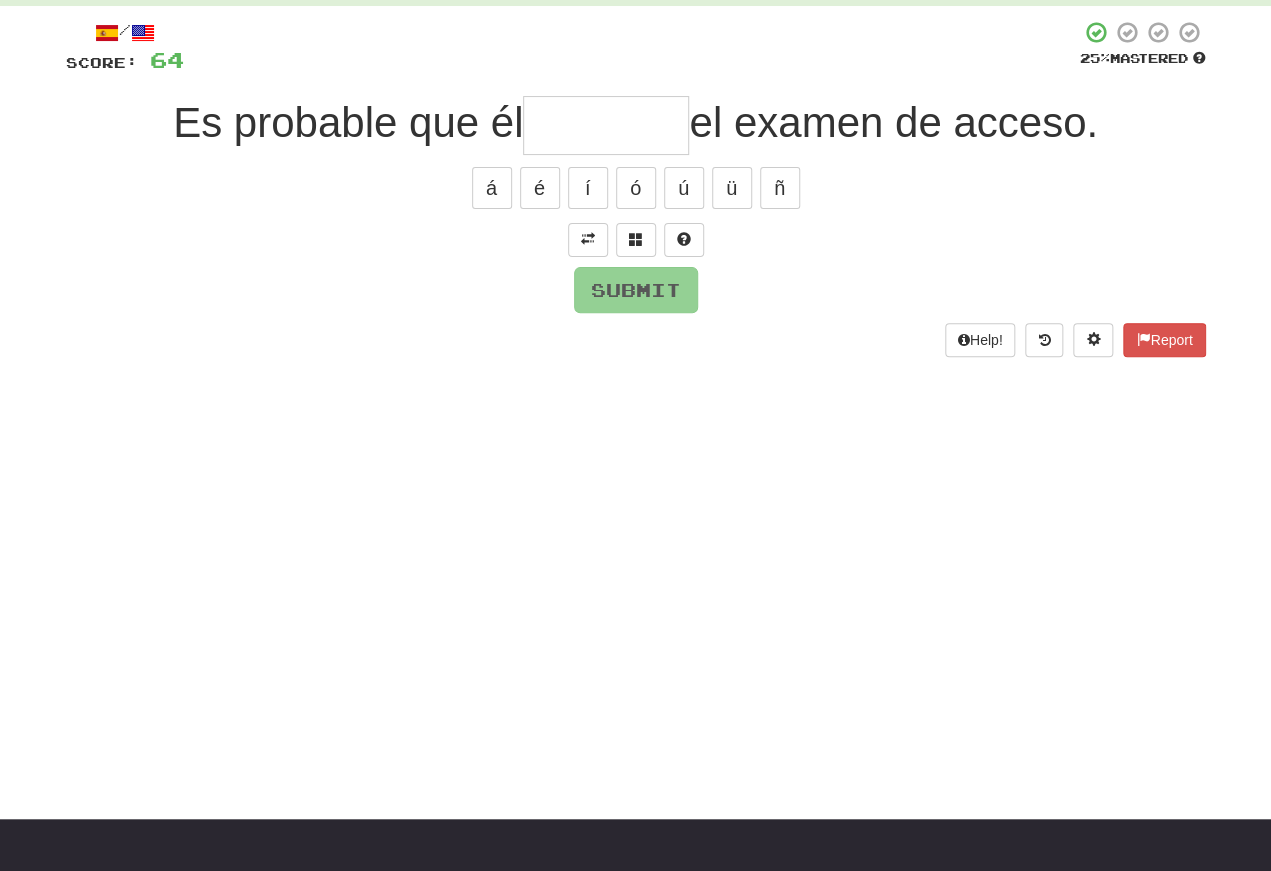 click at bounding box center (588, 240) 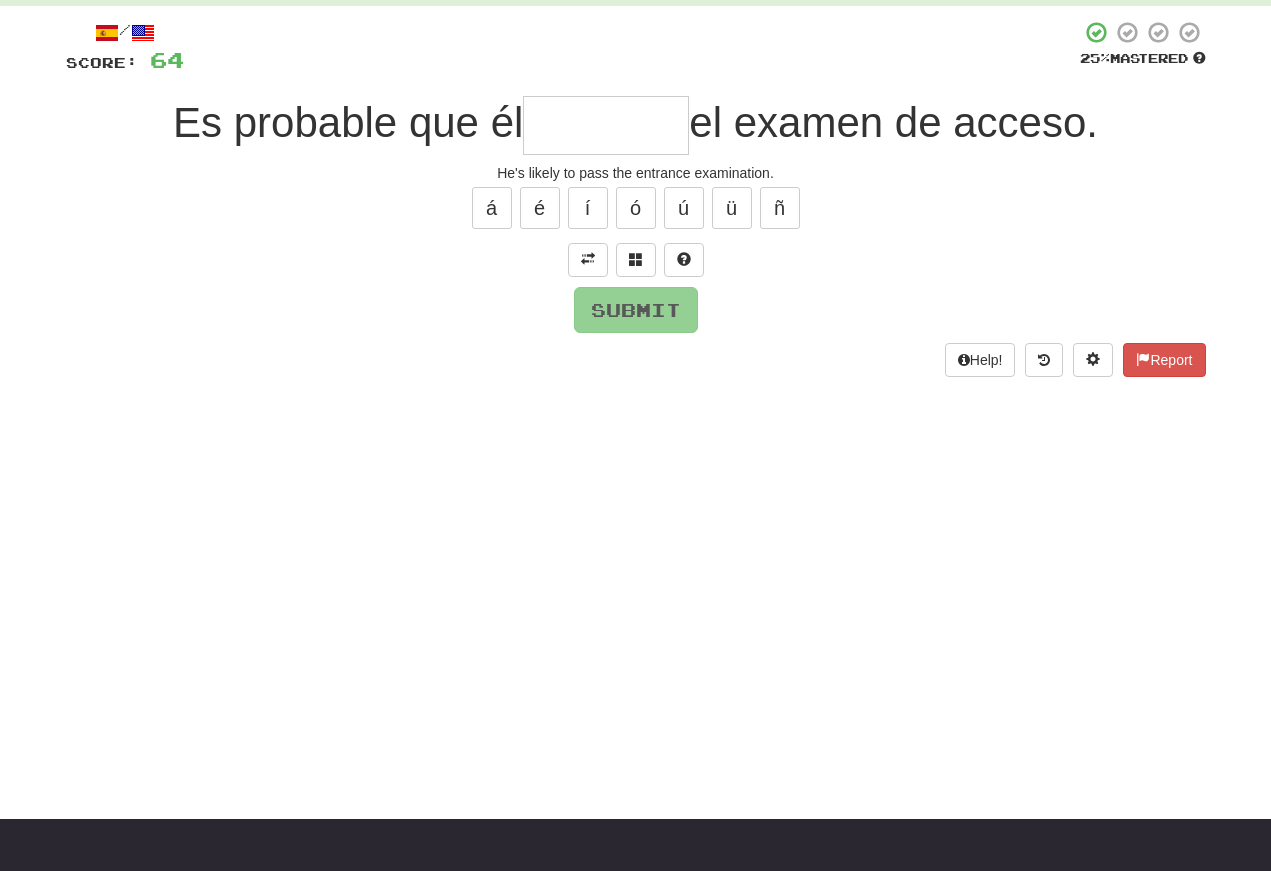 click at bounding box center (606, 125) 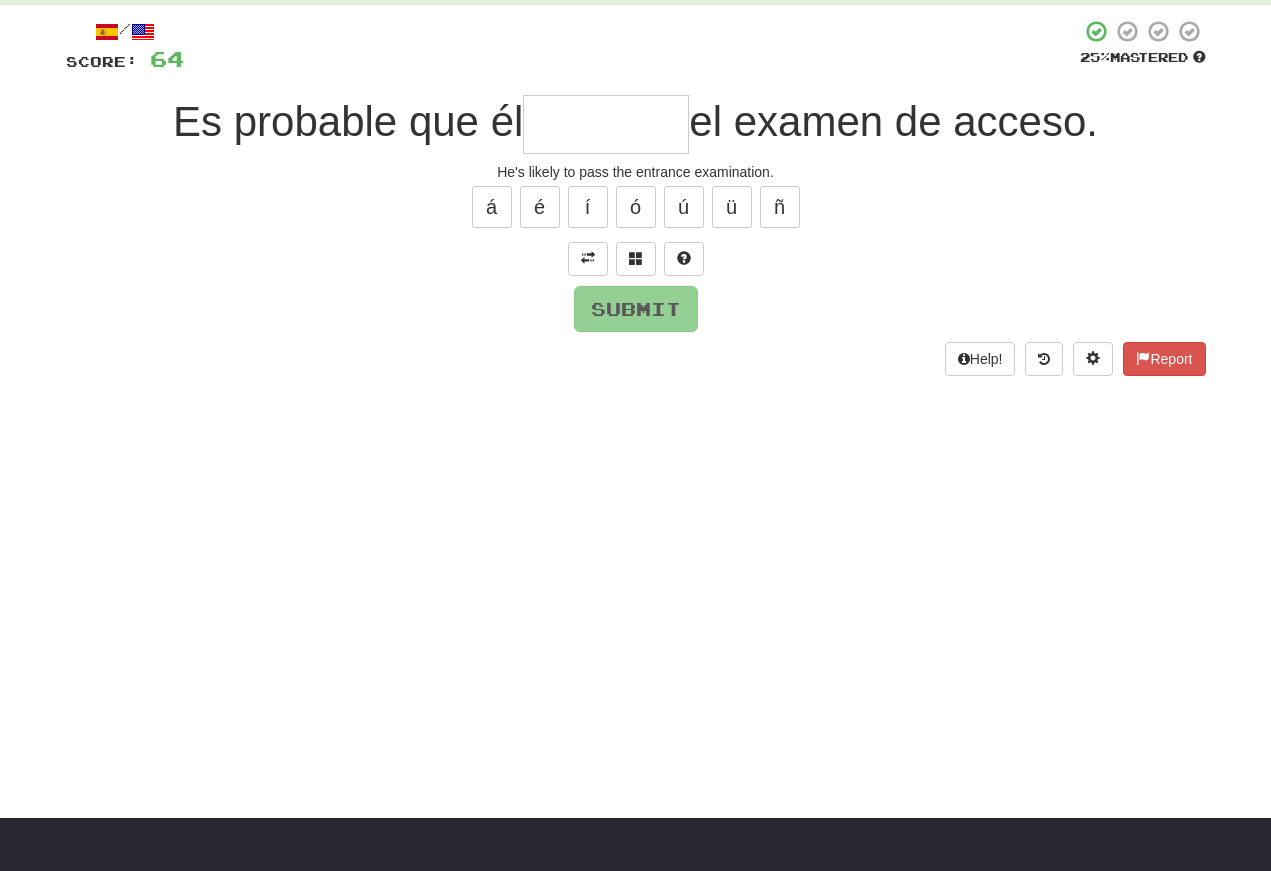scroll, scrollTop: 102, scrollLeft: 0, axis: vertical 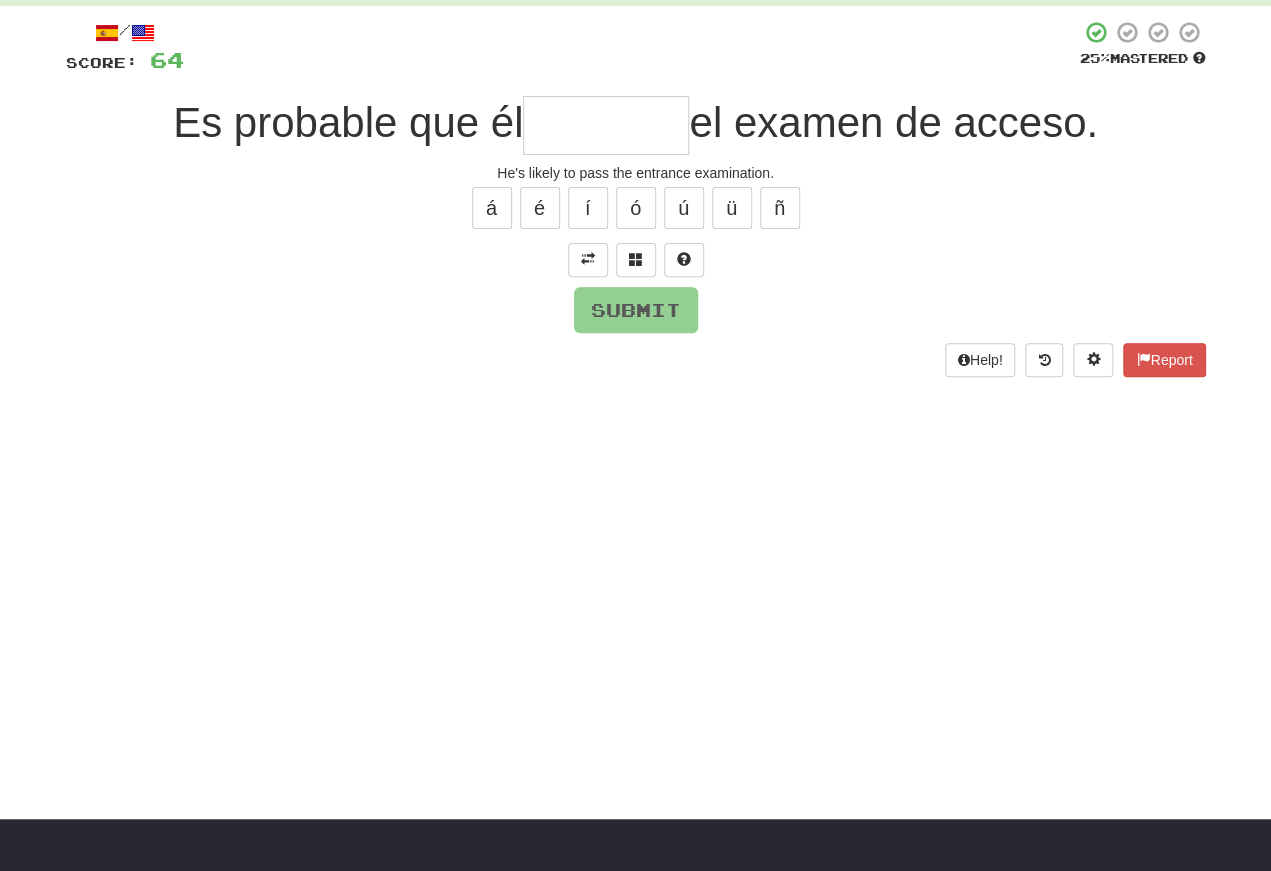type on "*" 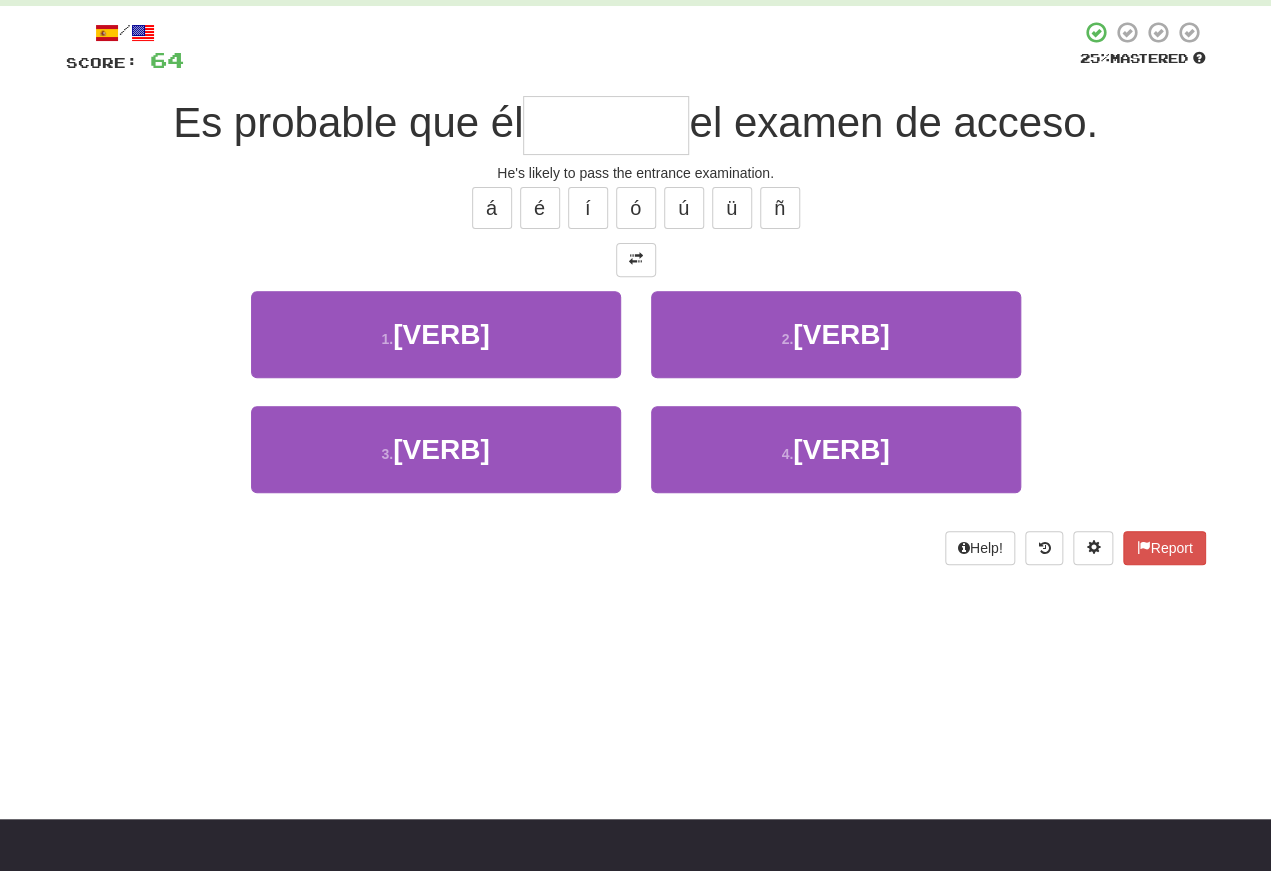 click on "/  Score:   64 25 %  Mastered Es probable que él   el examen de acceso. He's likely to pass the entrance examination. á é í ó ú ü ñ 1 .  apruebe 2 .  apruebes 3 .  aprobaras 4 .  aprobáramos  Help!  Report" at bounding box center (636, 292) 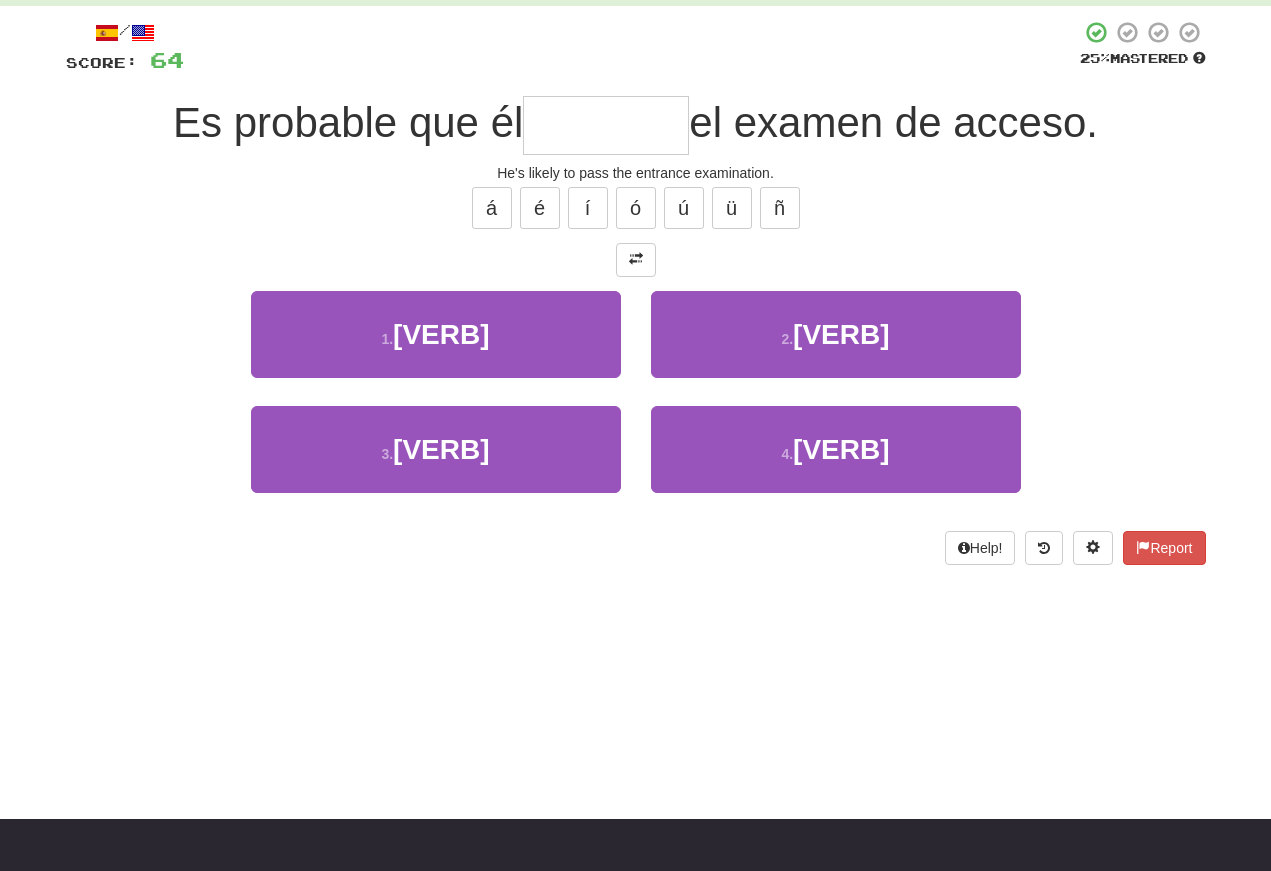 click on "1 ." at bounding box center [387, 339] 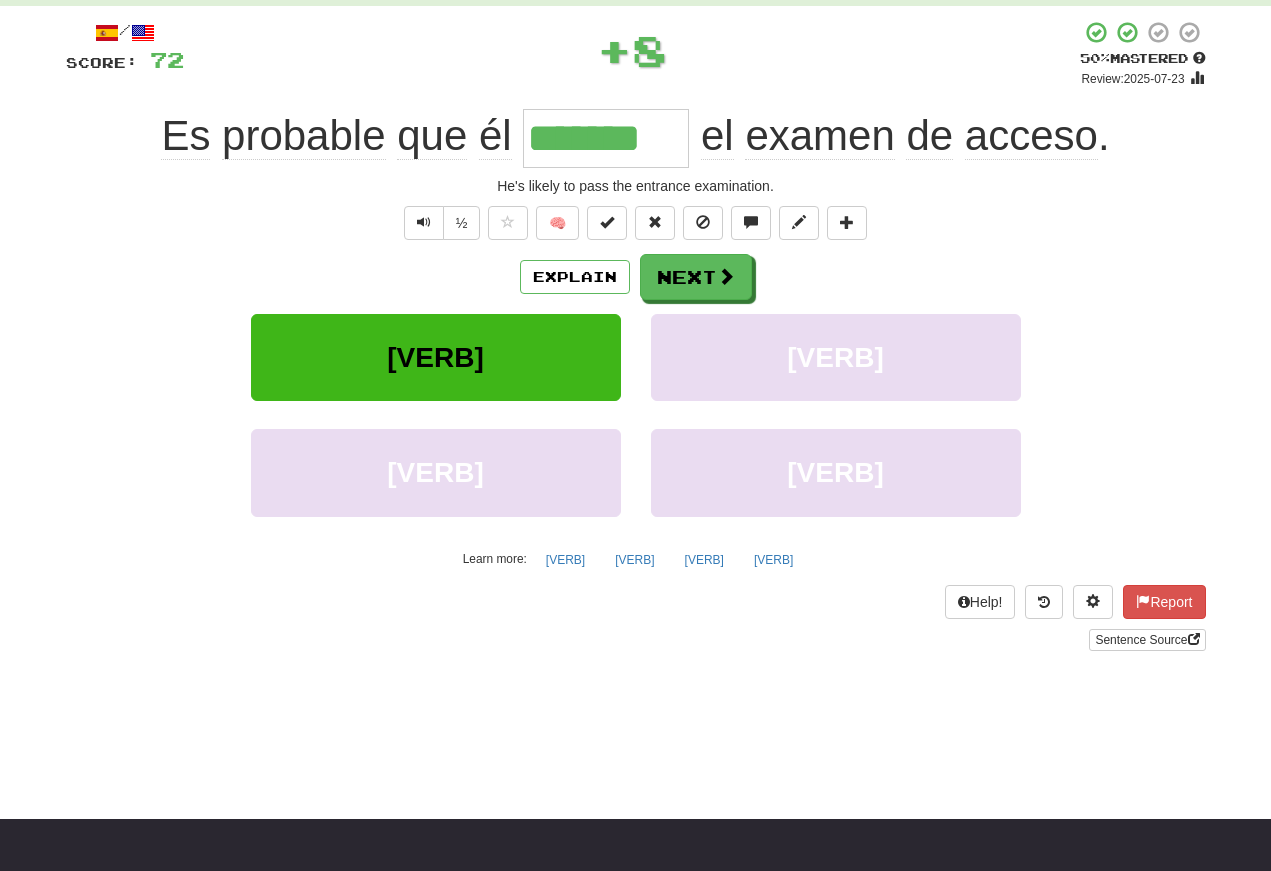 scroll, scrollTop: 103, scrollLeft: 0, axis: vertical 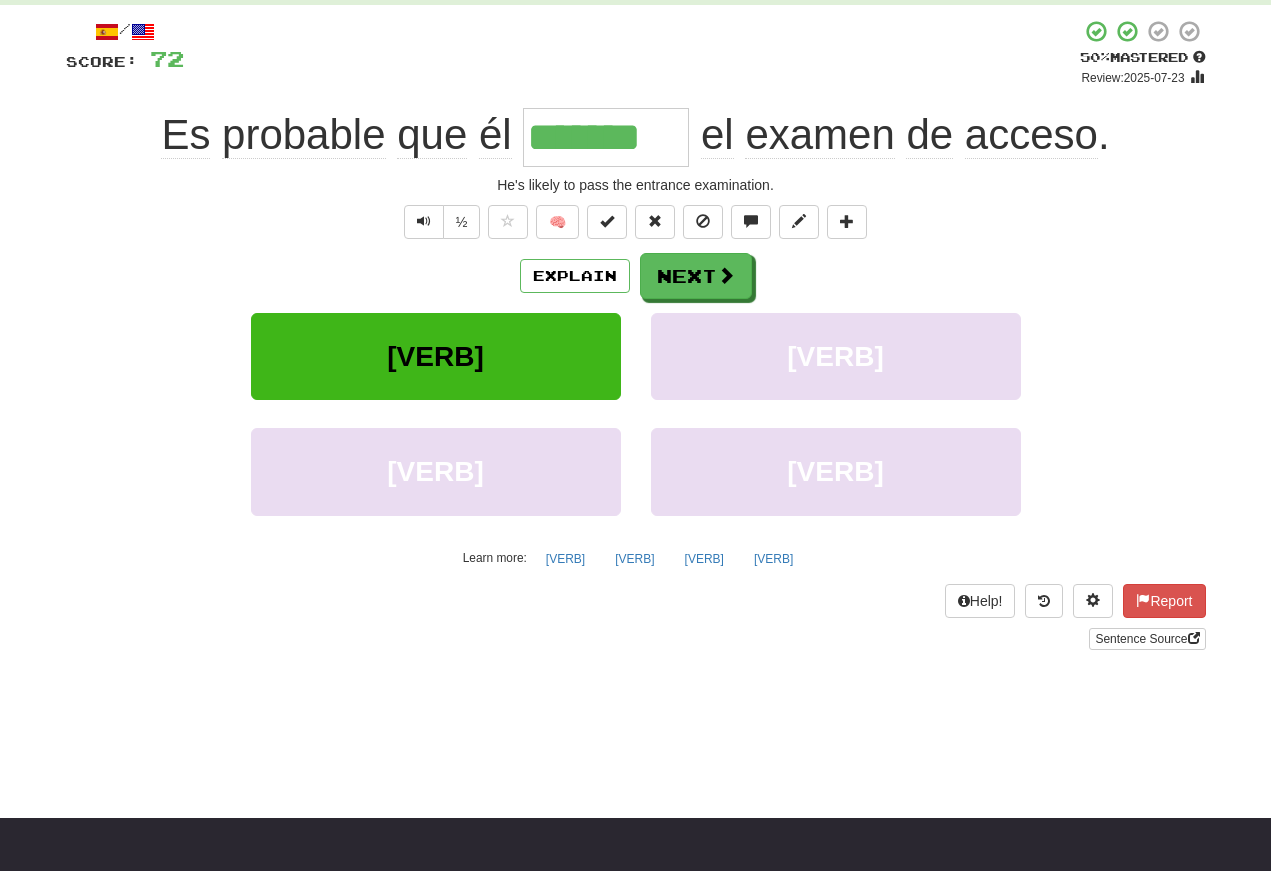 click at bounding box center [424, 222] 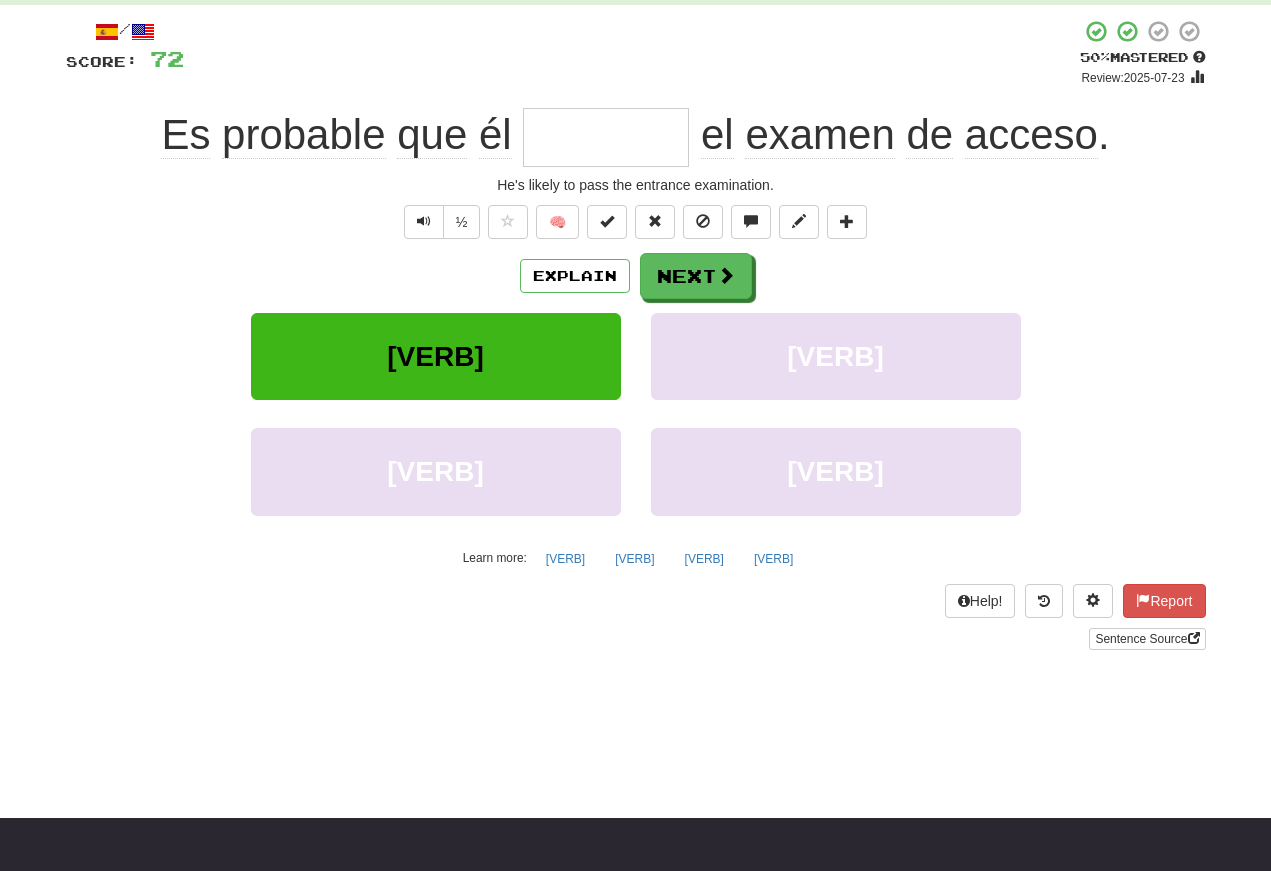 scroll, scrollTop: 102, scrollLeft: 0, axis: vertical 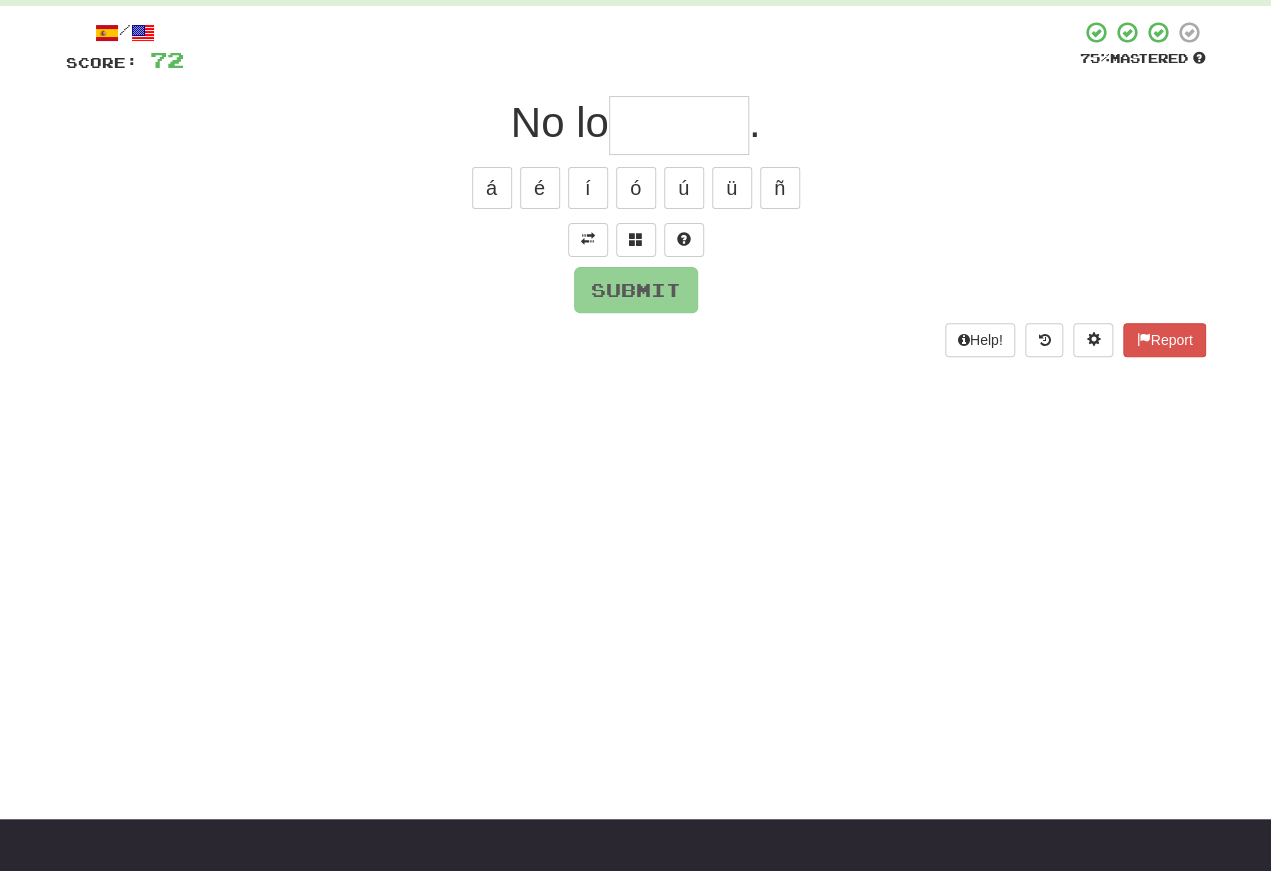 click at bounding box center [588, 239] 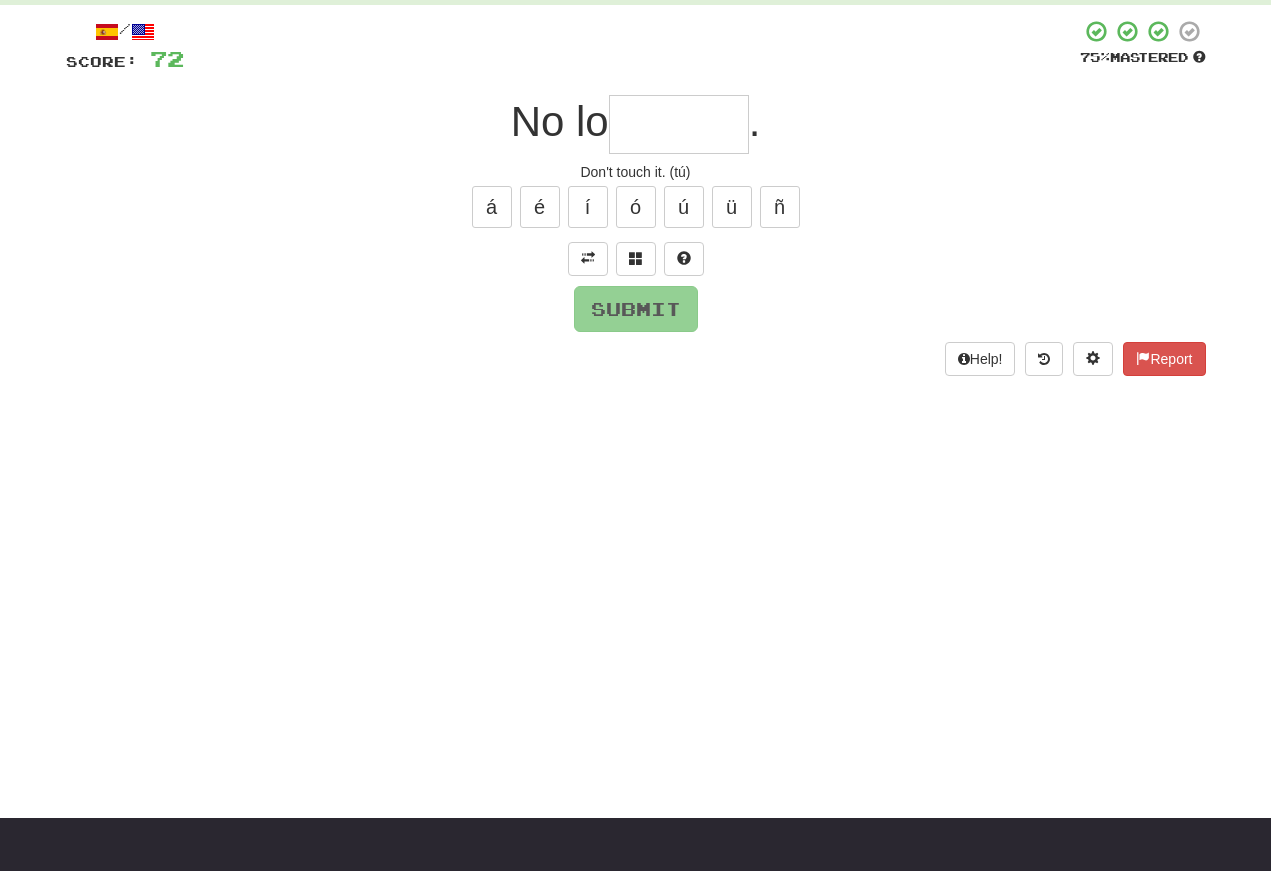 click at bounding box center (679, 124) 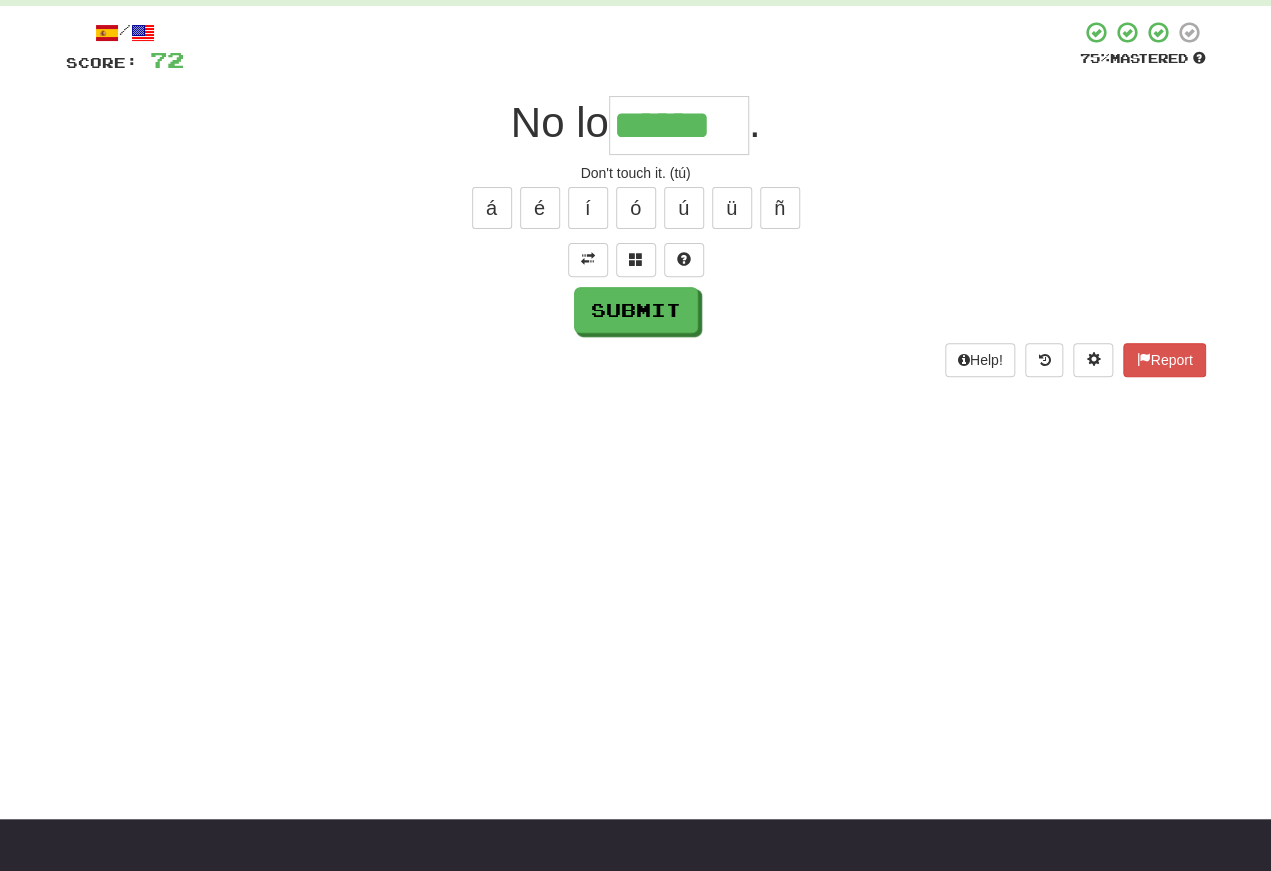 type on "******" 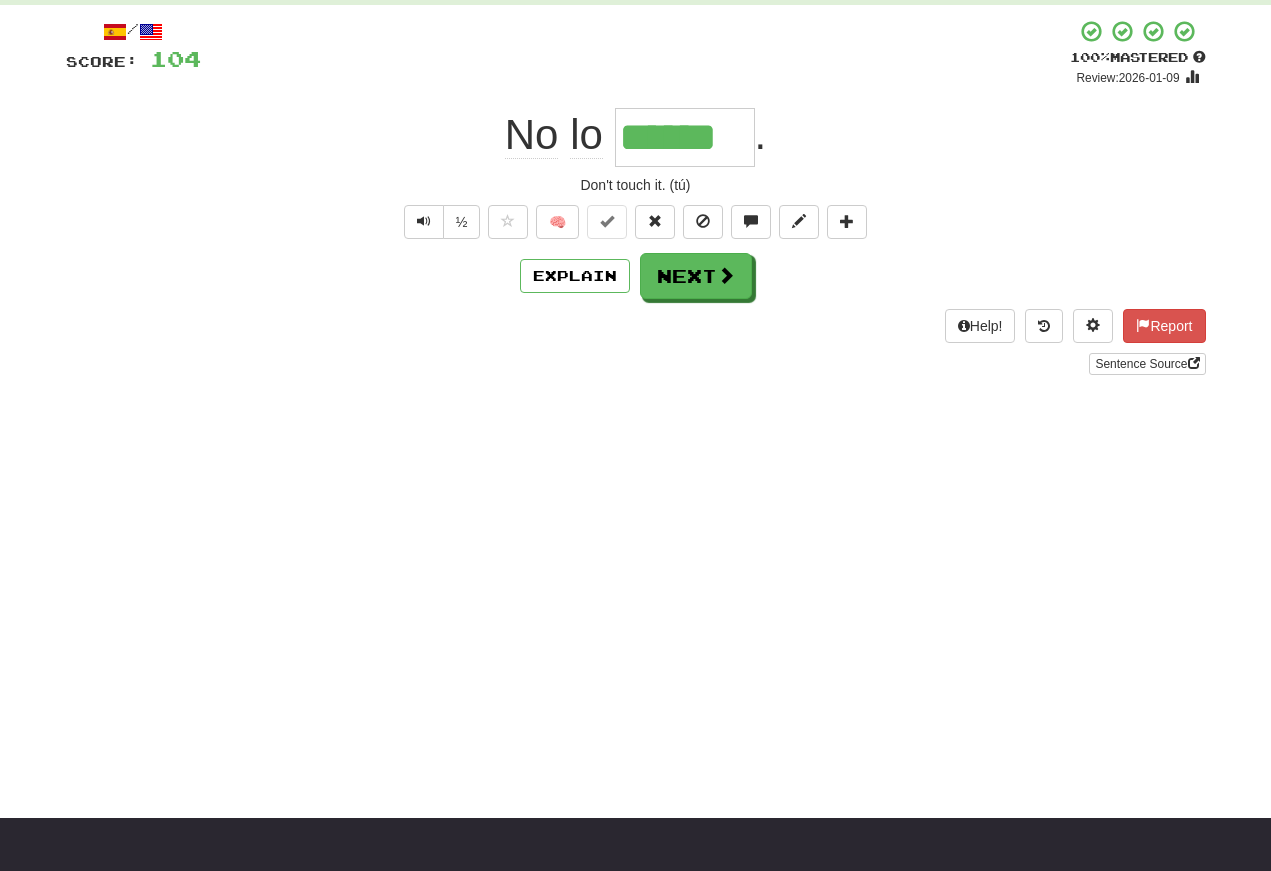 click at bounding box center [424, 221] 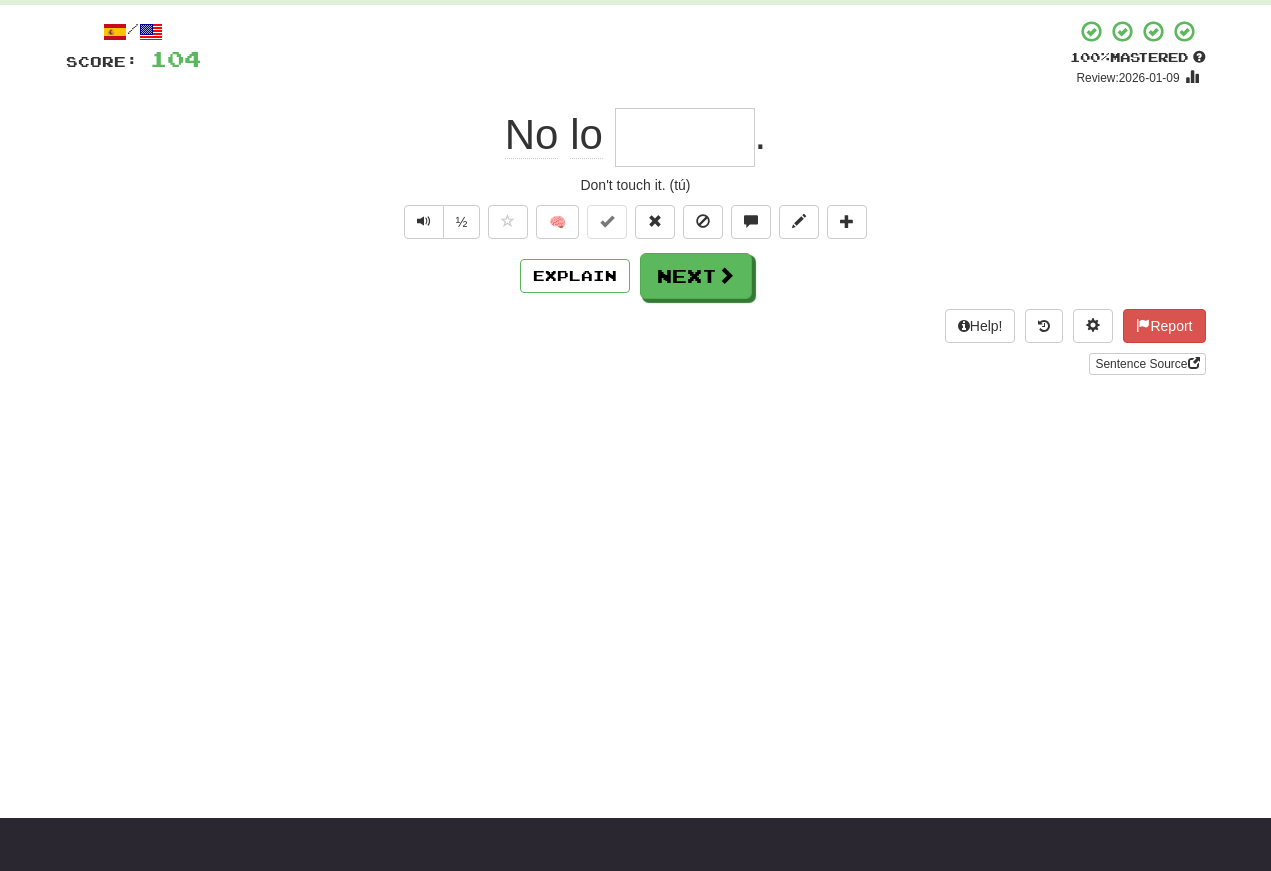 scroll, scrollTop: 102, scrollLeft: 0, axis: vertical 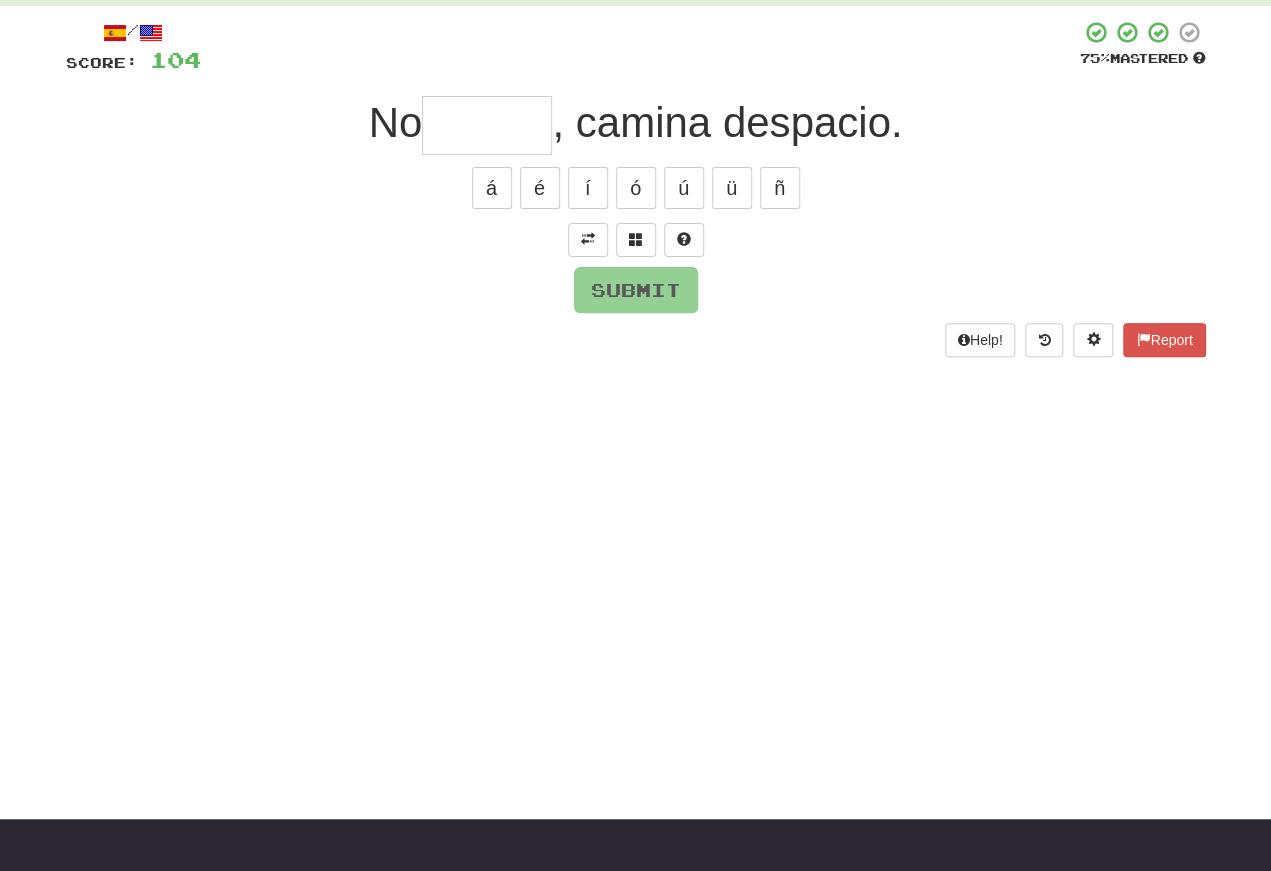 click at bounding box center [588, 239] 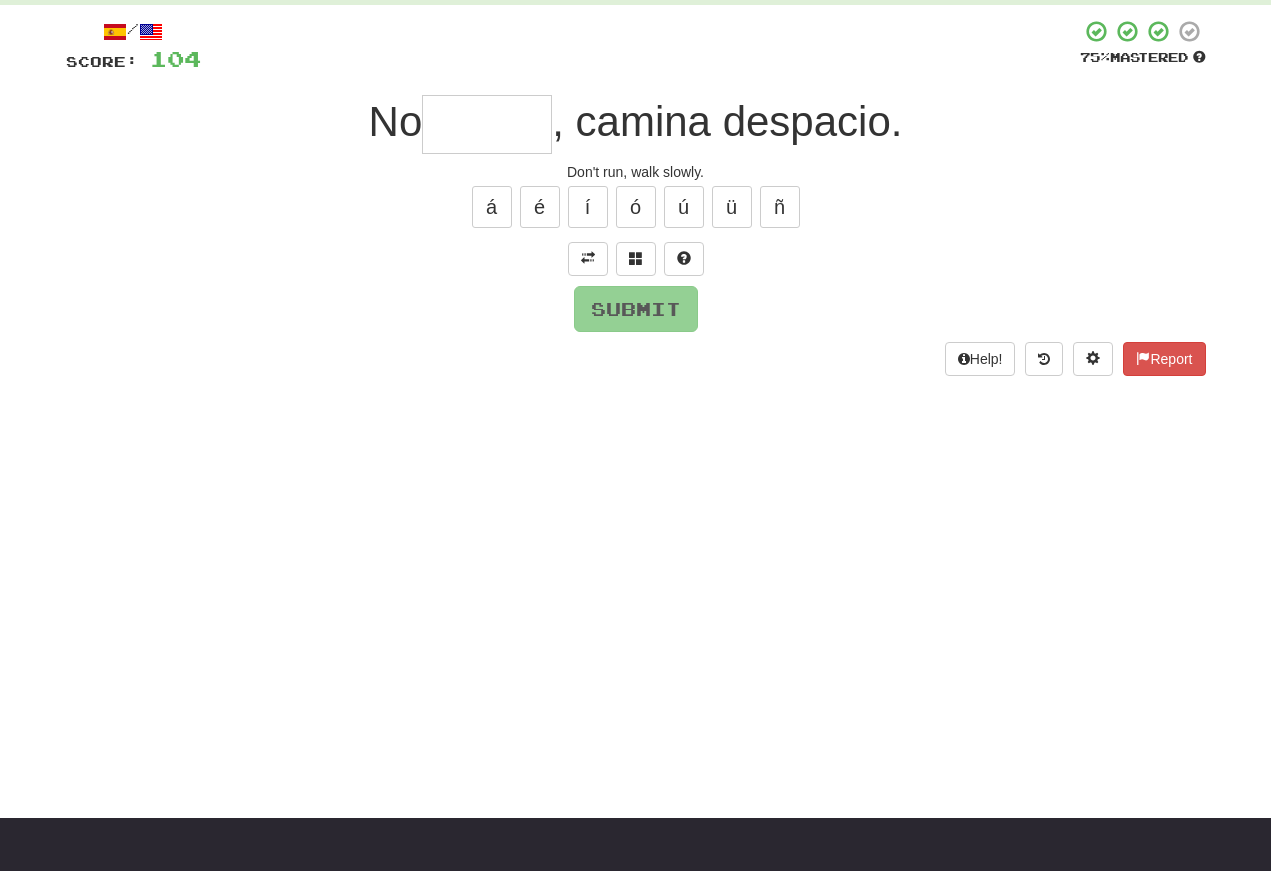 click at bounding box center (487, 124) 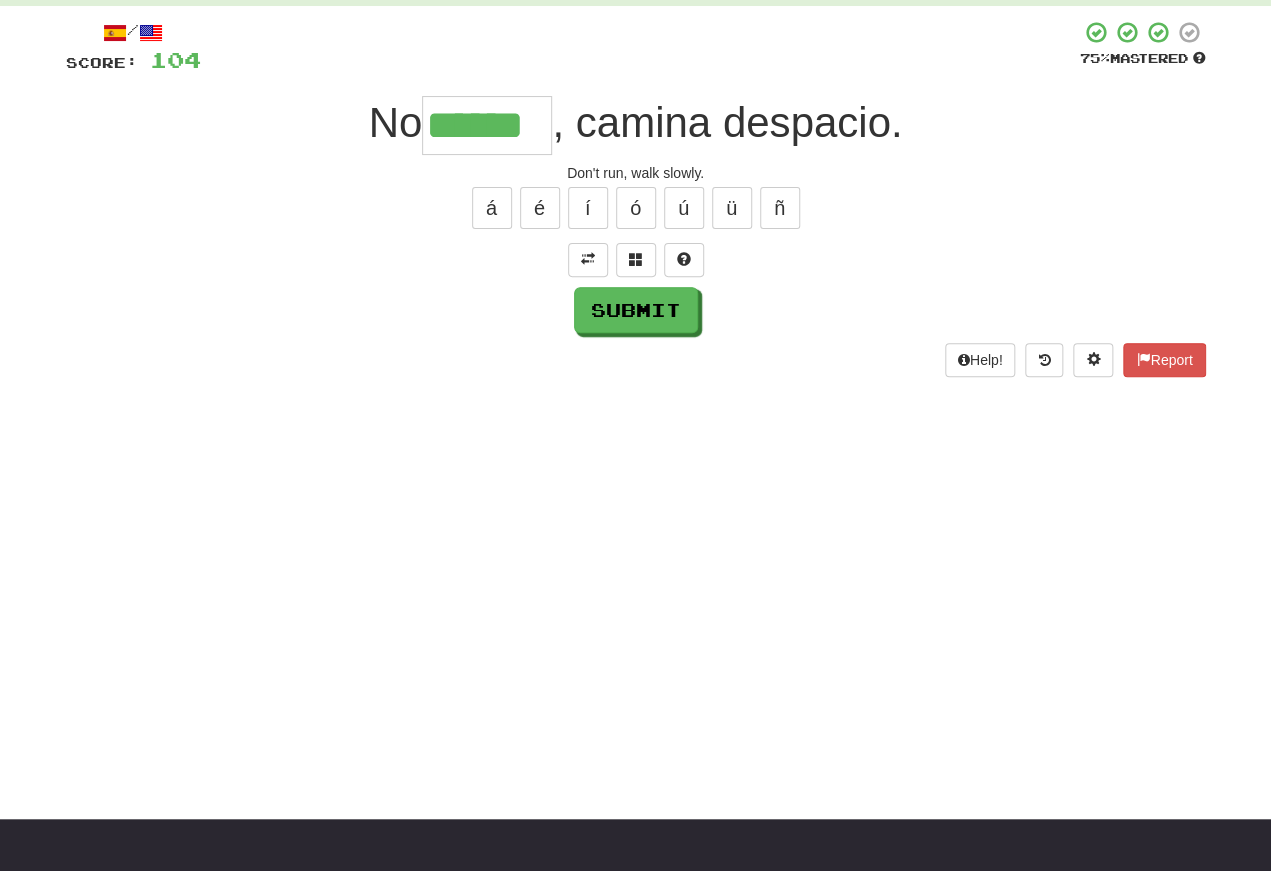 type on "******" 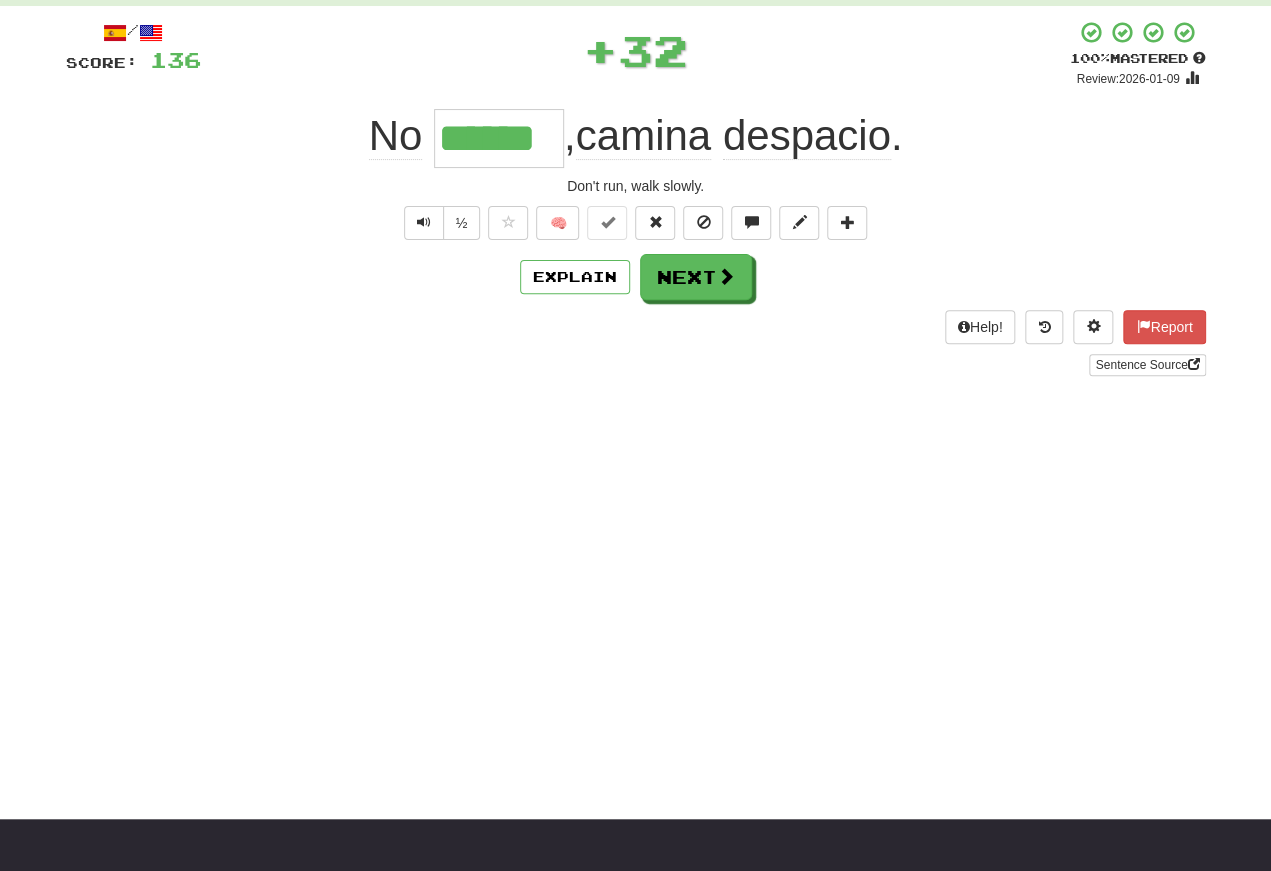 scroll, scrollTop: 103, scrollLeft: 0, axis: vertical 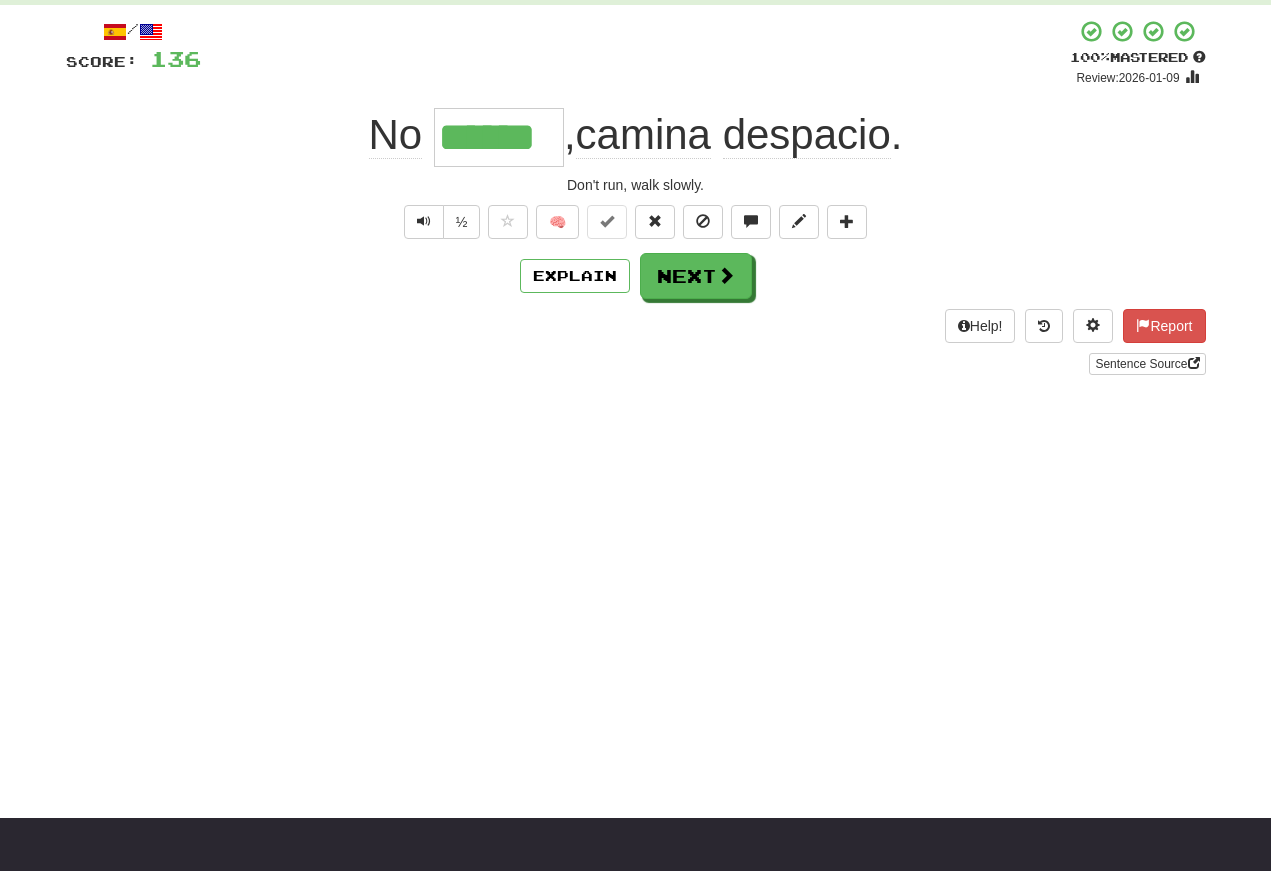 click at bounding box center (424, 221) 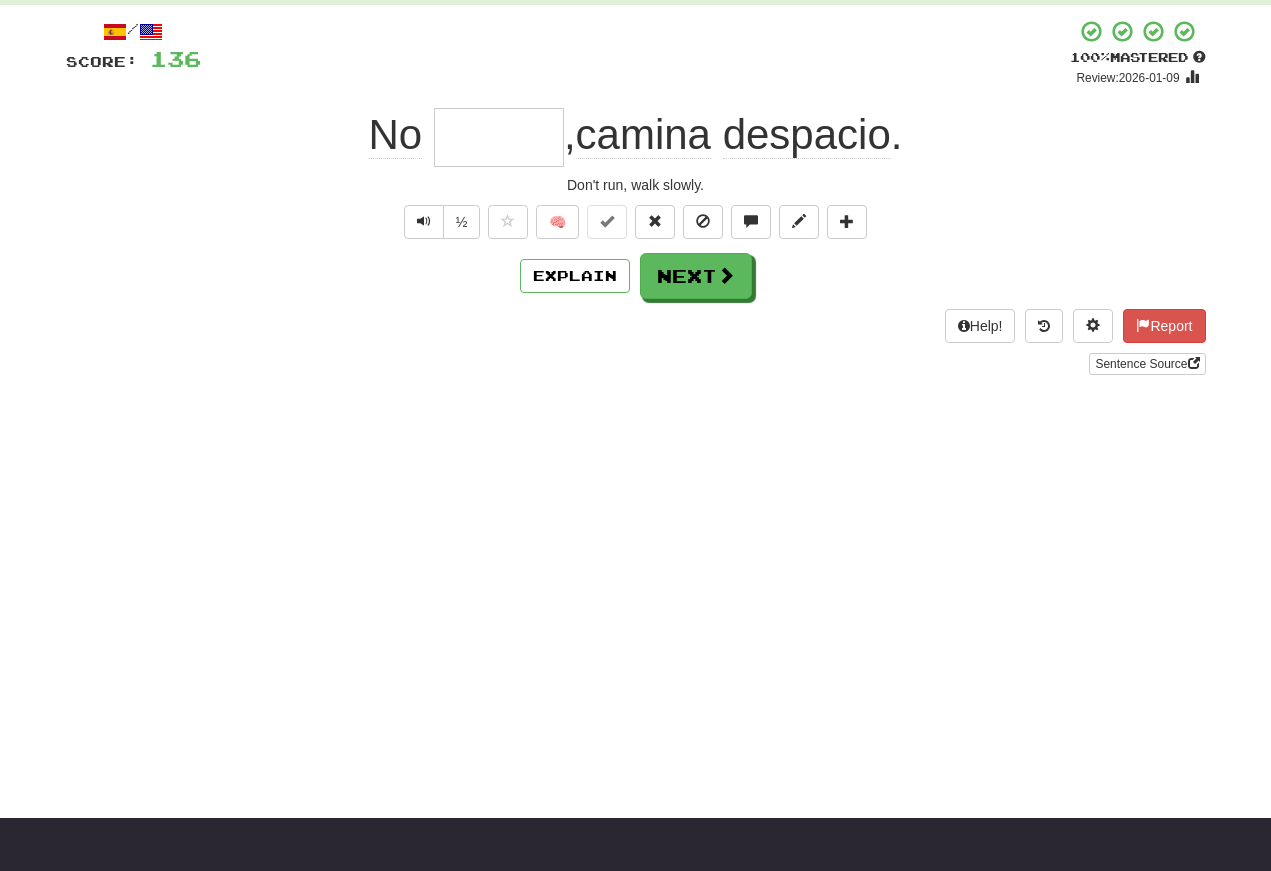 scroll, scrollTop: 102, scrollLeft: 0, axis: vertical 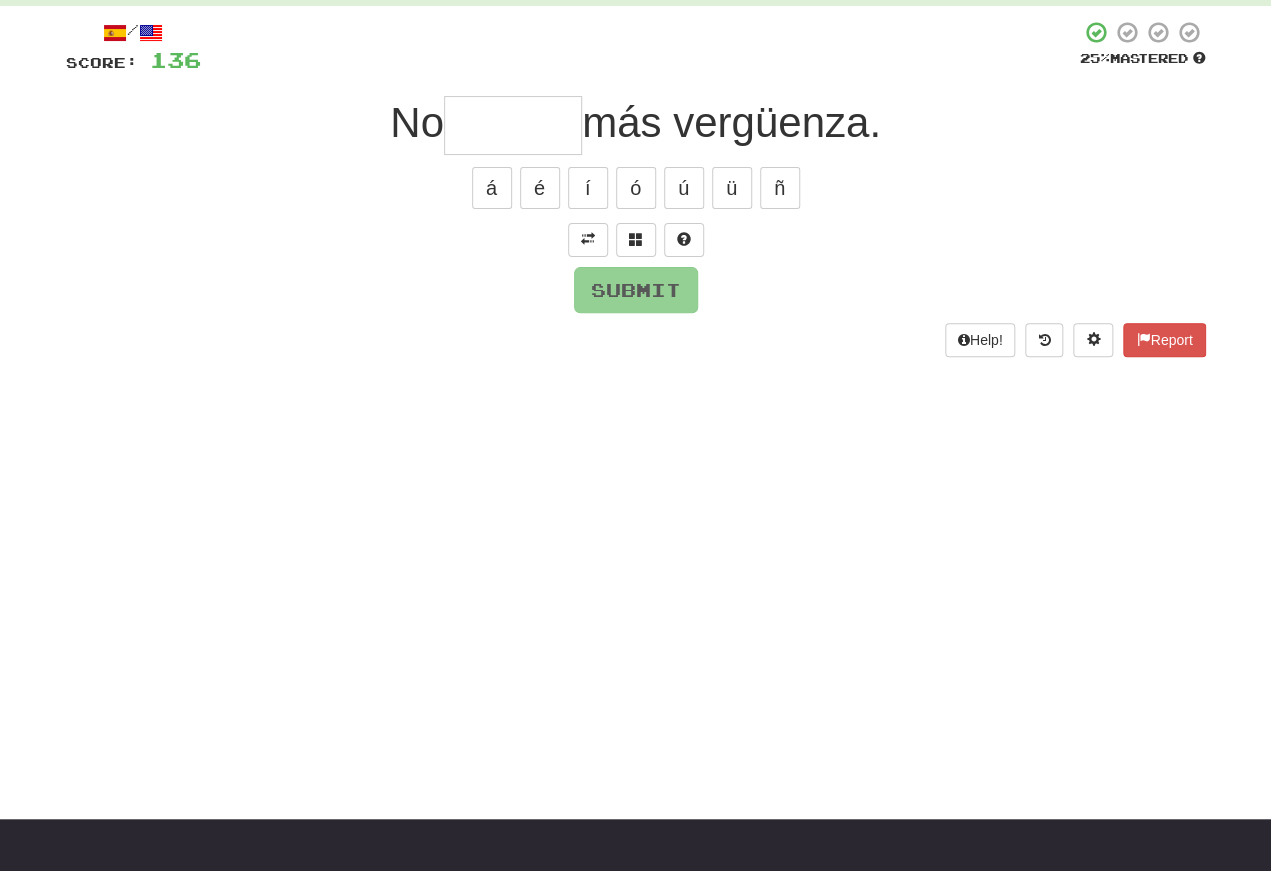 click at bounding box center [588, 240] 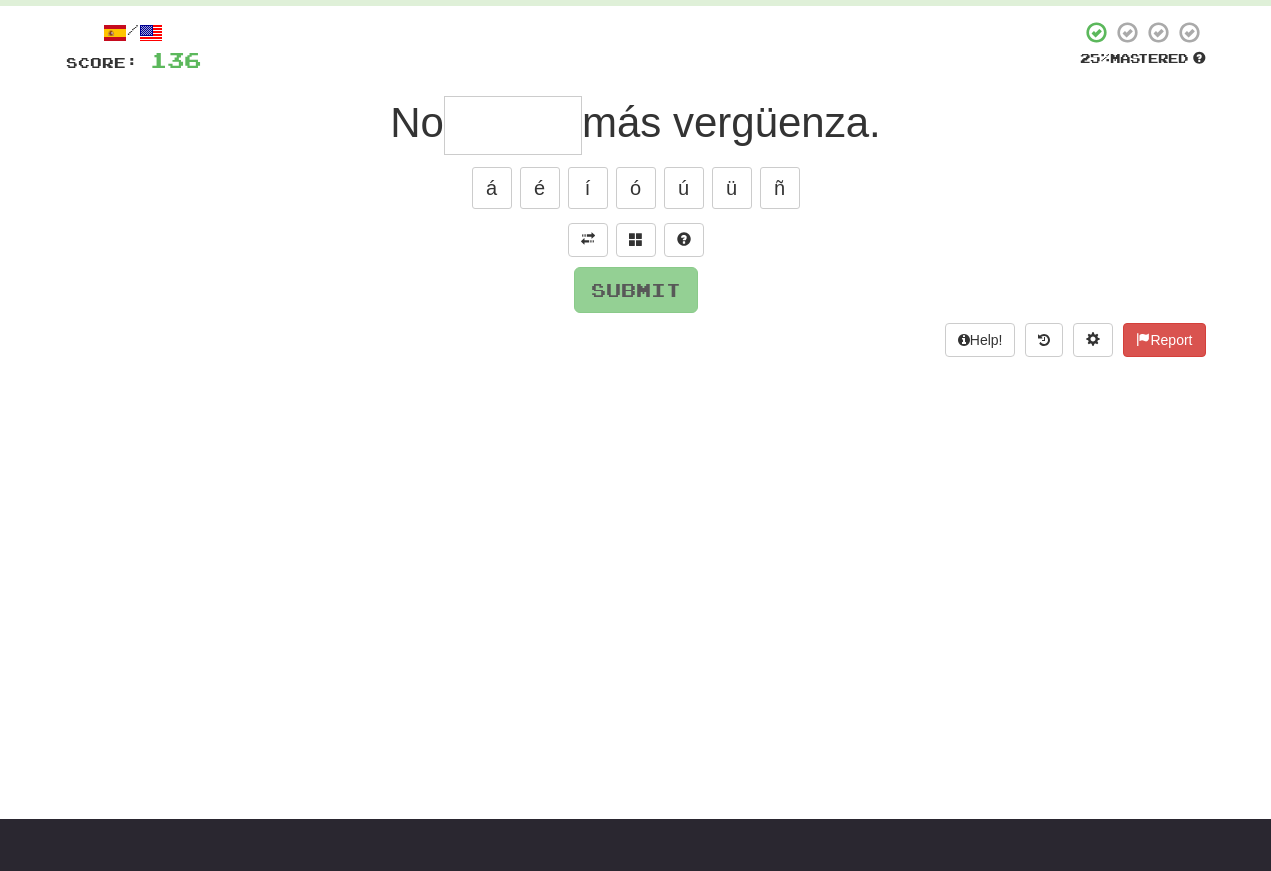 scroll, scrollTop: 103, scrollLeft: 0, axis: vertical 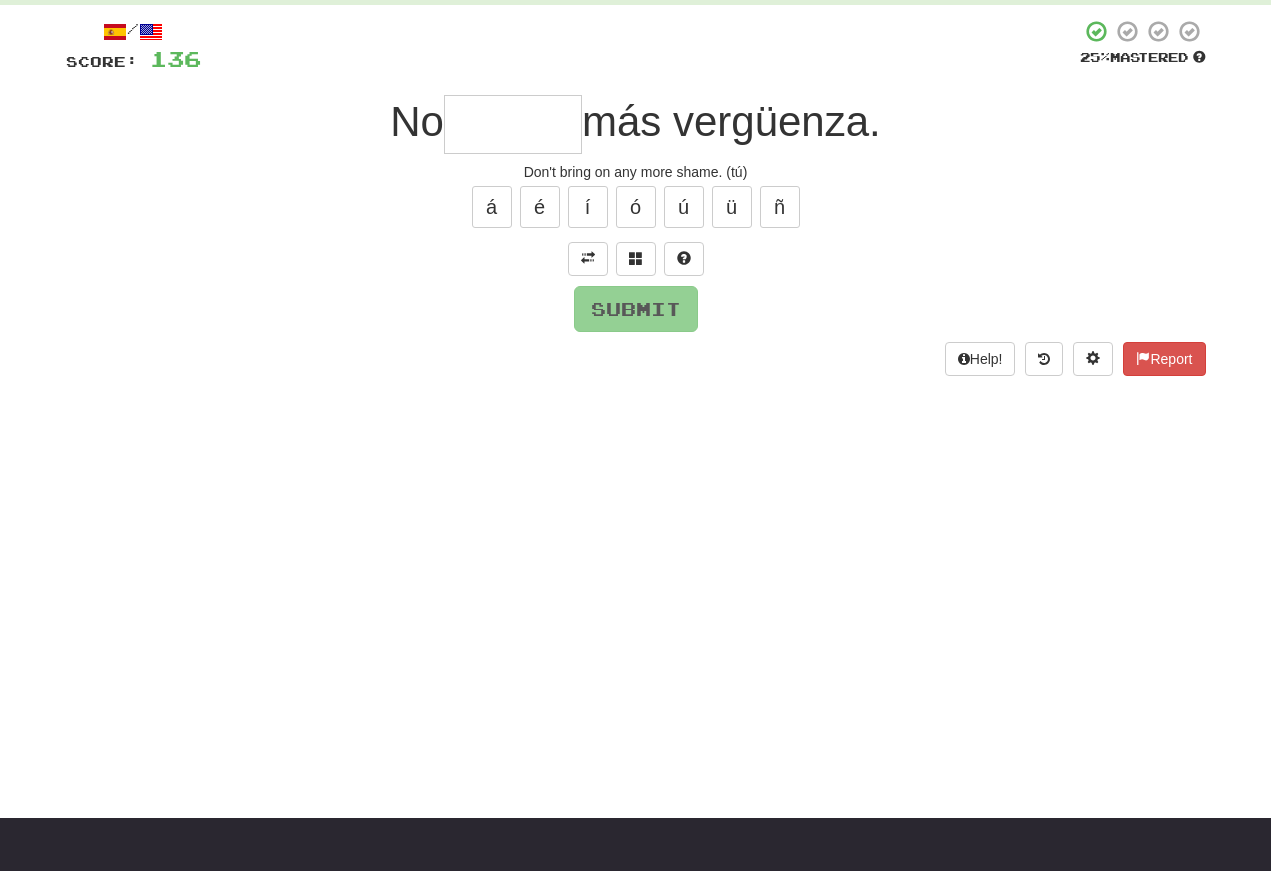 click at bounding box center (513, 124) 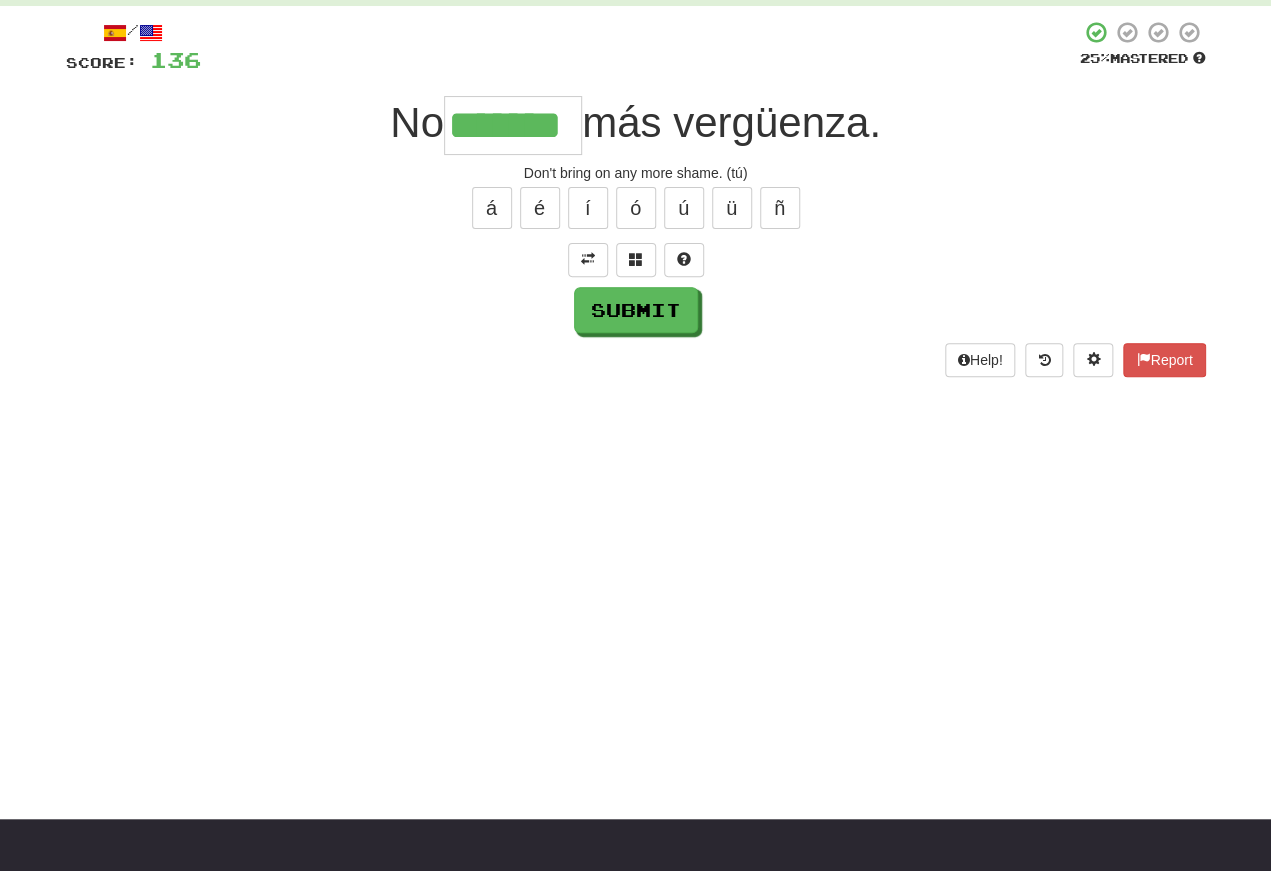 type on "*******" 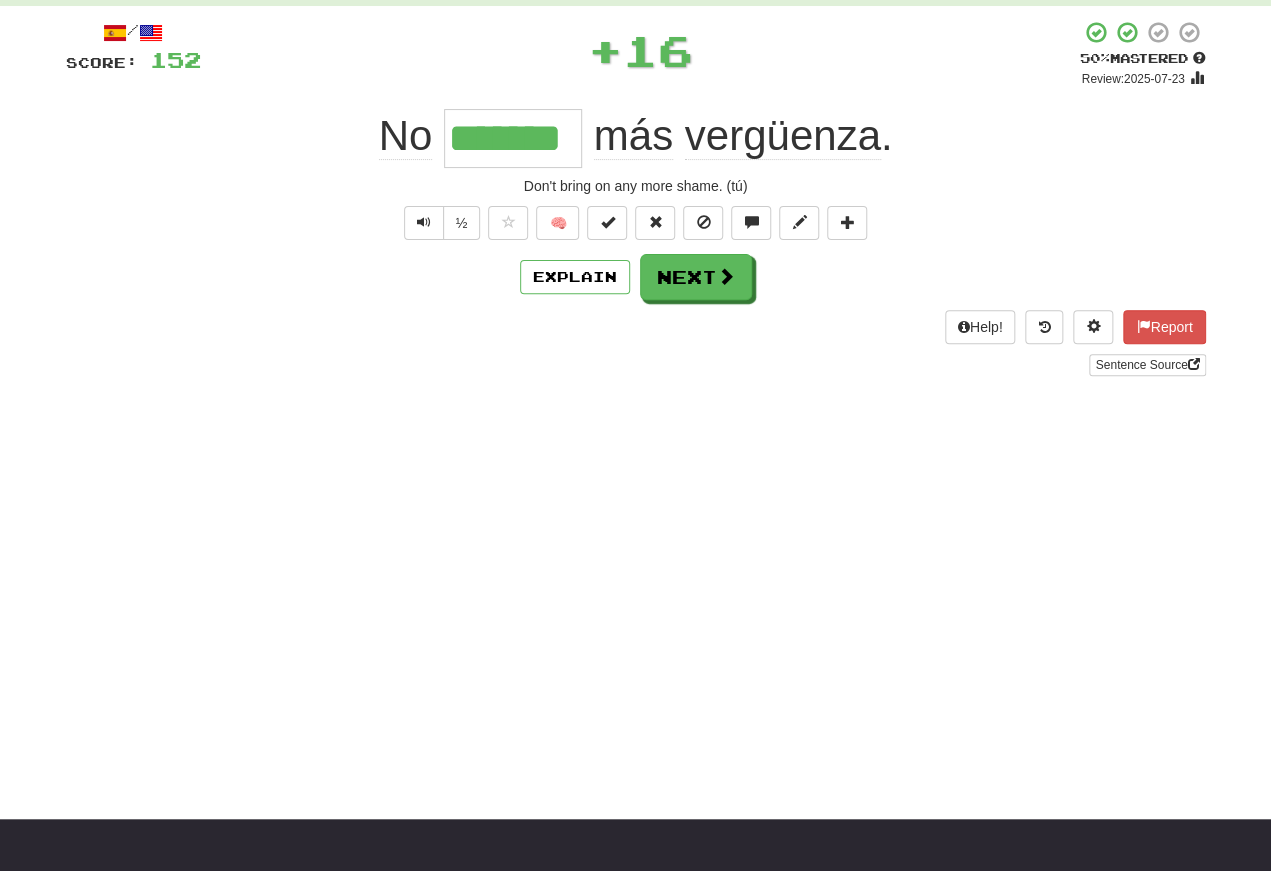 scroll, scrollTop: 103, scrollLeft: 0, axis: vertical 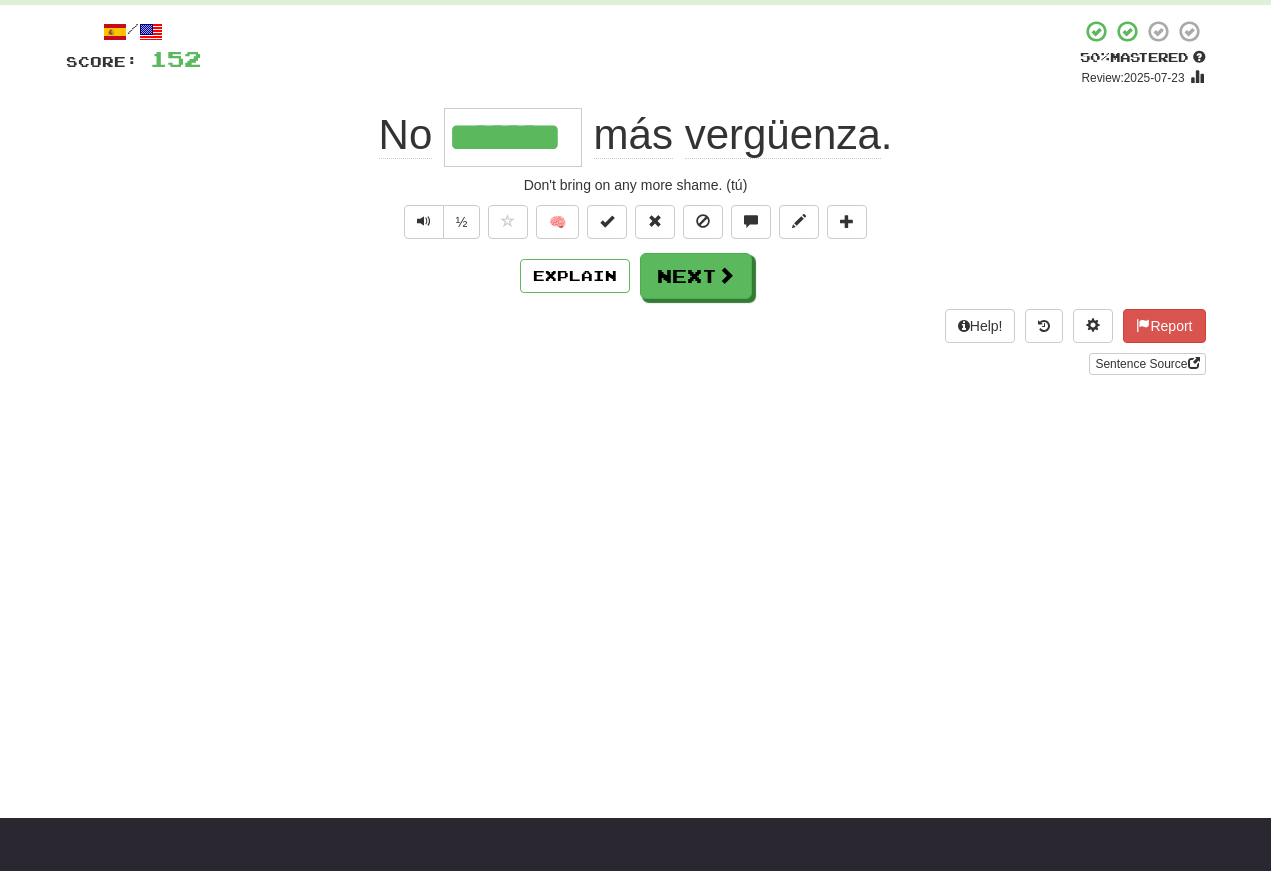 click at bounding box center (424, 222) 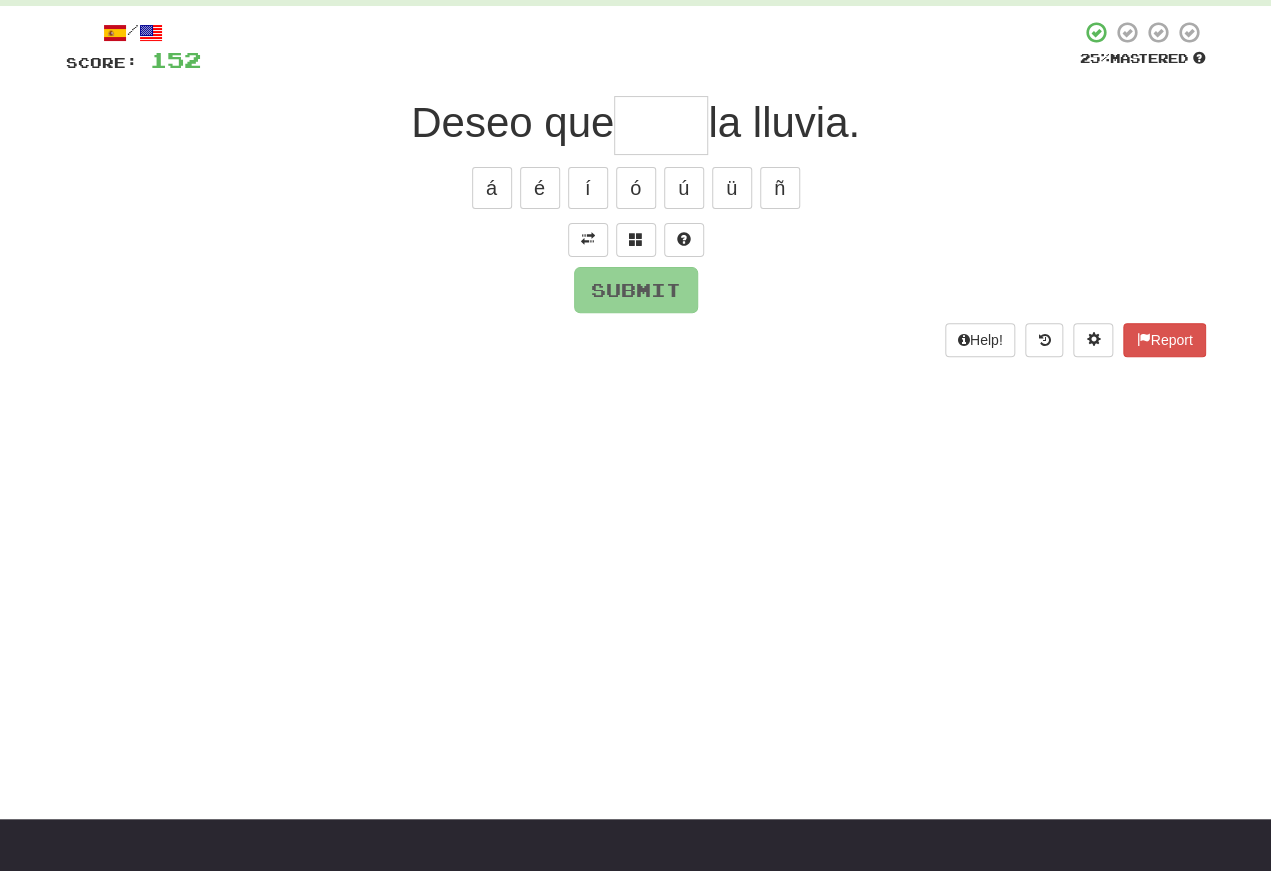 click at bounding box center (588, 239) 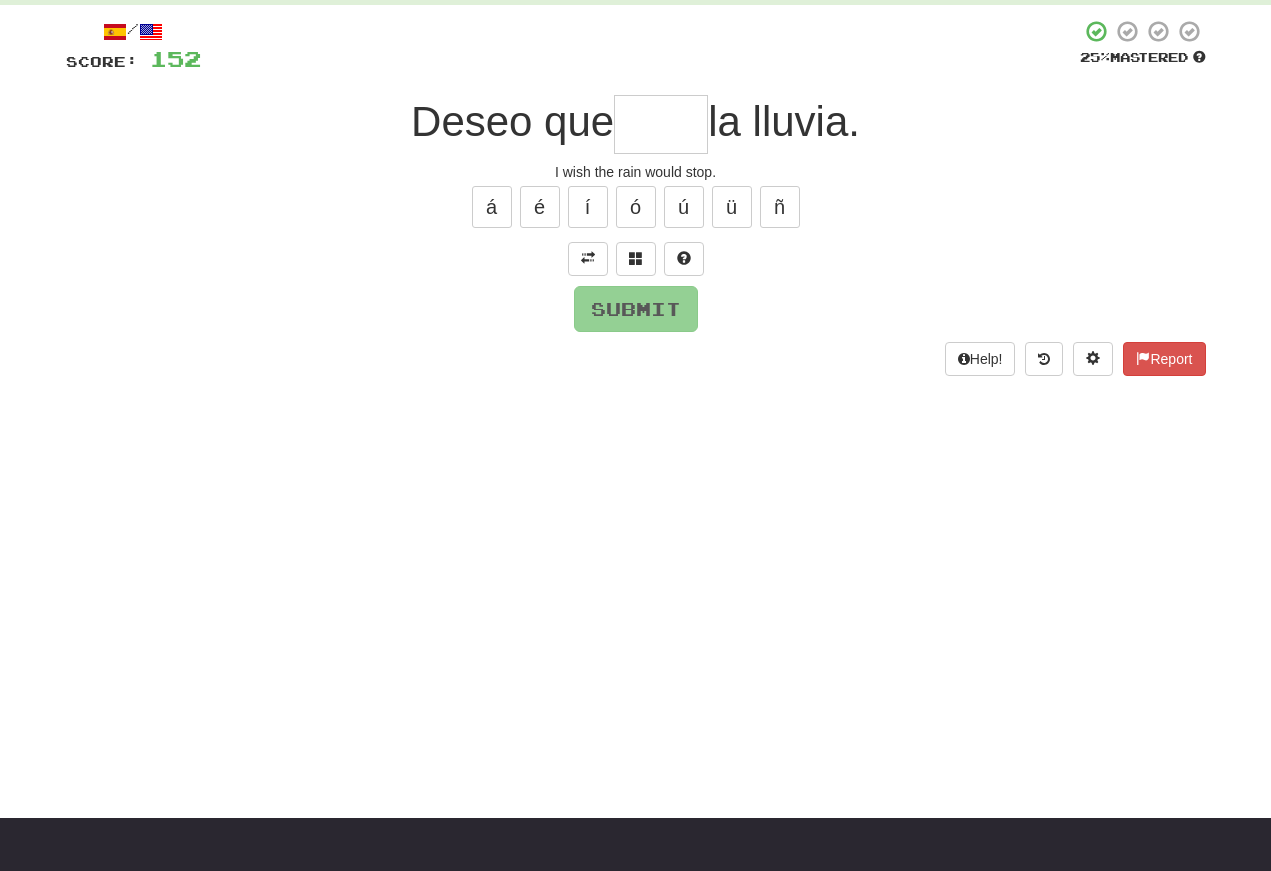 click at bounding box center [661, 124] 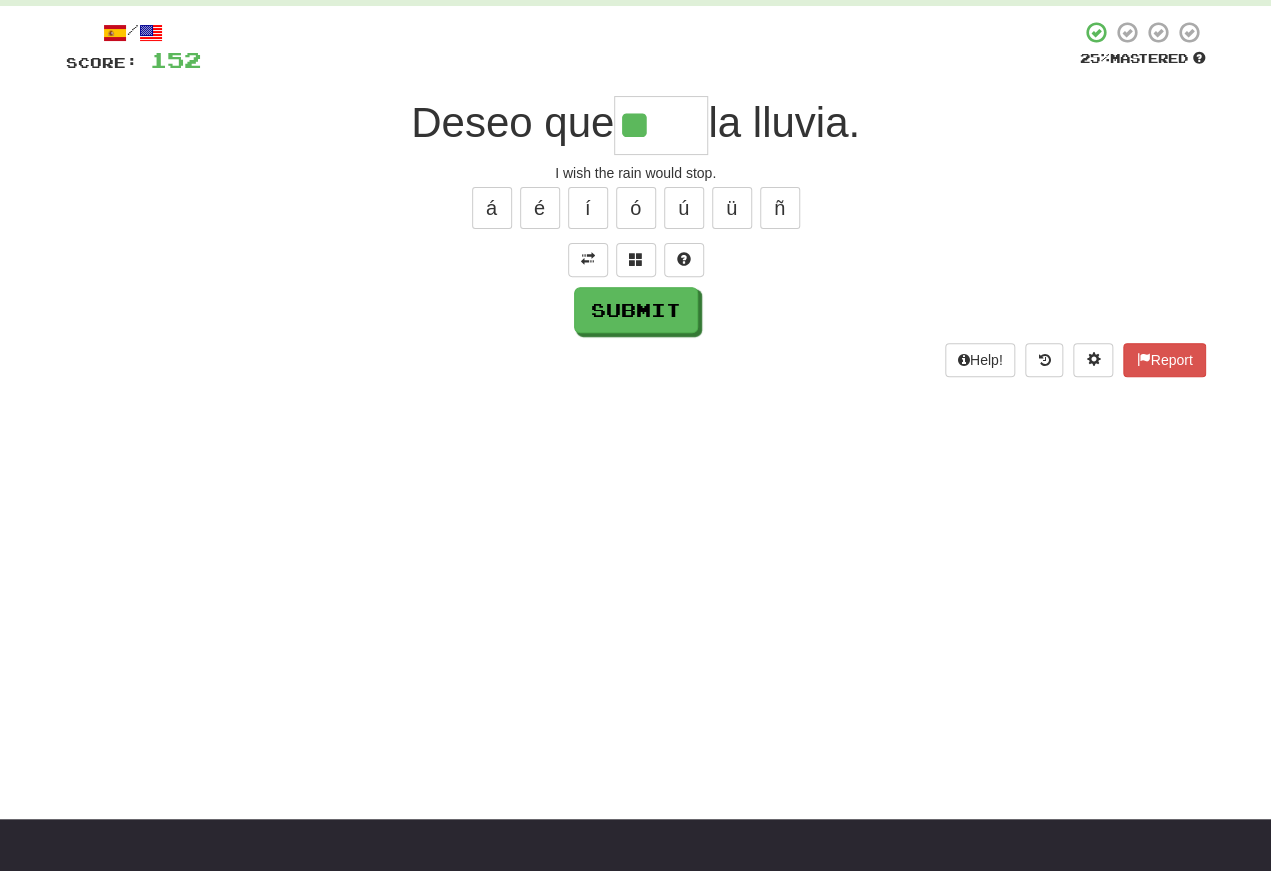 click at bounding box center (636, 259) 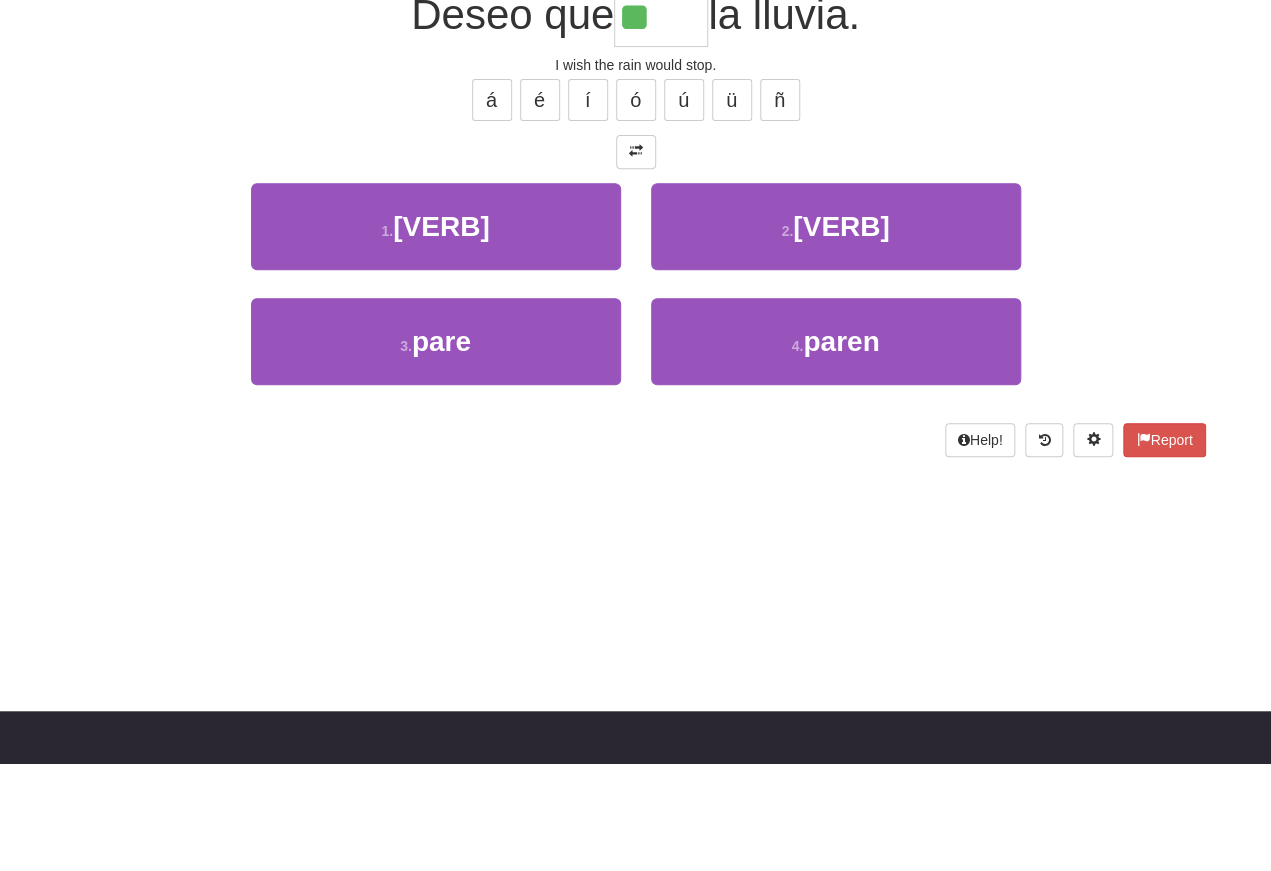 click on "pare" at bounding box center (441, 449) 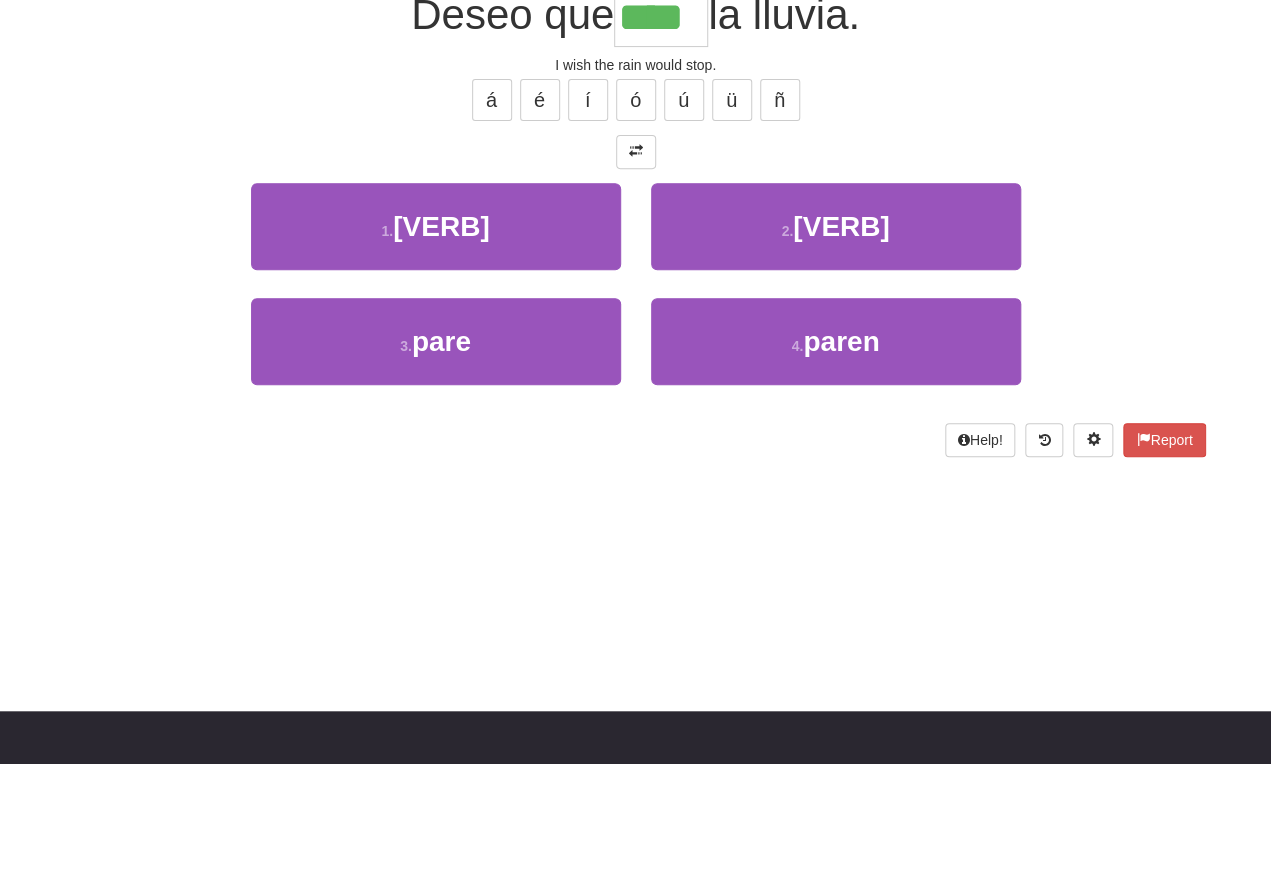 scroll, scrollTop: 210, scrollLeft: 0, axis: vertical 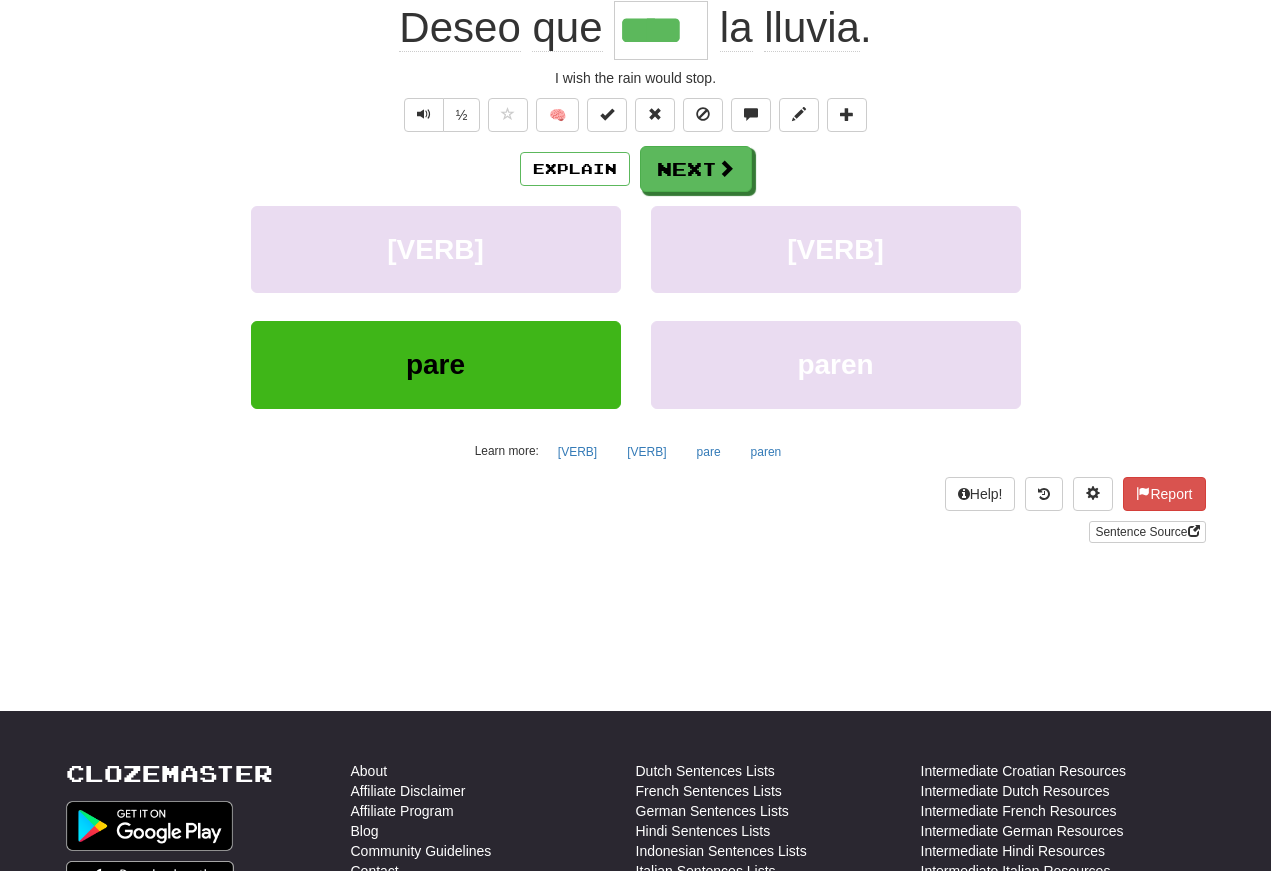 click at bounding box center [424, 114] 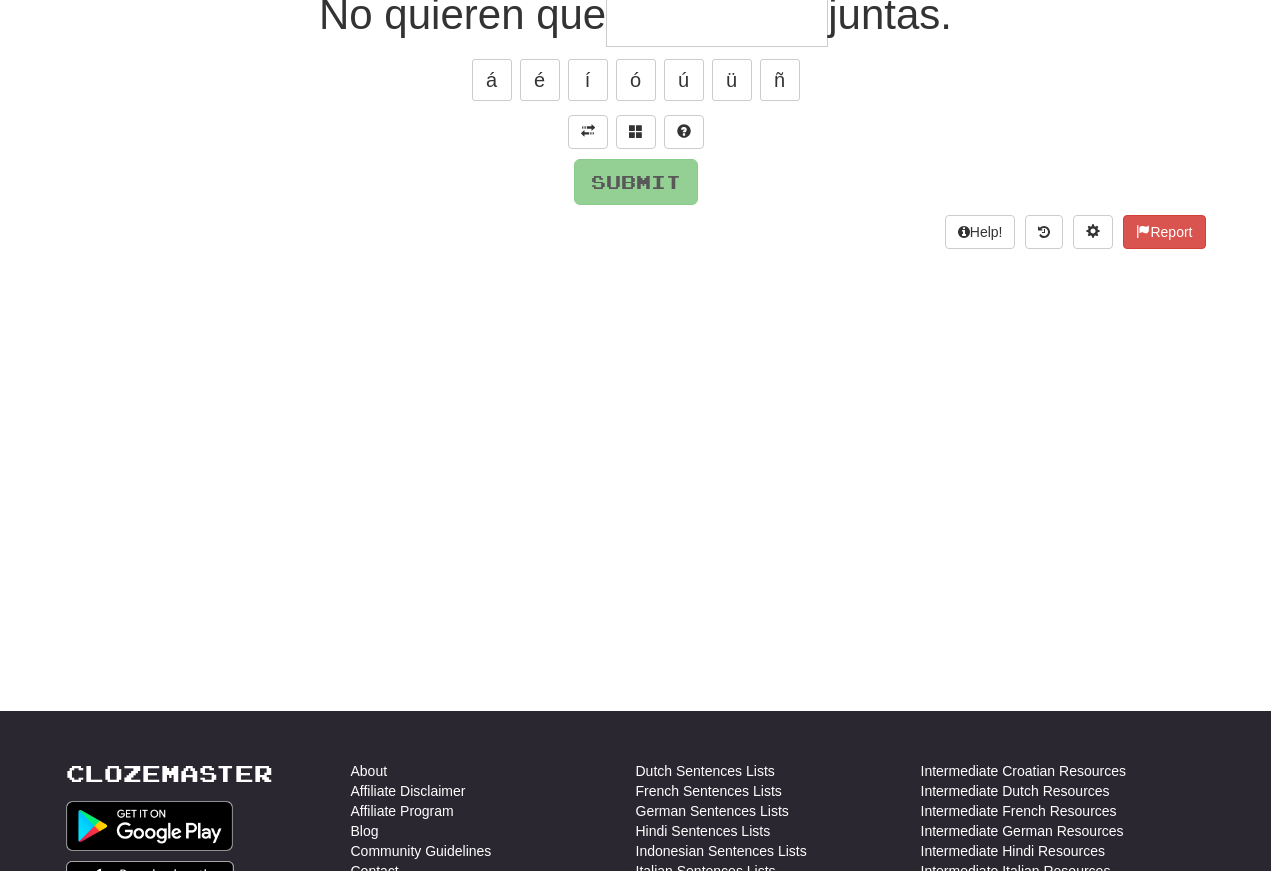 scroll, scrollTop: 11, scrollLeft: 0, axis: vertical 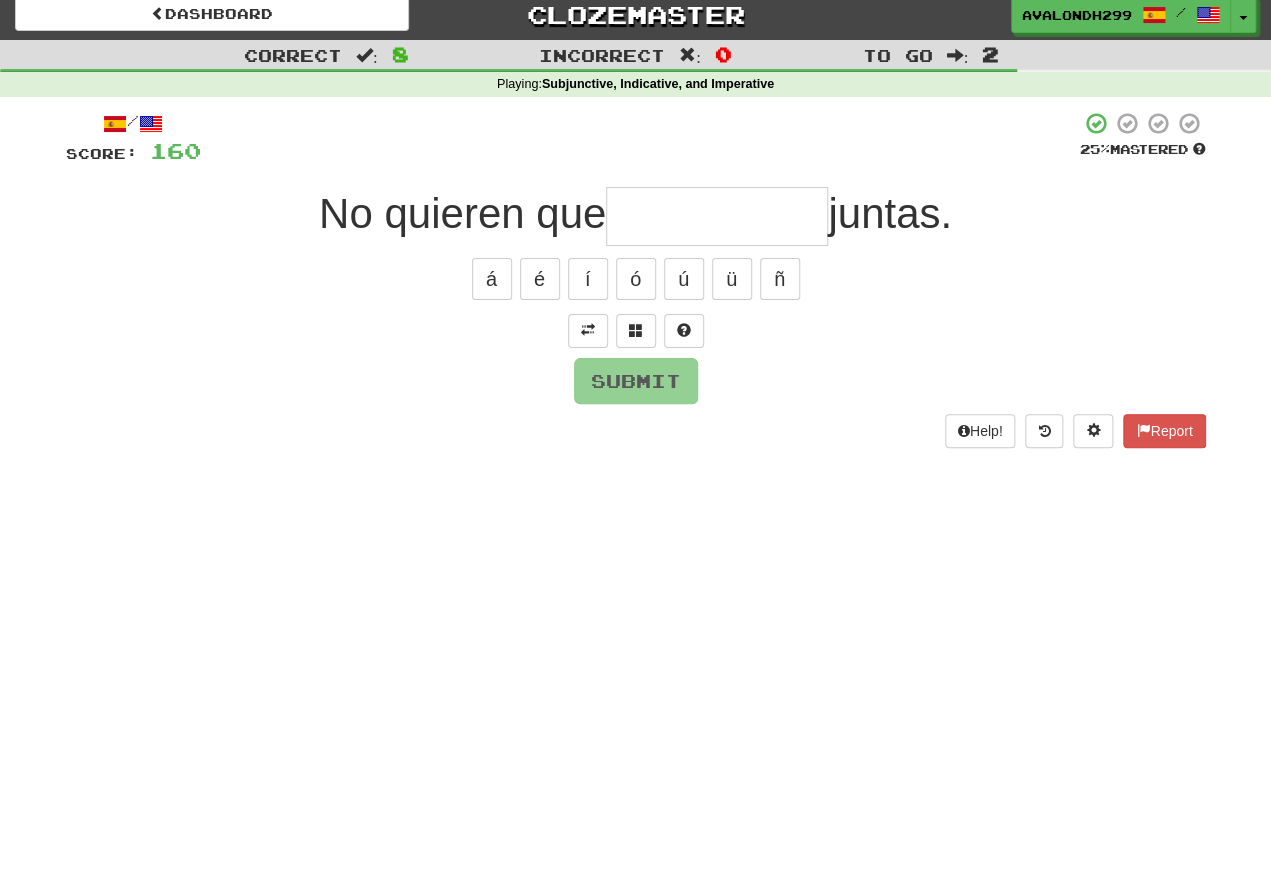 click at bounding box center [588, 331] 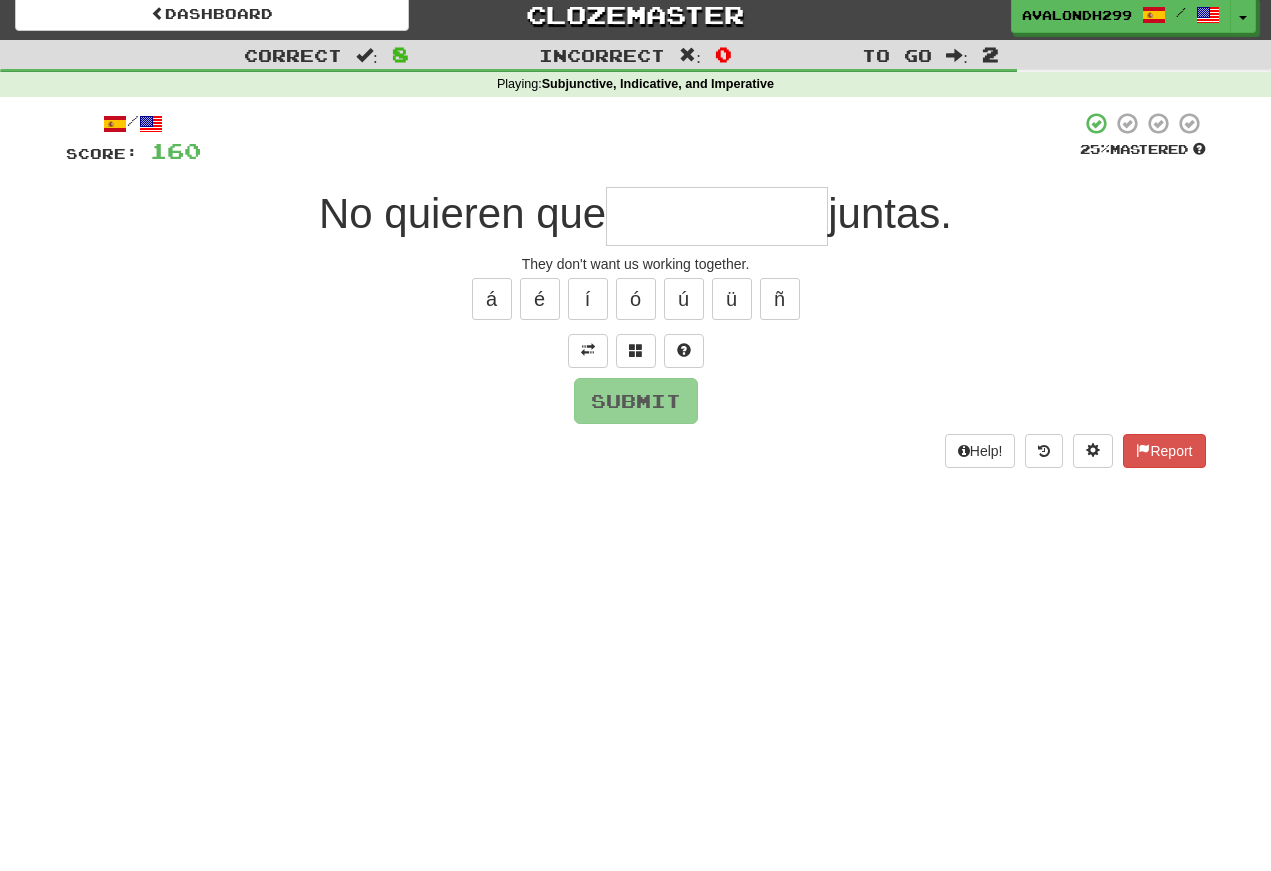 click at bounding box center [717, 216] 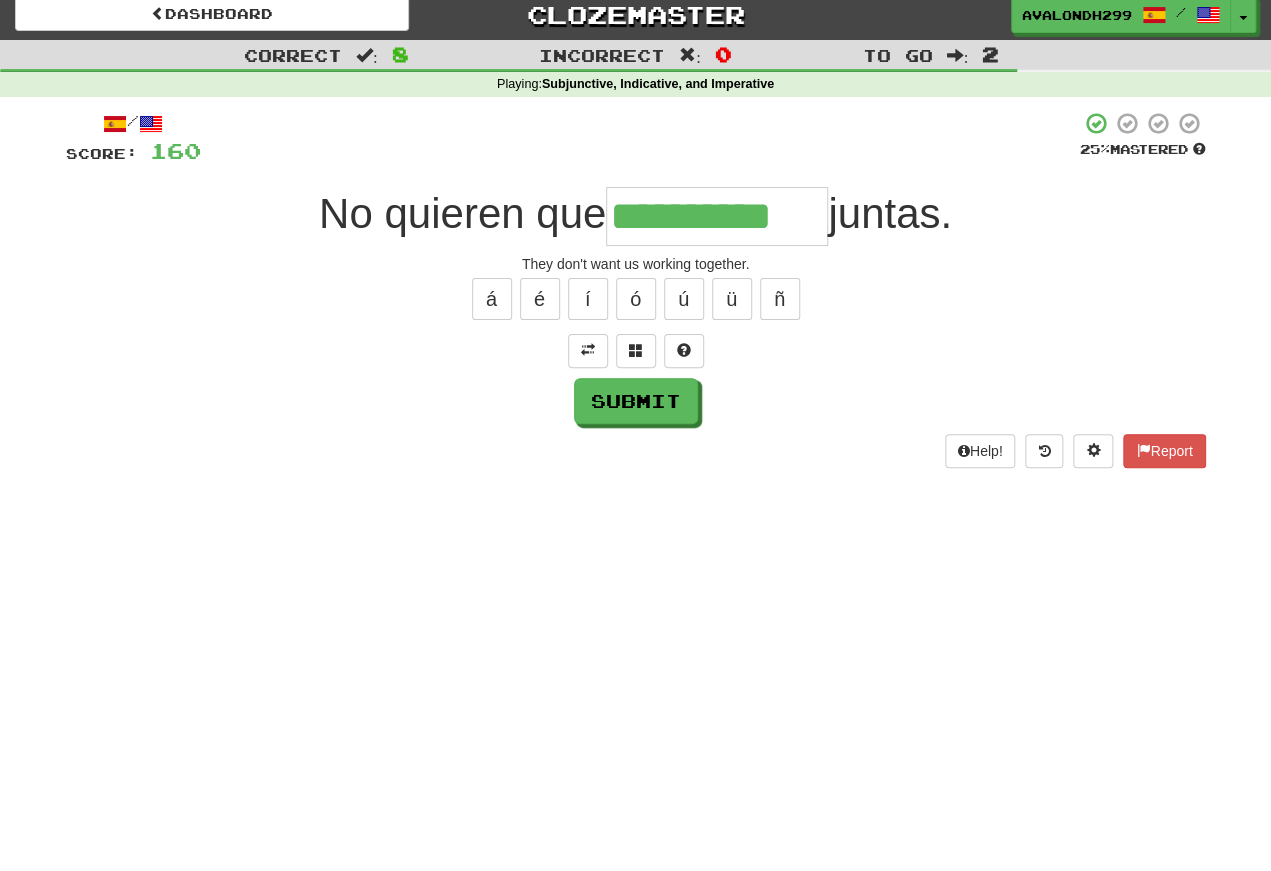 type on "**********" 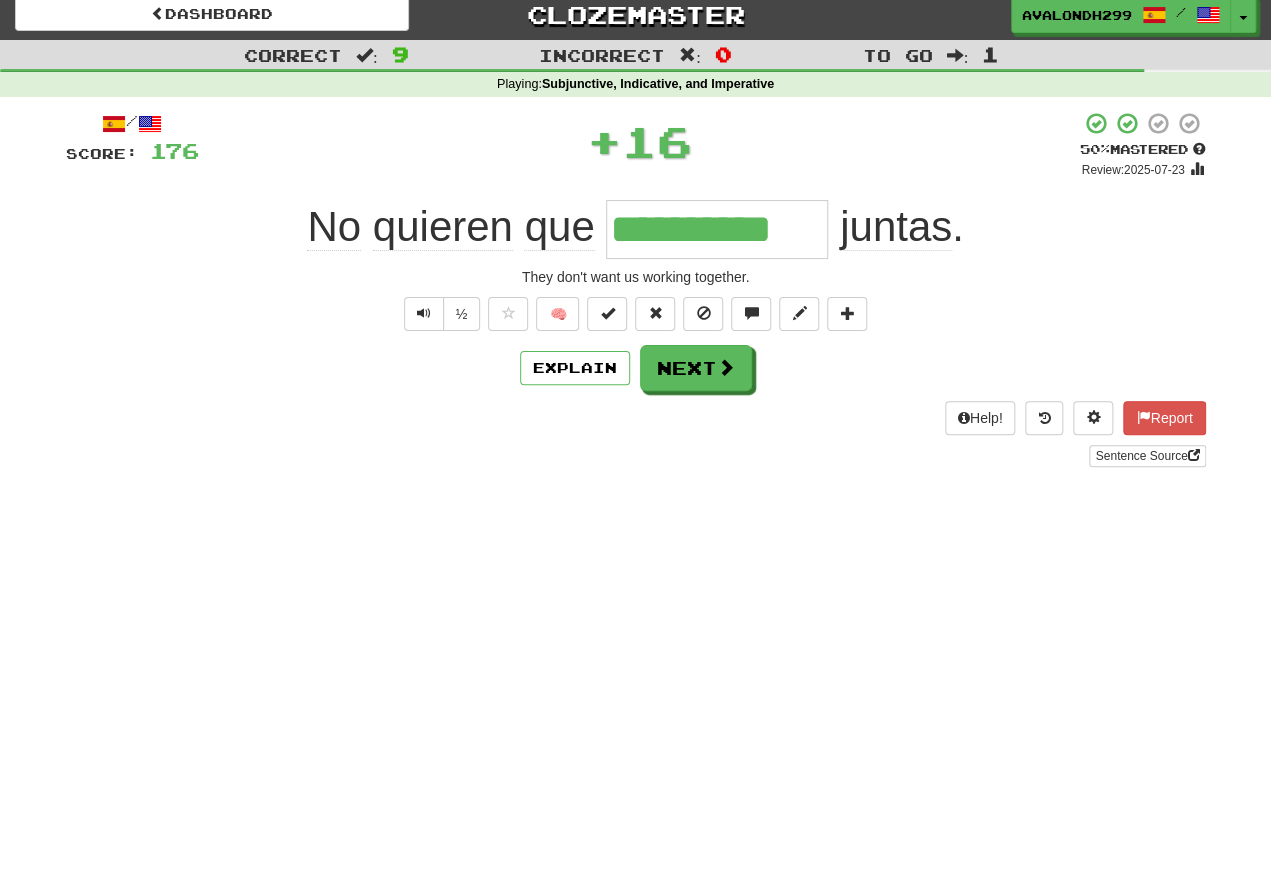 scroll, scrollTop: 11, scrollLeft: 0, axis: vertical 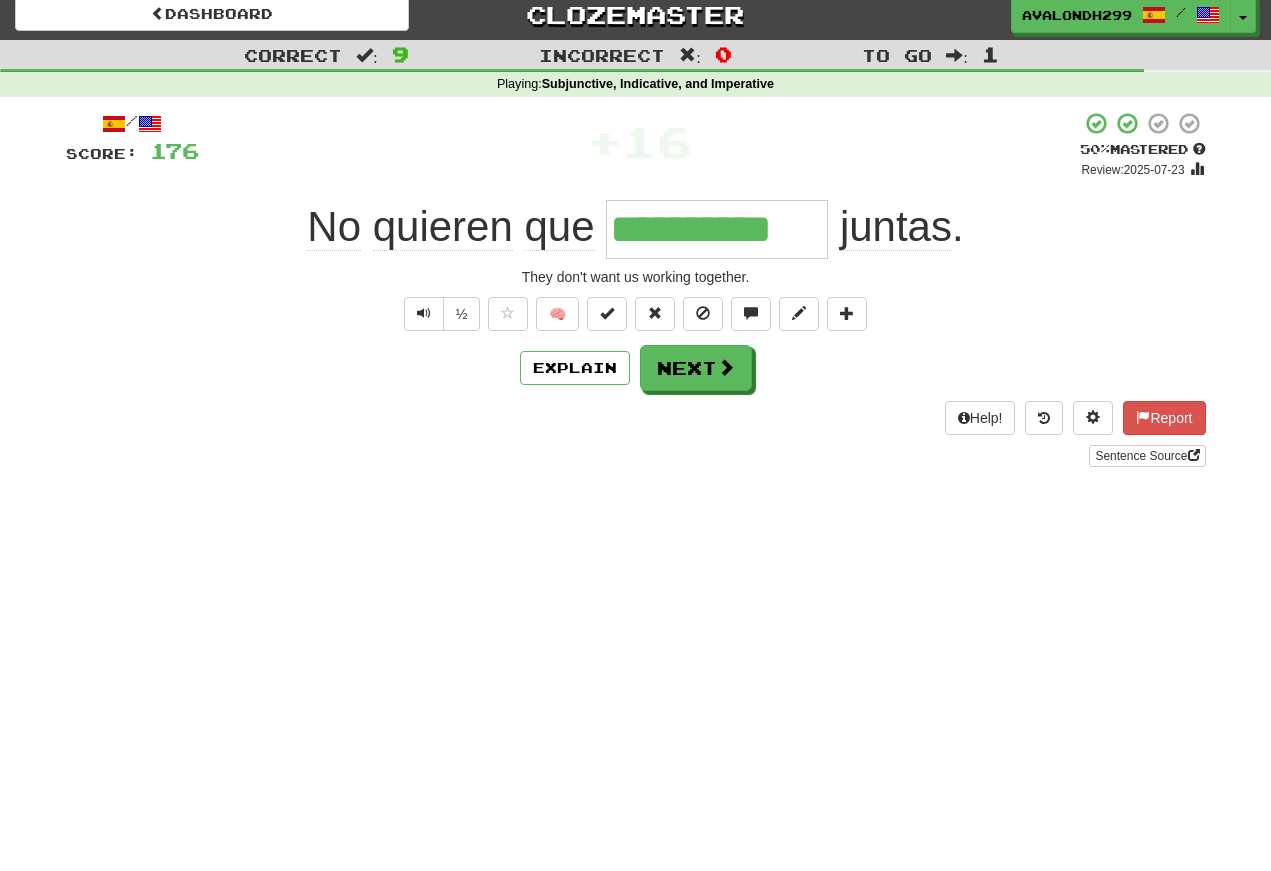 click on "Sentence Source" at bounding box center (636, 456) 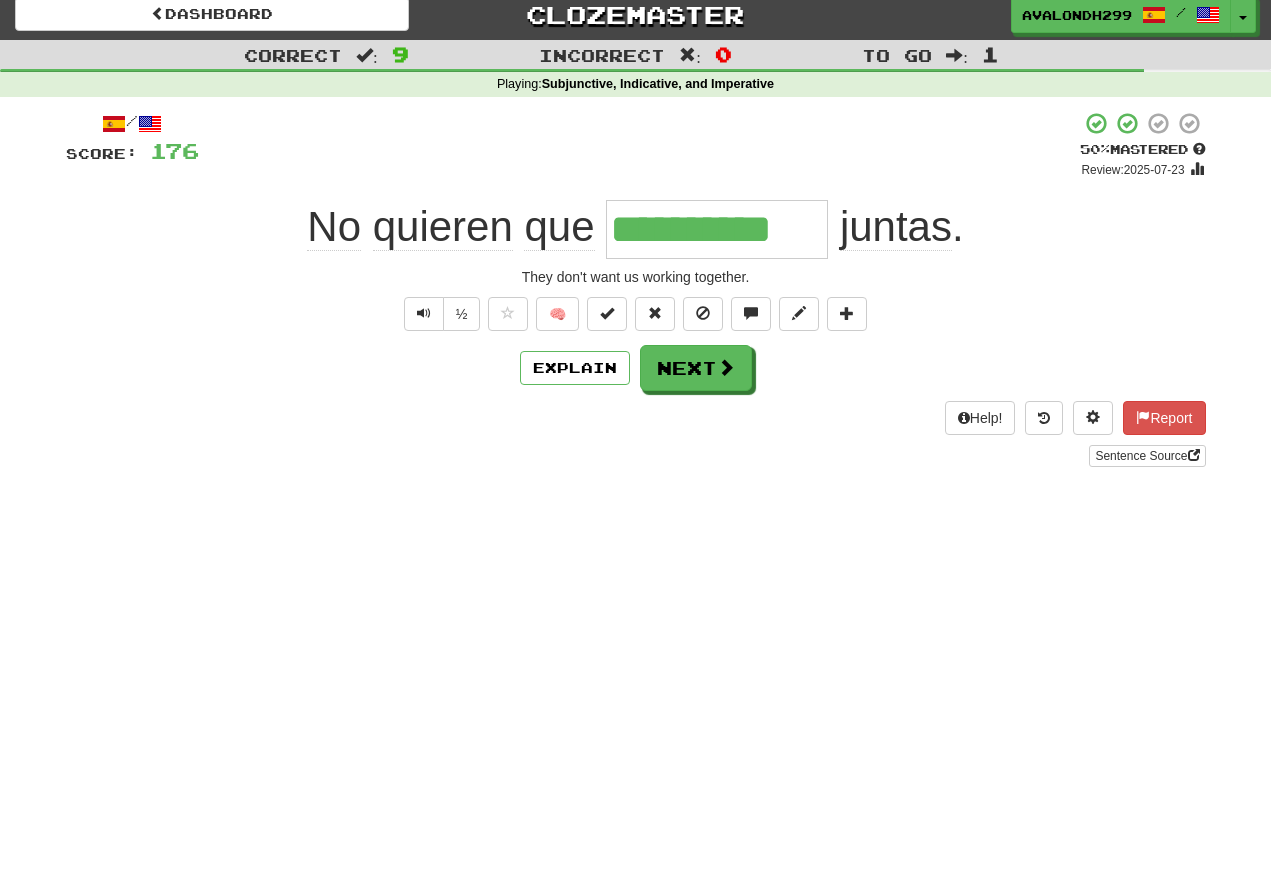 click at bounding box center (424, 313) 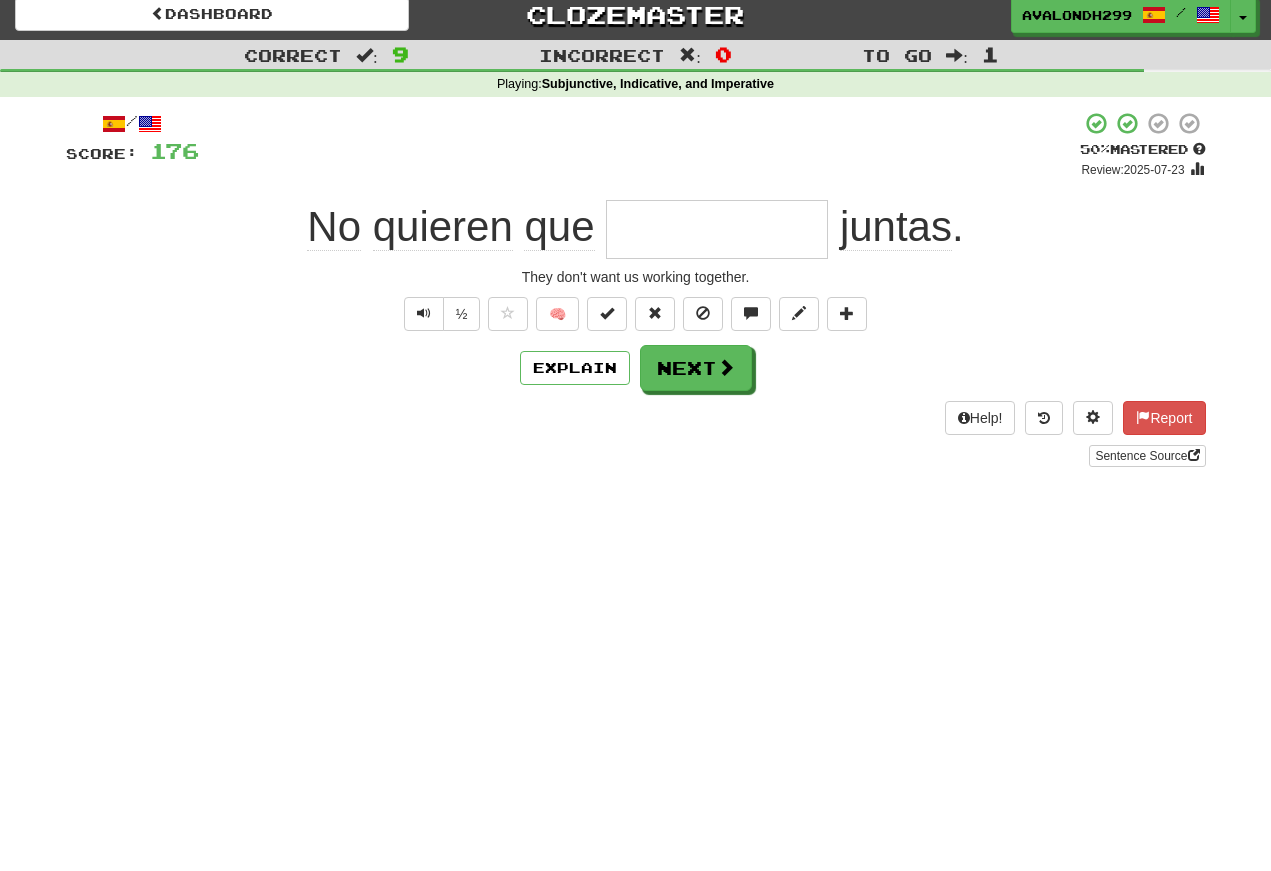 scroll, scrollTop: 11, scrollLeft: 0, axis: vertical 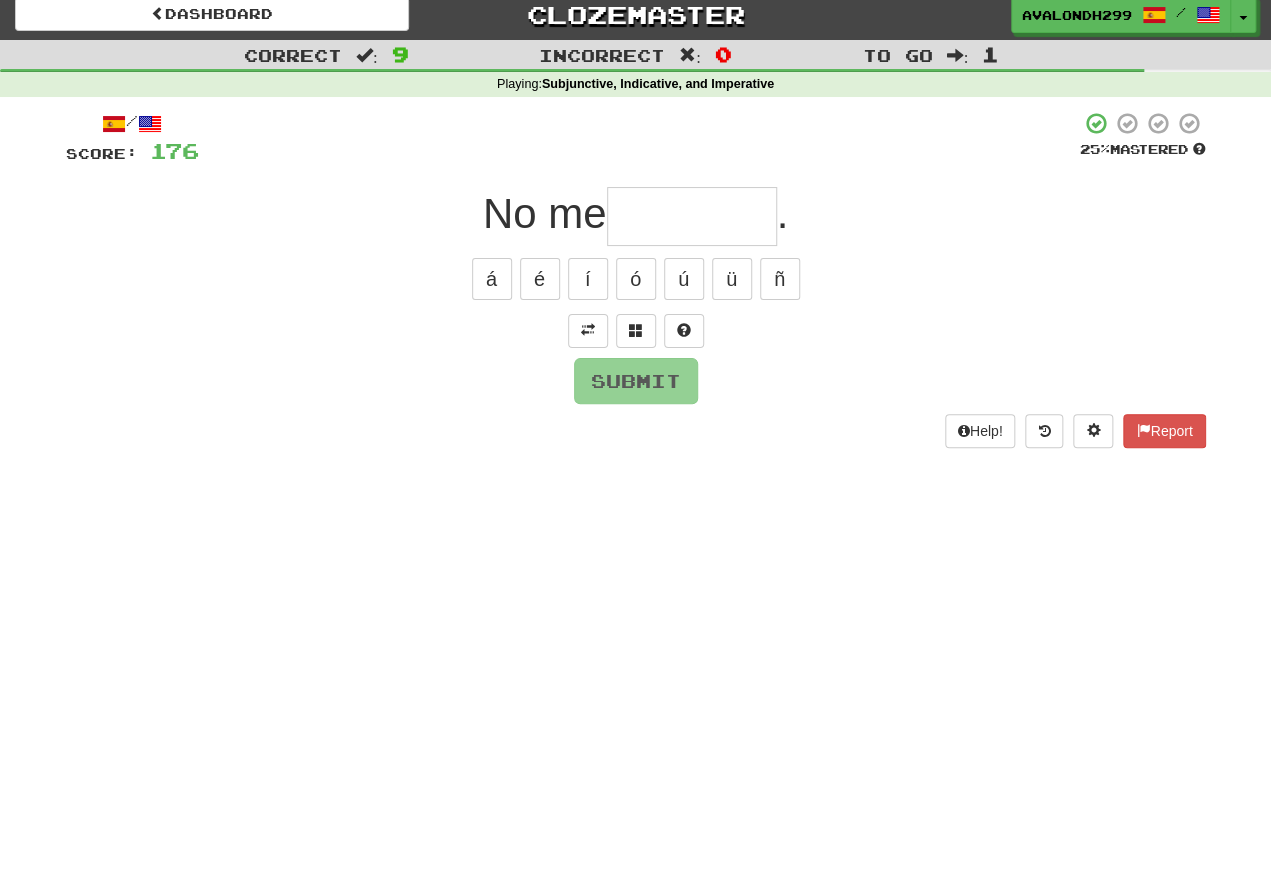 click at bounding box center (588, 330) 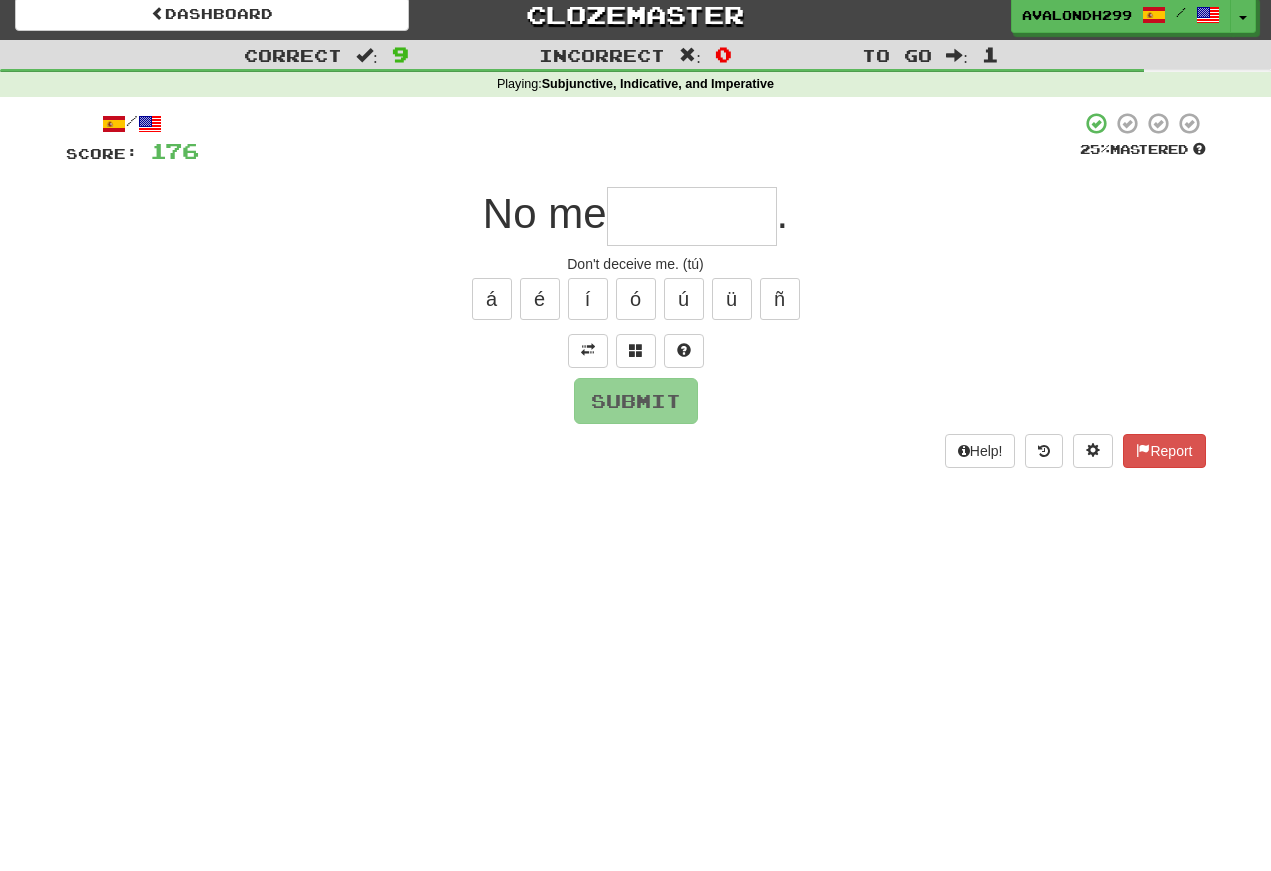 scroll, scrollTop: 11, scrollLeft: 0, axis: vertical 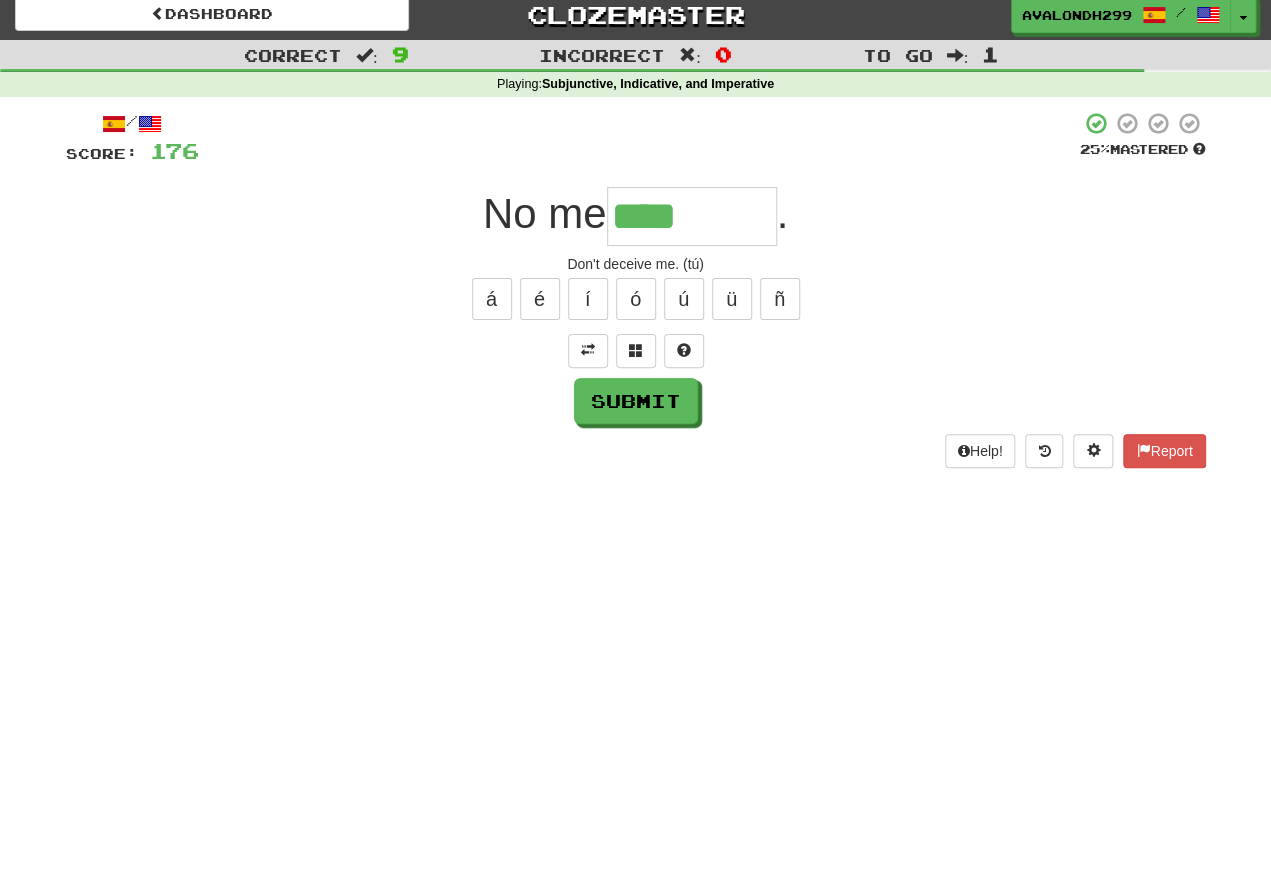 click on "ñ" at bounding box center [780, 299] 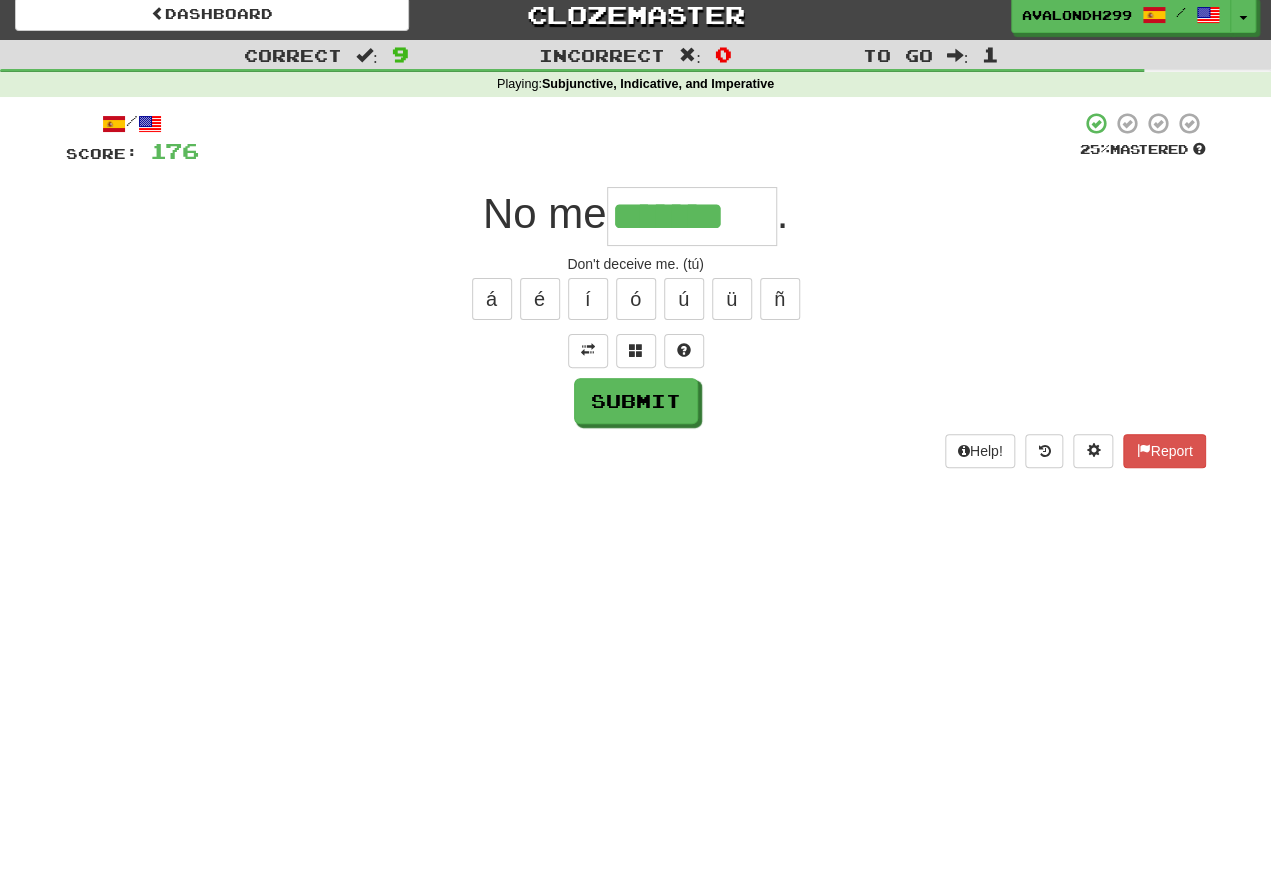 type on "*******" 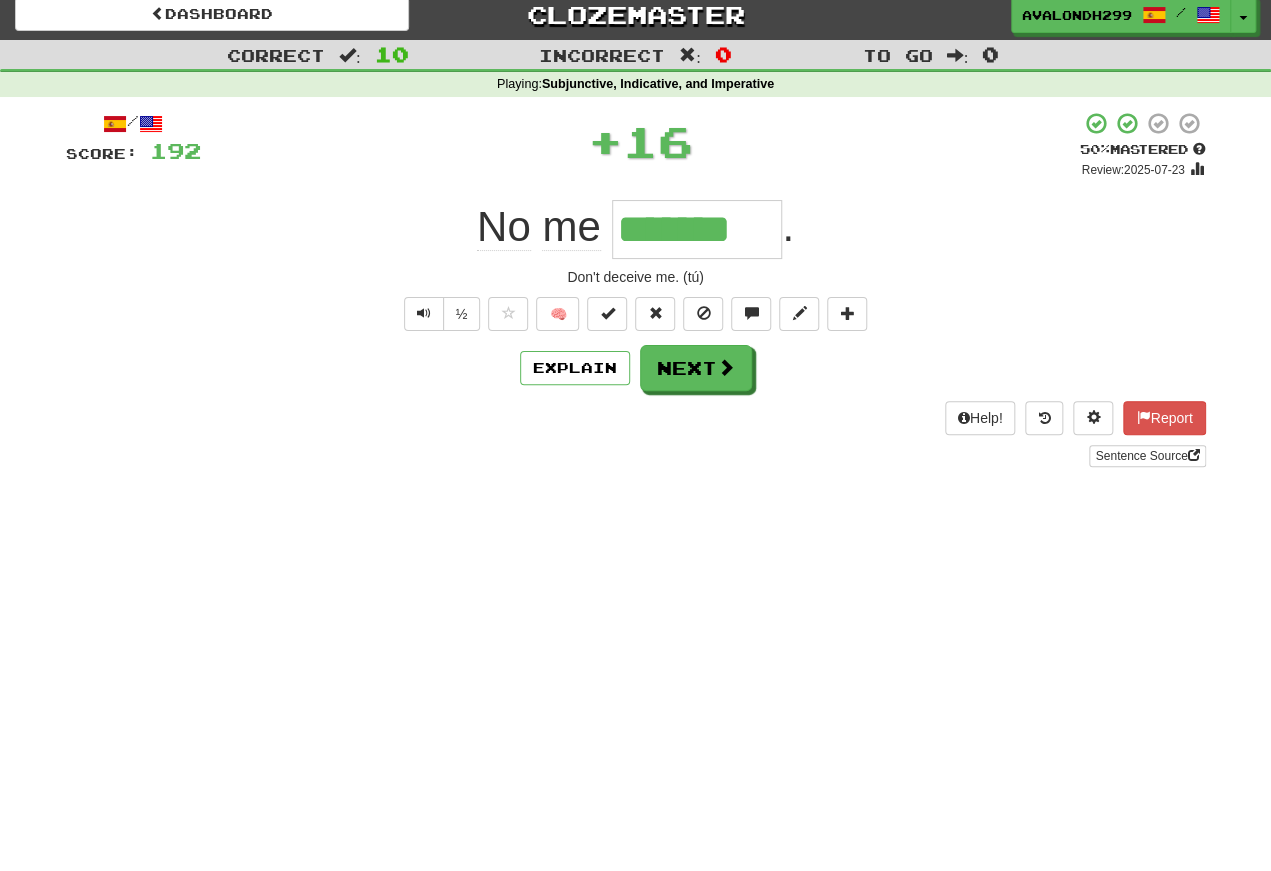 scroll, scrollTop: 11, scrollLeft: 0, axis: vertical 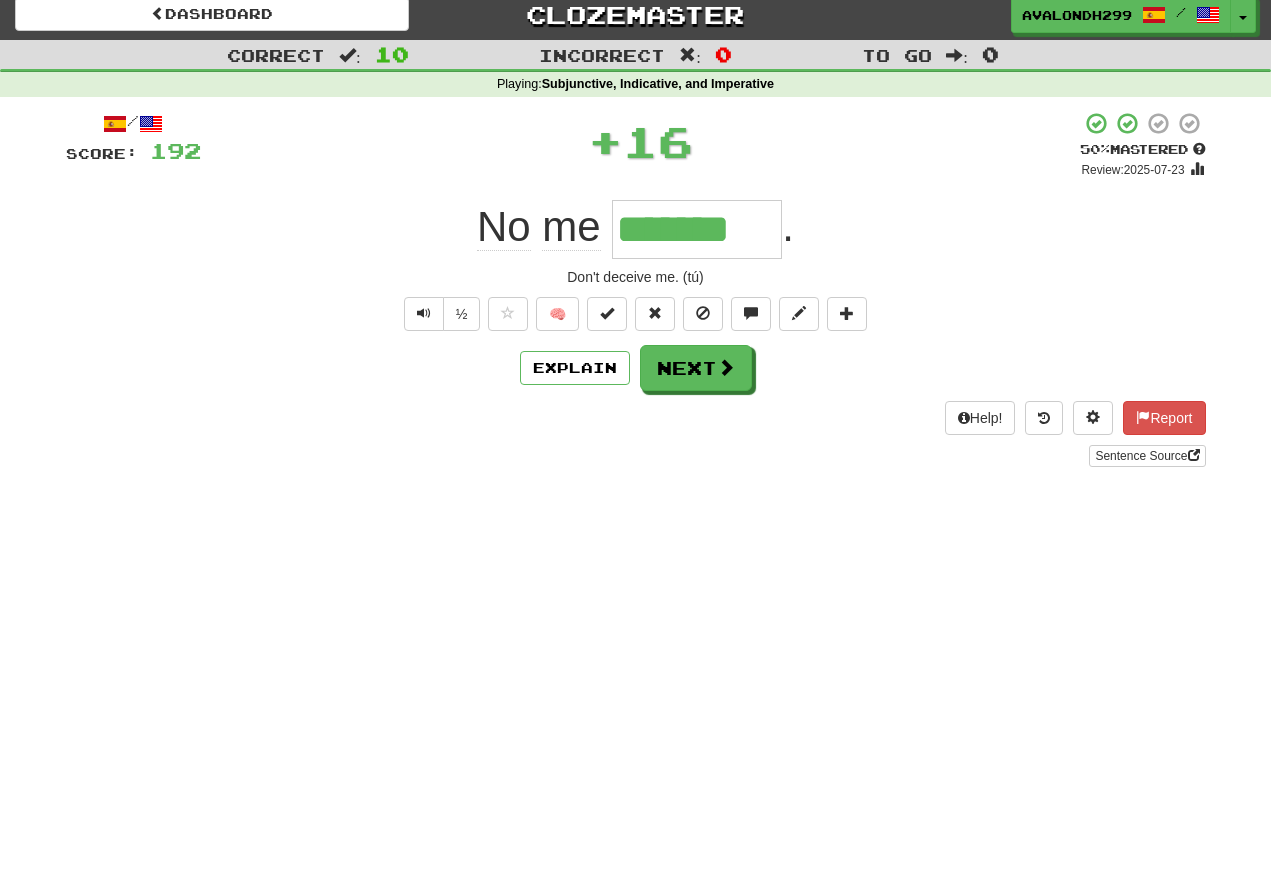 click at bounding box center [424, 314] 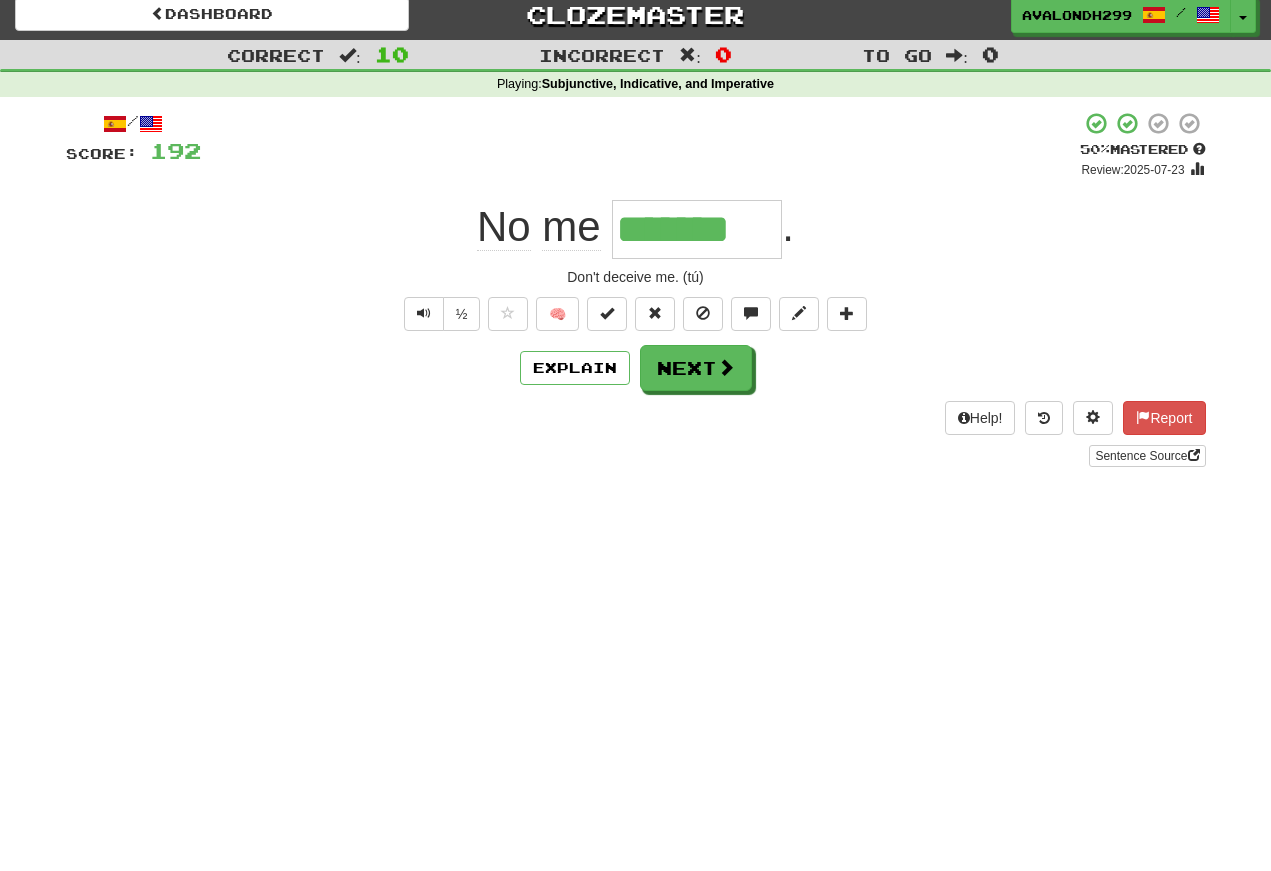 click at bounding box center (424, 314) 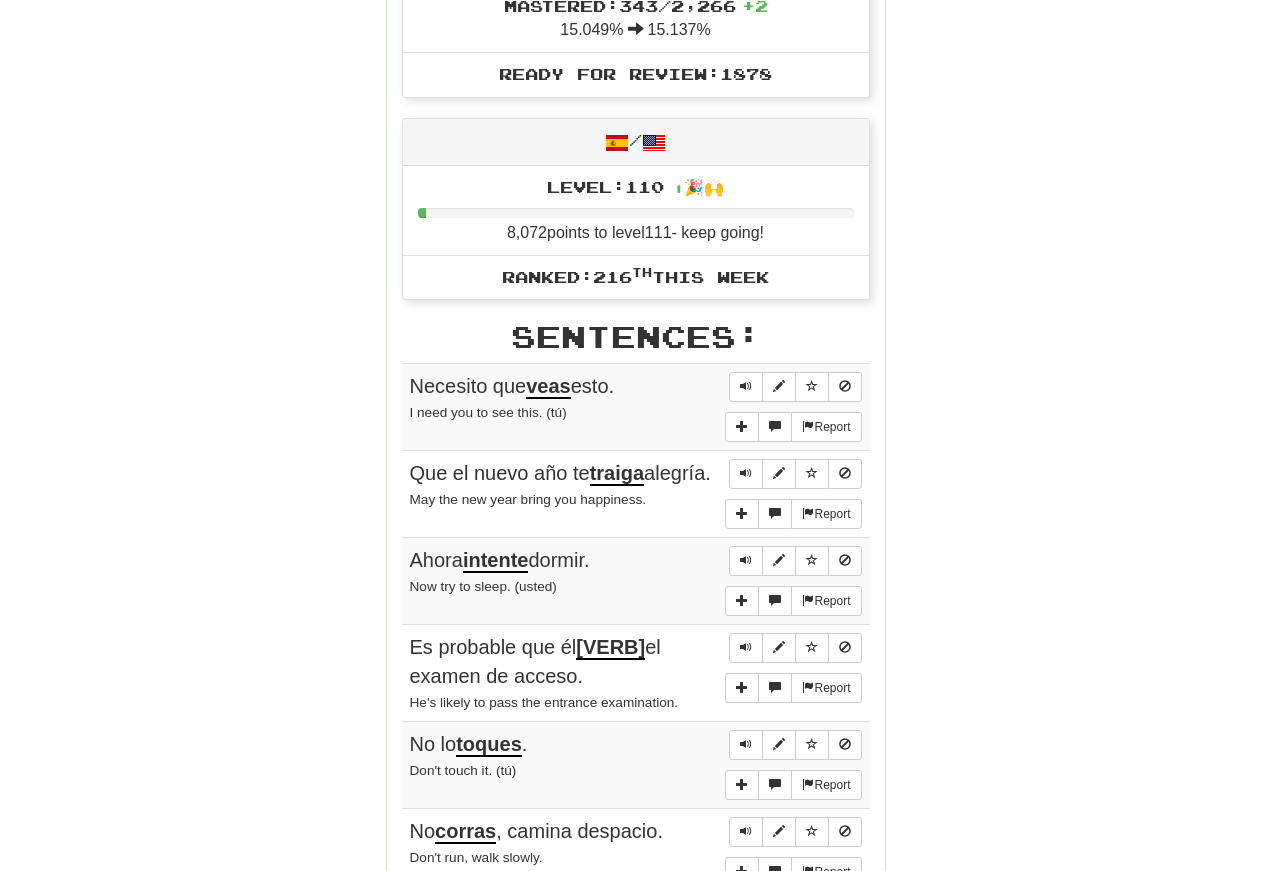 scroll, scrollTop: 984, scrollLeft: 0, axis: vertical 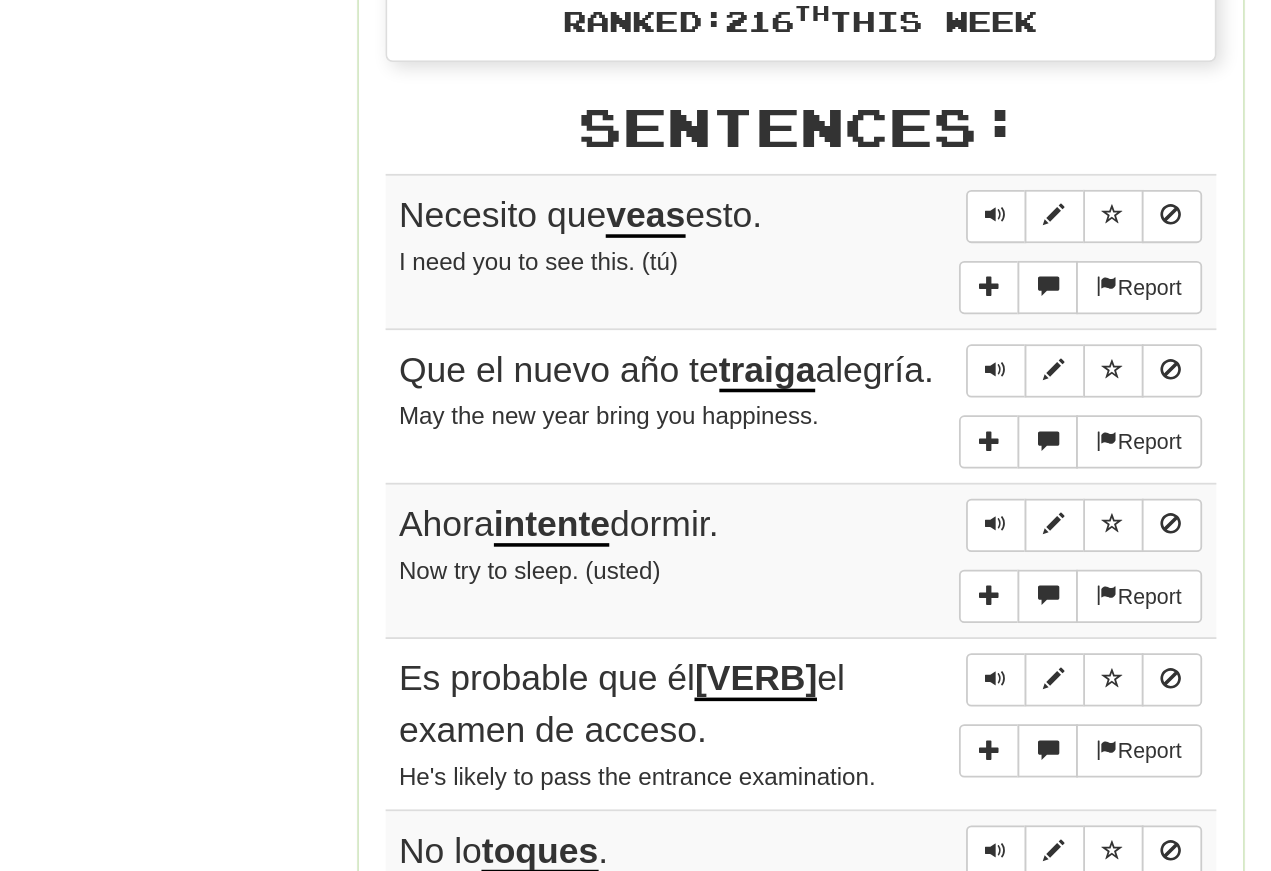 click at bounding box center [746, 249] 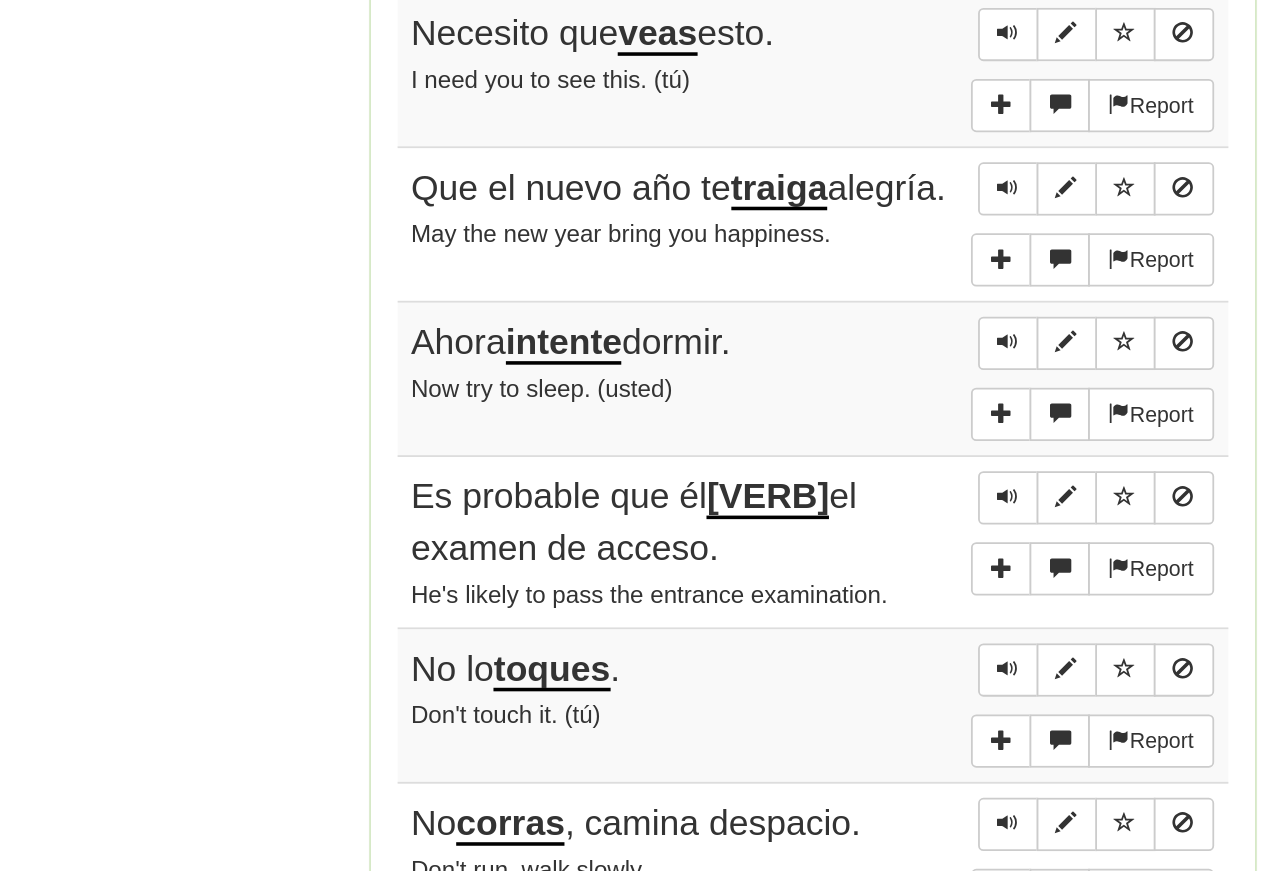 click at bounding box center [746, 423] 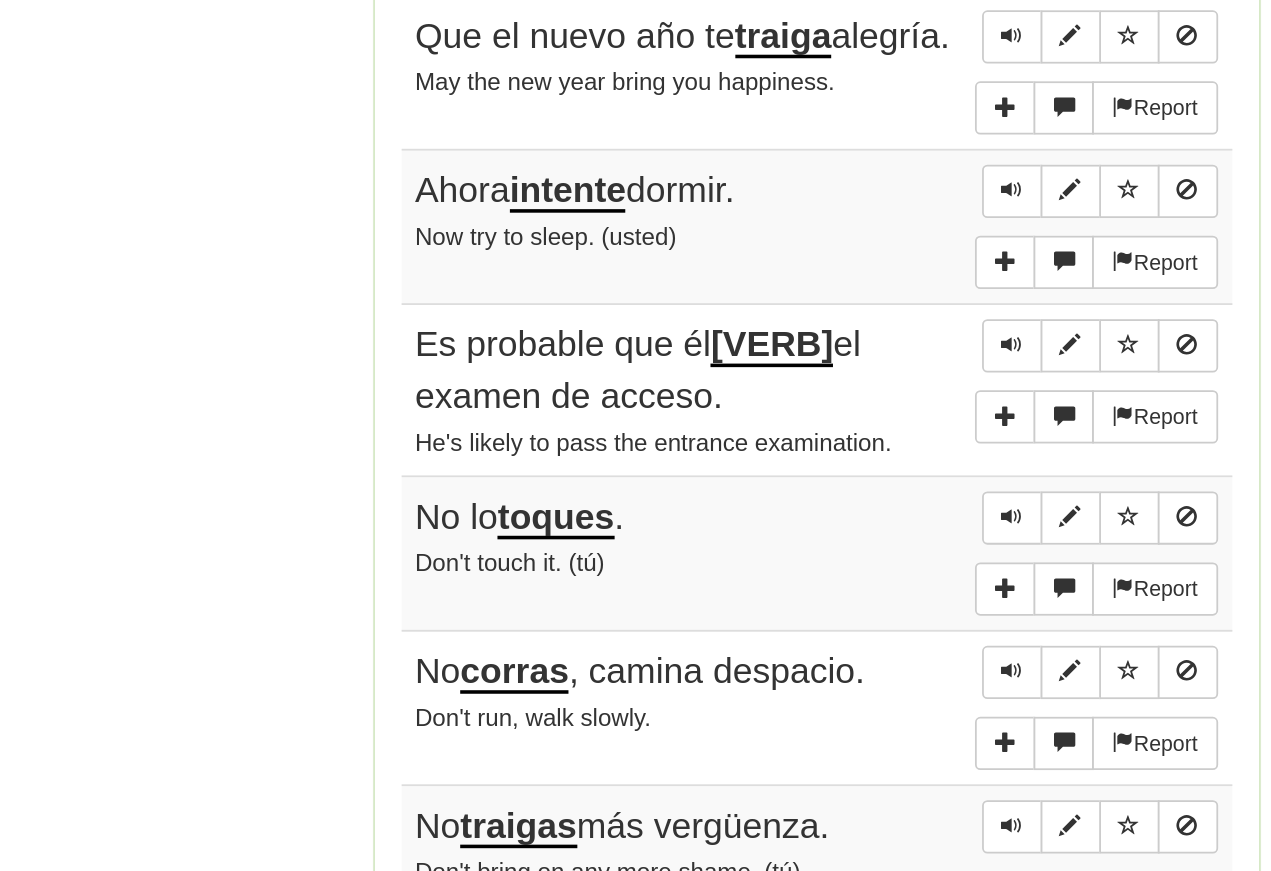 click at bounding box center [746, 607] 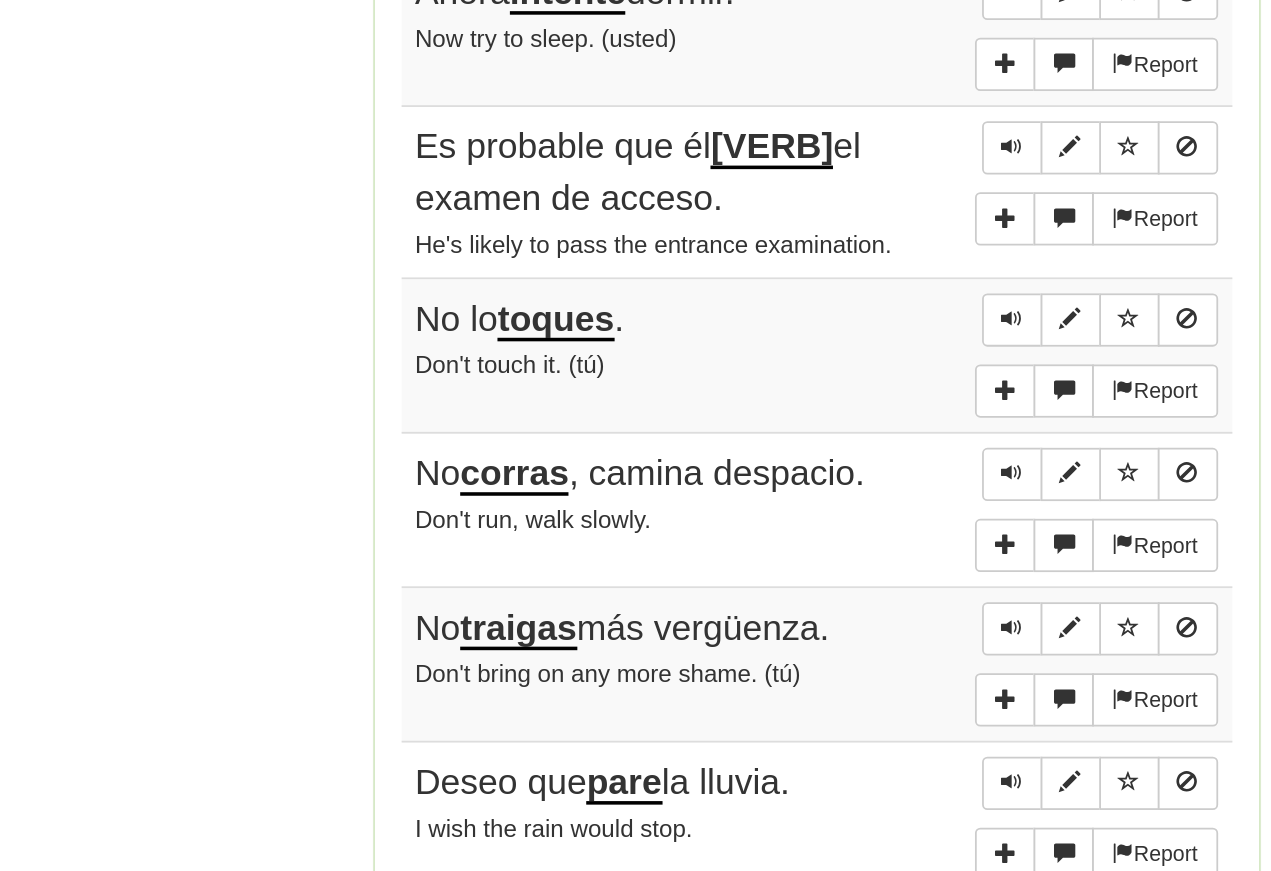 scroll, scrollTop: 1059, scrollLeft: 0, axis: vertical 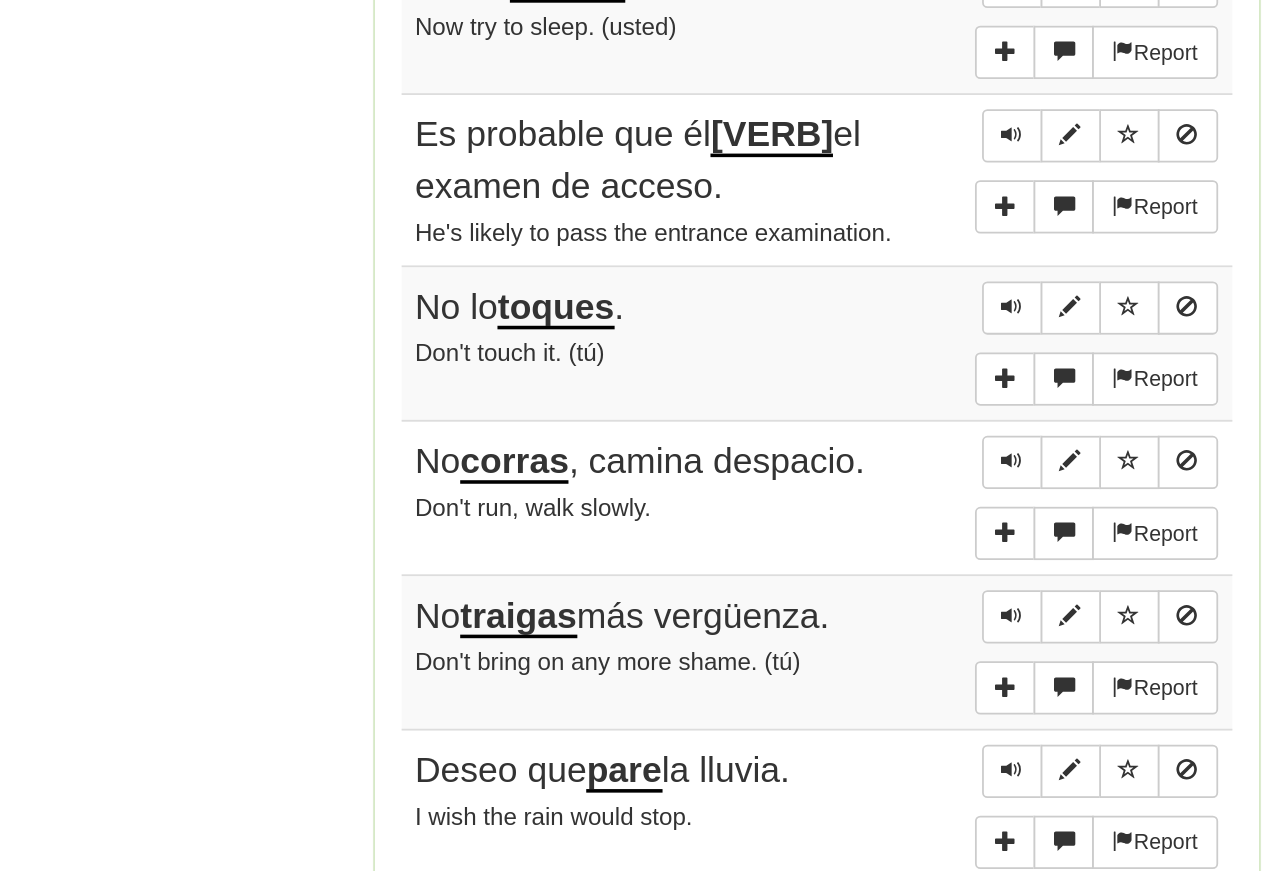 click at bounding box center (746, 619) 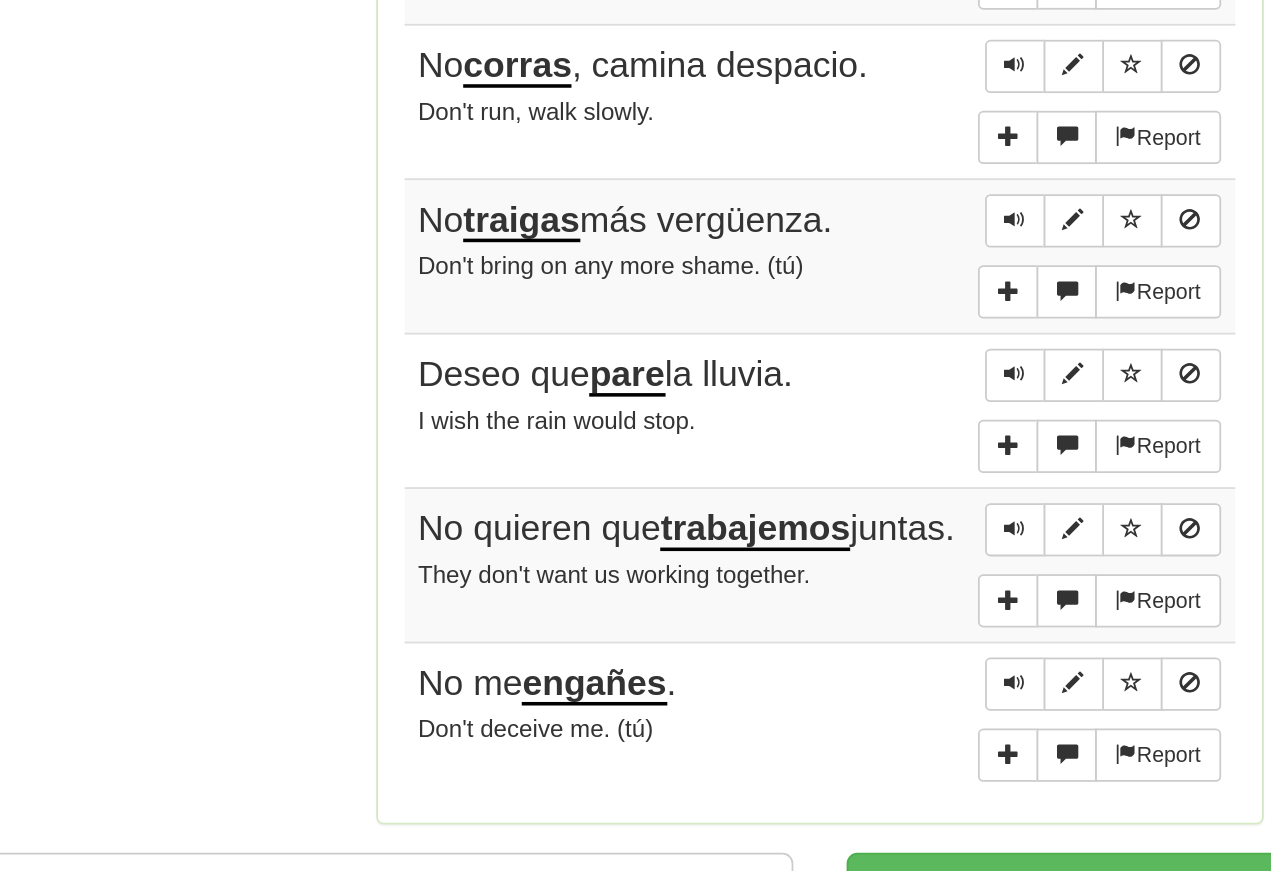 scroll, scrollTop: 1282, scrollLeft: 0, axis: vertical 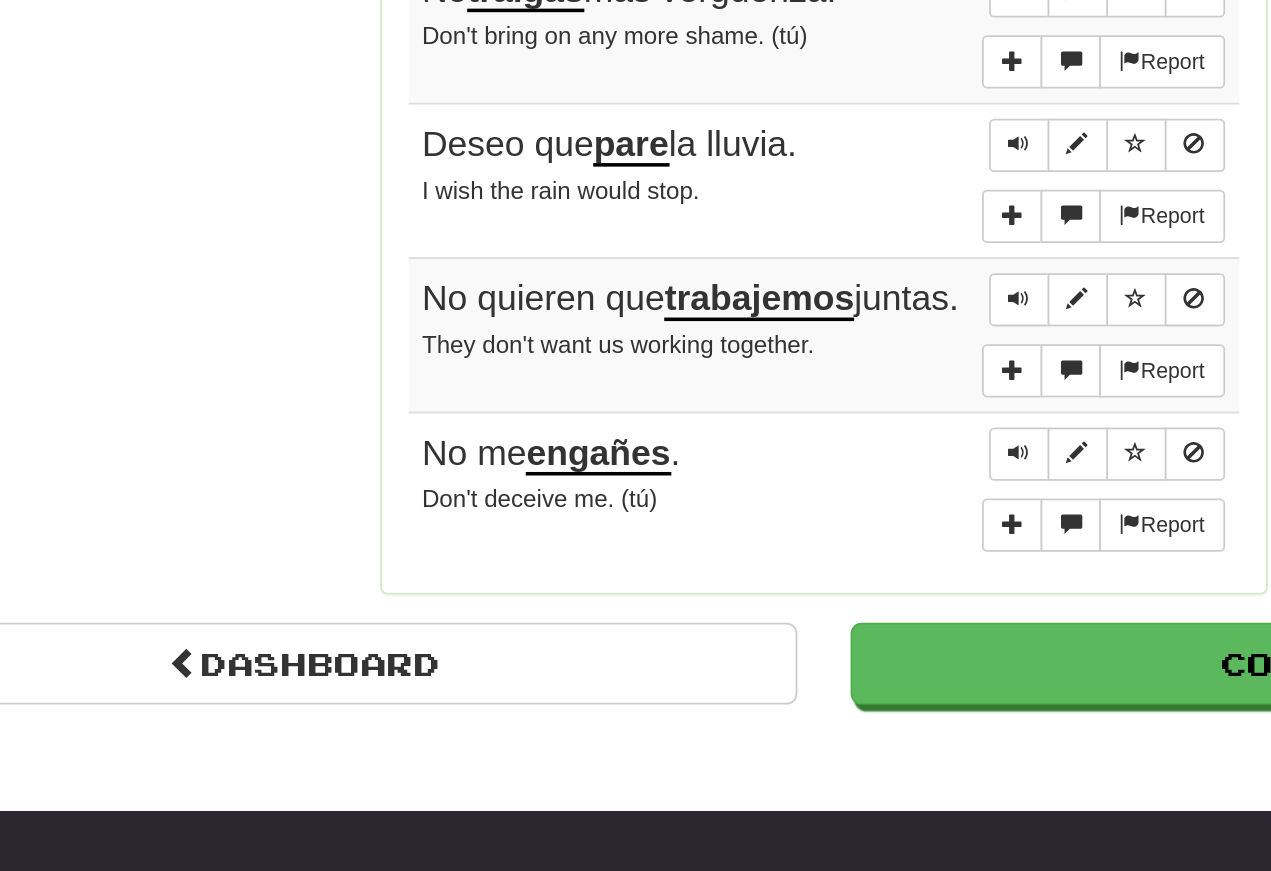 click at bounding box center (746, 528) 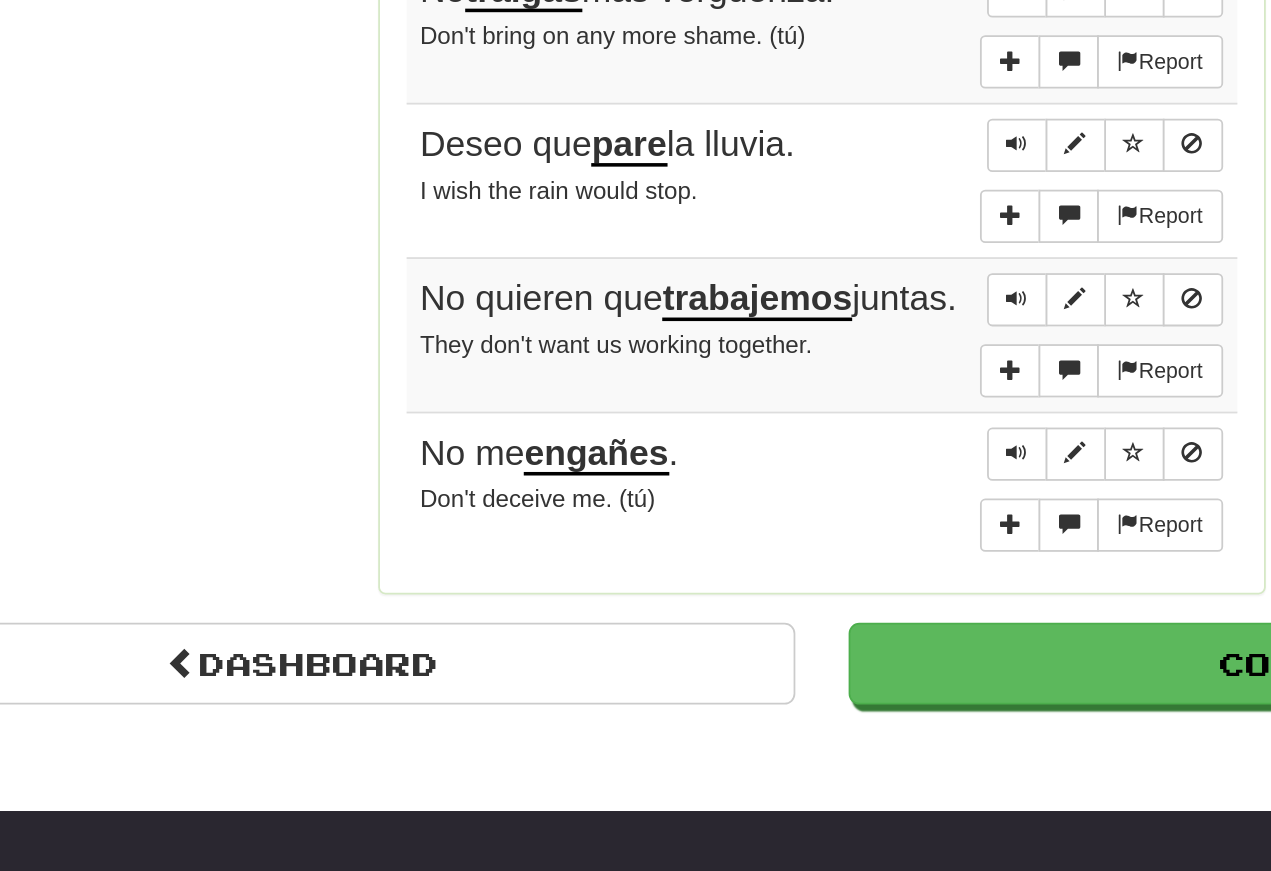 click at bounding box center (746, 529) 